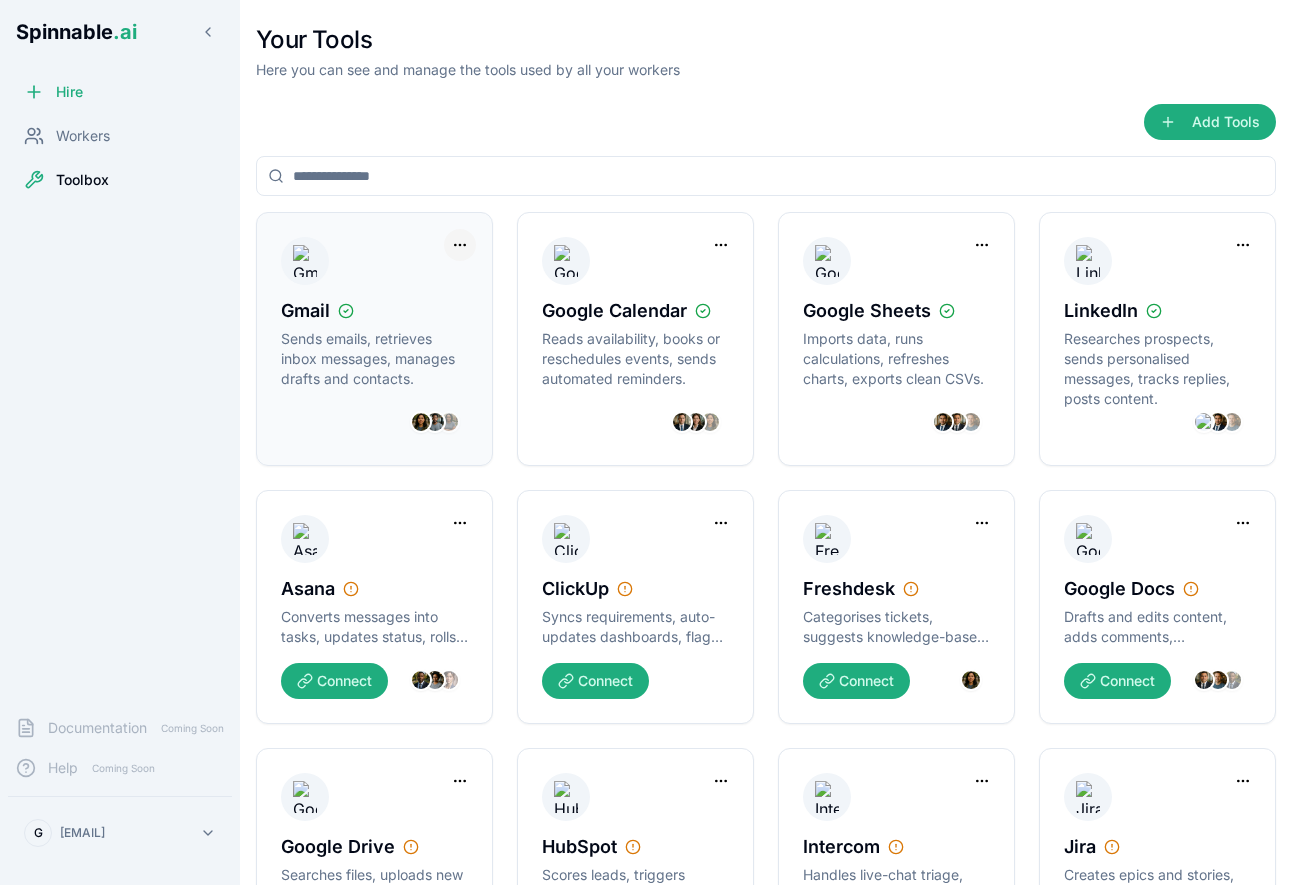 scroll, scrollTop: 0, scrollLeft: 0, axis: both 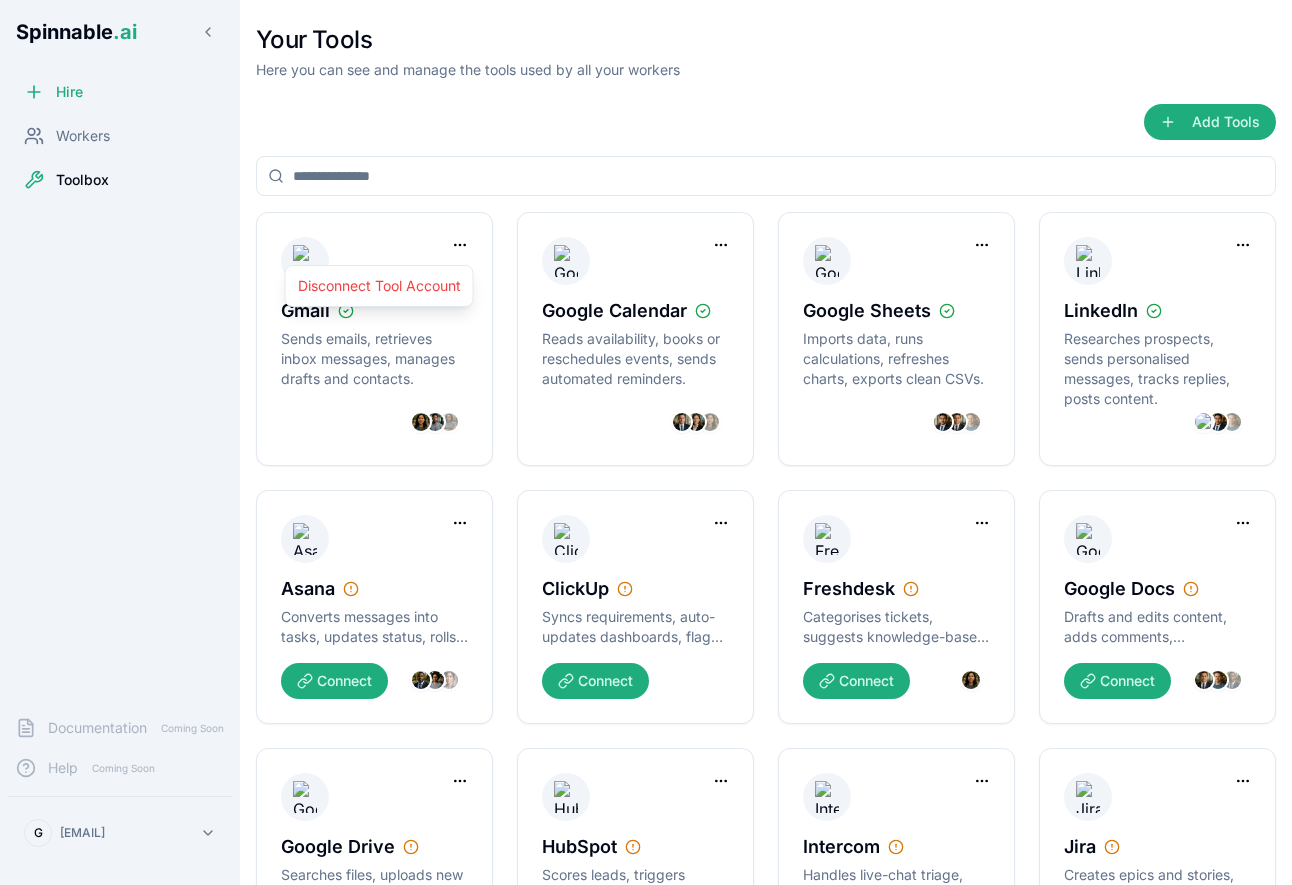 click on "Spinnable .ai Hire Workers Toolbox Documentation Coming Soon Help Coming Soon G gil@spinnable.ai Your Tools Here you can see and manage the tools used by all your workers Add Tools     Gmail Sends emails, retrieves inbox messages, manages drafts and contacts.     Google Calendar Reads availability, books or reschedules events, sends automated reminders.     Google Sheets Imports data, runs calculations, refreshes charts, exports clean CSVs.     LinkedIn Researches prospects, sends personalised messages, tracks replies, posts content.     Asana Converts messages into tasks, updates status, rolls progress into portfolios. Connect     ClickUp Syncs requirements, auto-updates dashboards, flags goal progress. Connect     Freshdesk Categorises tickets, suggests knowledge-base articles, automates satisfaction surveys. Connect     Google Docs Drafts and edits content, adds comments, summarises and reformats text. Connect     Google Drive Connect     HubSpot Connect     Intercom Connect     Jira Connect" at bounding box center [646, 517] 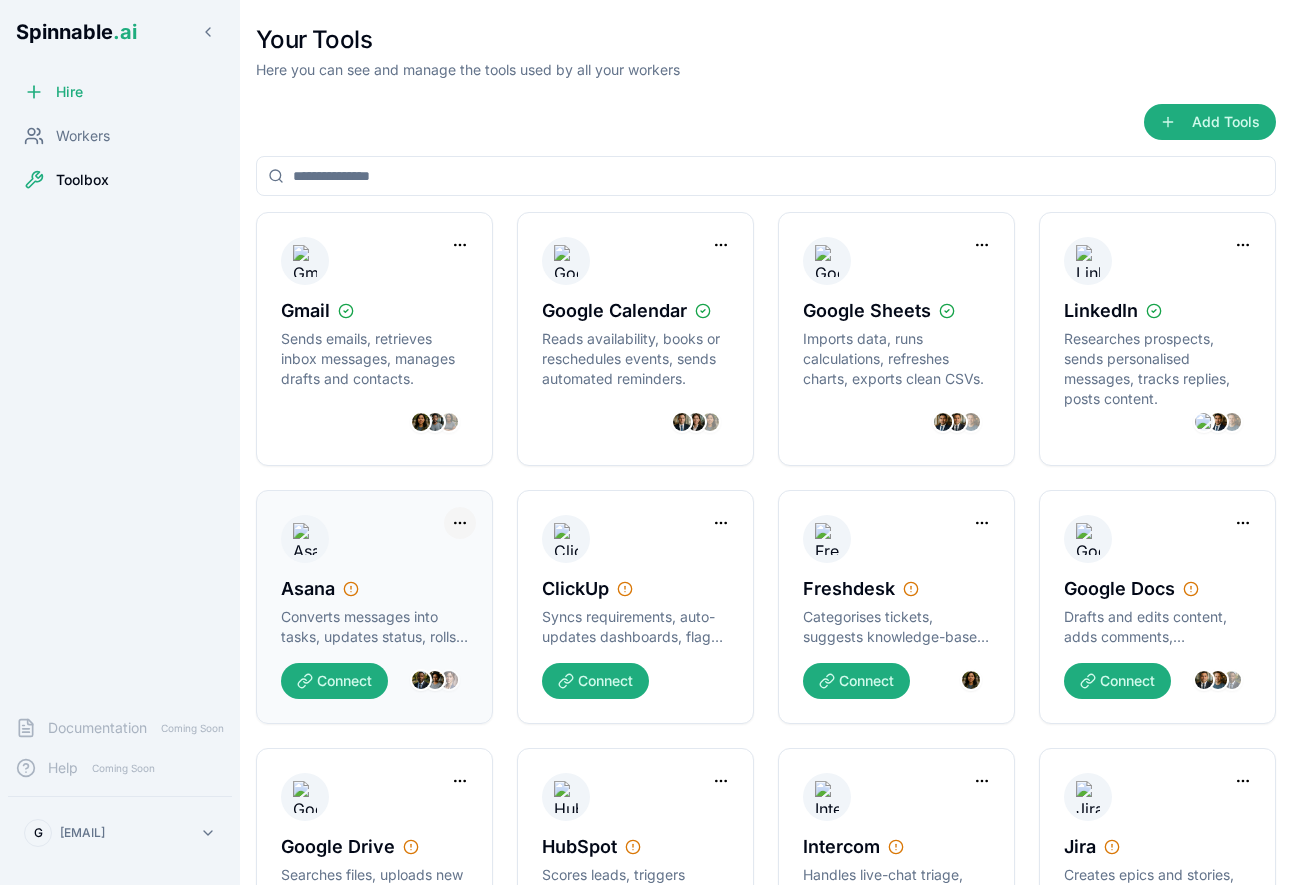 click on "Spinnable .ai Hire Workers Toolbox Documentation Coming Soon Help Coming Soon G gil@spinnable.ai Your Tools Here you can see and manage the tools used by all your workers Add Tools     Gmail Sends emails, retrieves inbox messages, manages drafts and contacts.     Google Calendar Reads availability, books or reschedules events, sends automated reminders.     Google Sheets Imports data, runs calculations, refreshes charts, exports clean CSVs.     LinkedIn Researches prospects, sends personalised messages, tracks replies, posts content.     Asana Converts messages into tasks, updates status, rolls progress into portfolios. Connect     ClickUp Syncs requirements, auto-updates dashboards, flags goal progress. Connect     Freshdesk Categorises tickets, suggests knowledge-base articles, automates satisfaction surveys. Connect     Google Docs Drafts and edits content, adds comments, summarises and reformats text. Connect     Google Drive Connect     HubSpot Connect     Intercom Connect     Jira Connect" at bounding box center [646, 517] 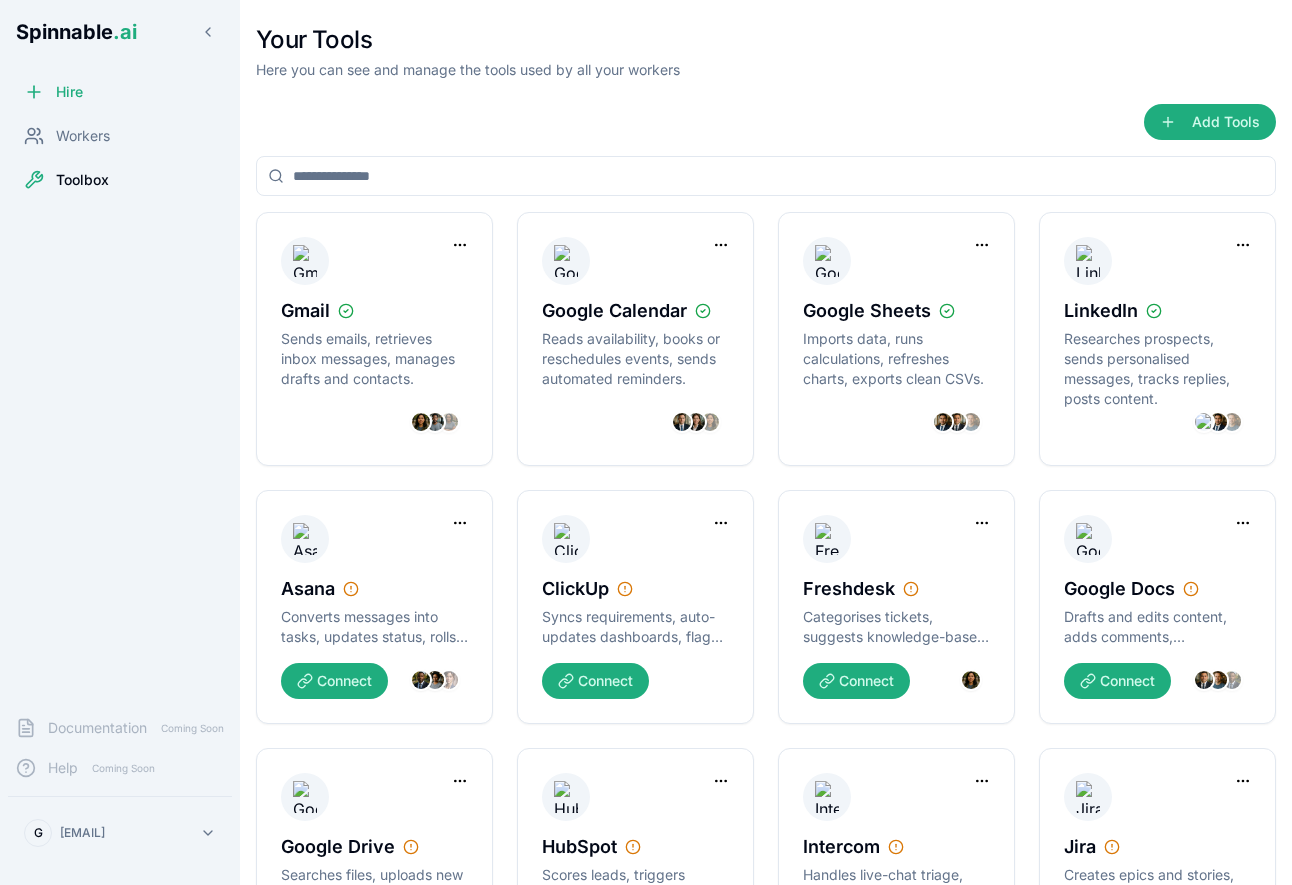 click on "Spinnable .ai Hire Workers Toolbox Documentation Coming Soon Help Coming Soon G gil@spinnable.ai Your Tools Here you can see and manage the tools used by all your workers Add Tools     Gmail Sends emails, retrieves inbox messages, manages drafts and contacts.     Google Calendar Reads availability, books or reschedules events, sends automated reminders.     Google Sheets Imports data, runs calculations, refreshes charts, exports clean CSVs.     LinkedIn Researches prospects, sends personalised messages, tracks replies, posts content.     Asana Converts messages into tasks, updates status, rolls progress into portfolios. Connect     ClickUp Syncs requirements, auto-updates dashboards, flags goal progress. Connect     Freshdesk Categorises tickets, suggests knowledge-base articles, automates satisfaction surveys. Connect     Google Docs Drafts and edits content, adds comments, summarises and reformats text. Connect     Google Drive Connect     HubSpot Connect     Intercom Connect     Jira Connect" at bounding box center [646, 517] 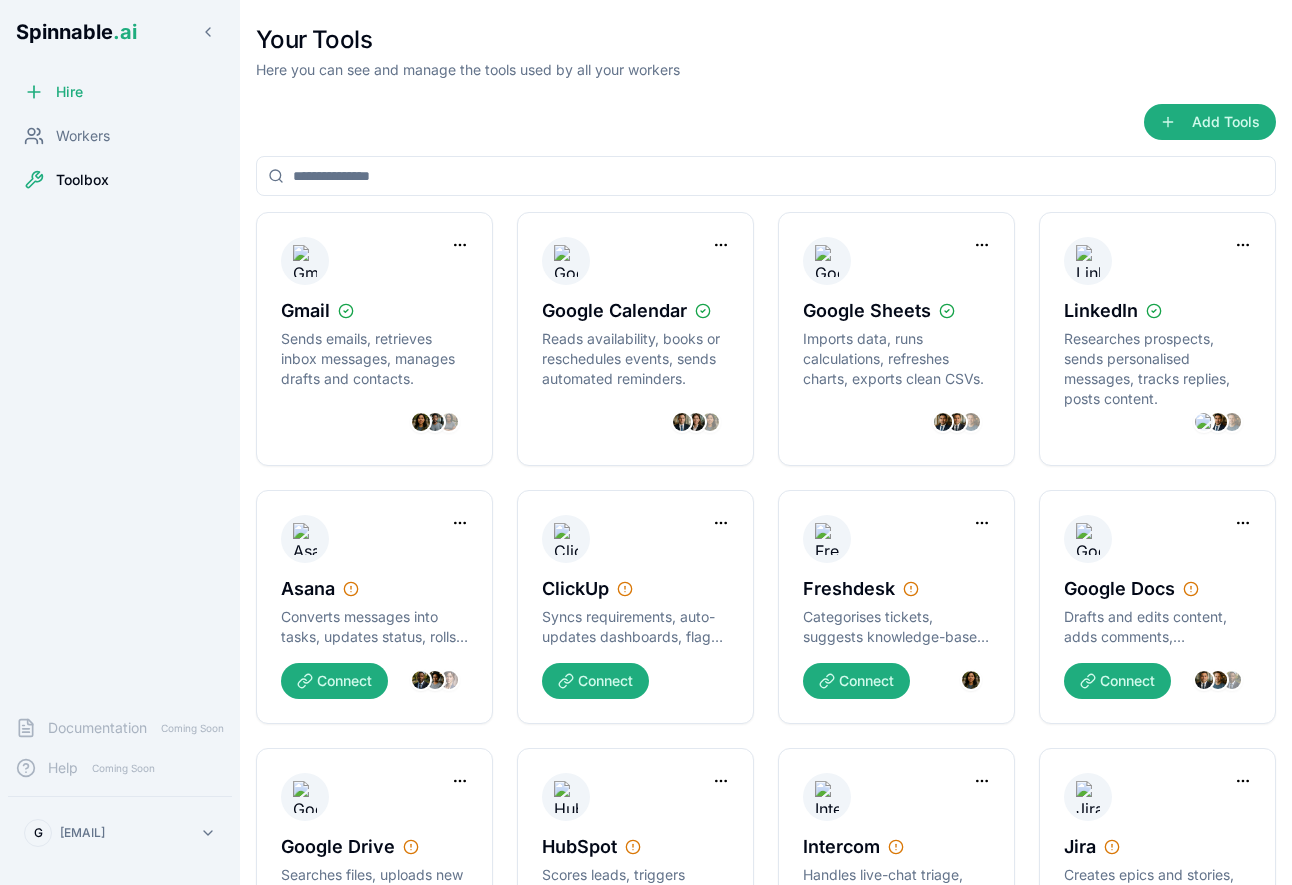 click on "Workers" at bounding box center (120, 136) 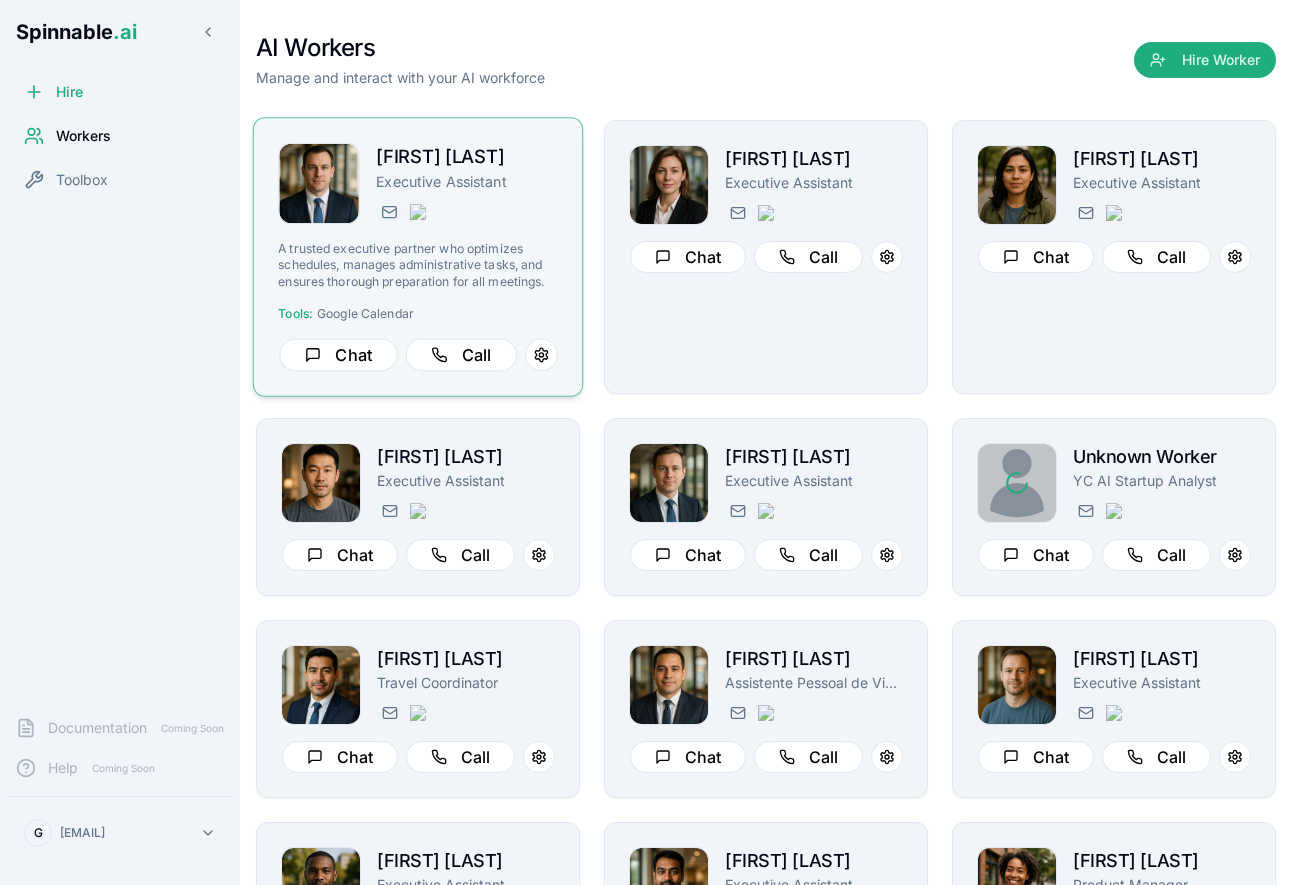 click on "A trusted executive partner who optimizes schedules, manages administrative tasks, and ensures thorough preparation for all meetings." at bounding box center [417, 265] 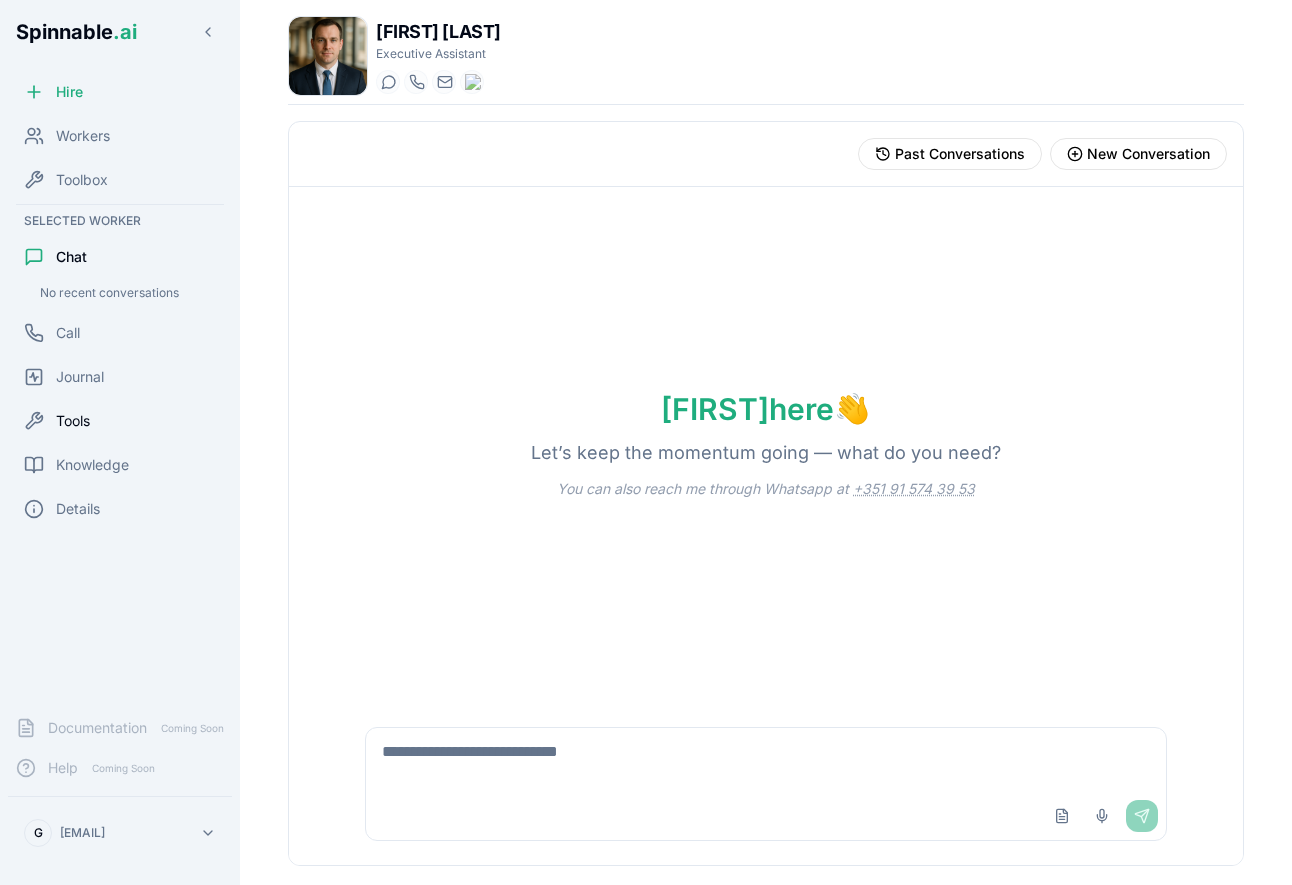 click on "Tools" at bounding box center (120, 421) 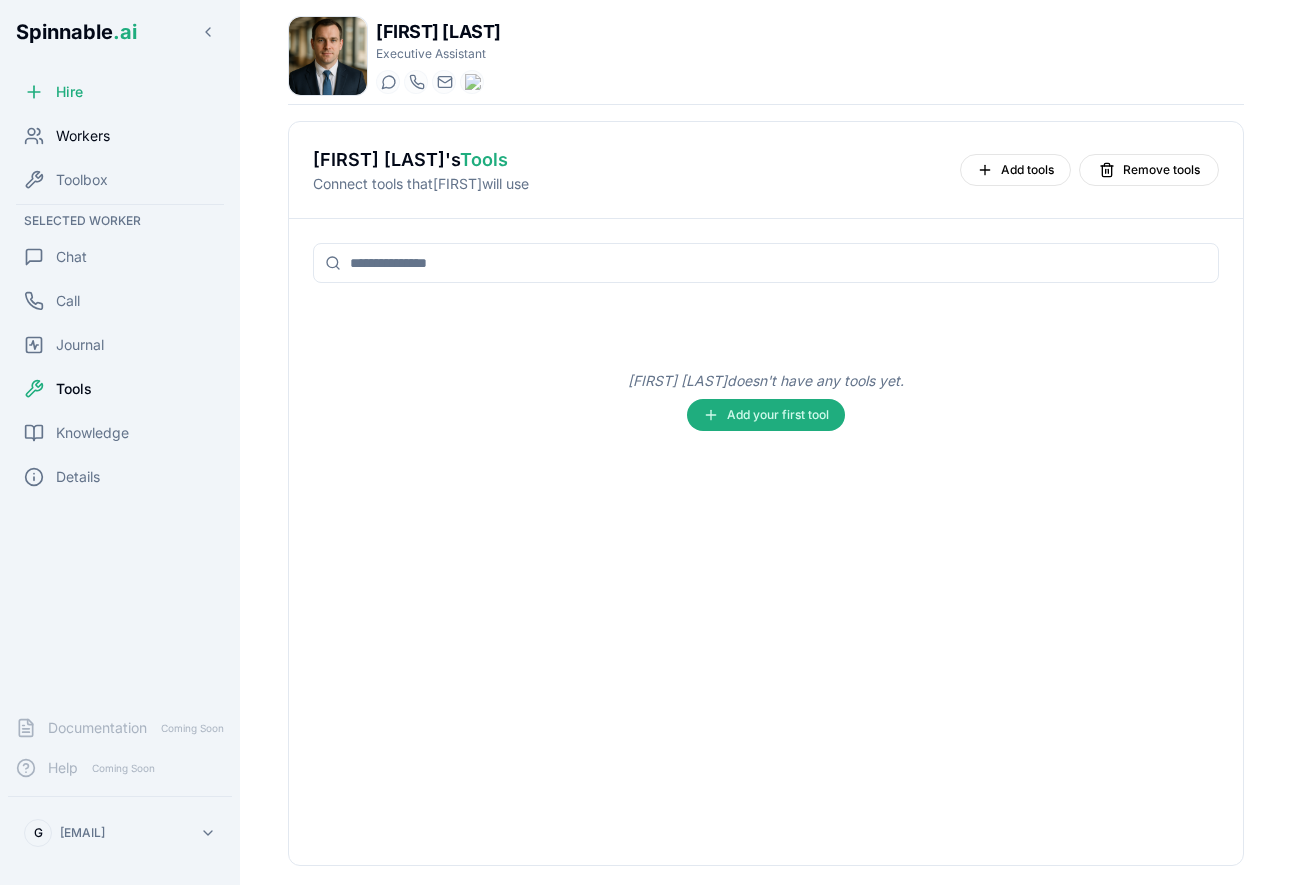 click on "Workers" at bounding box center [83, 136] 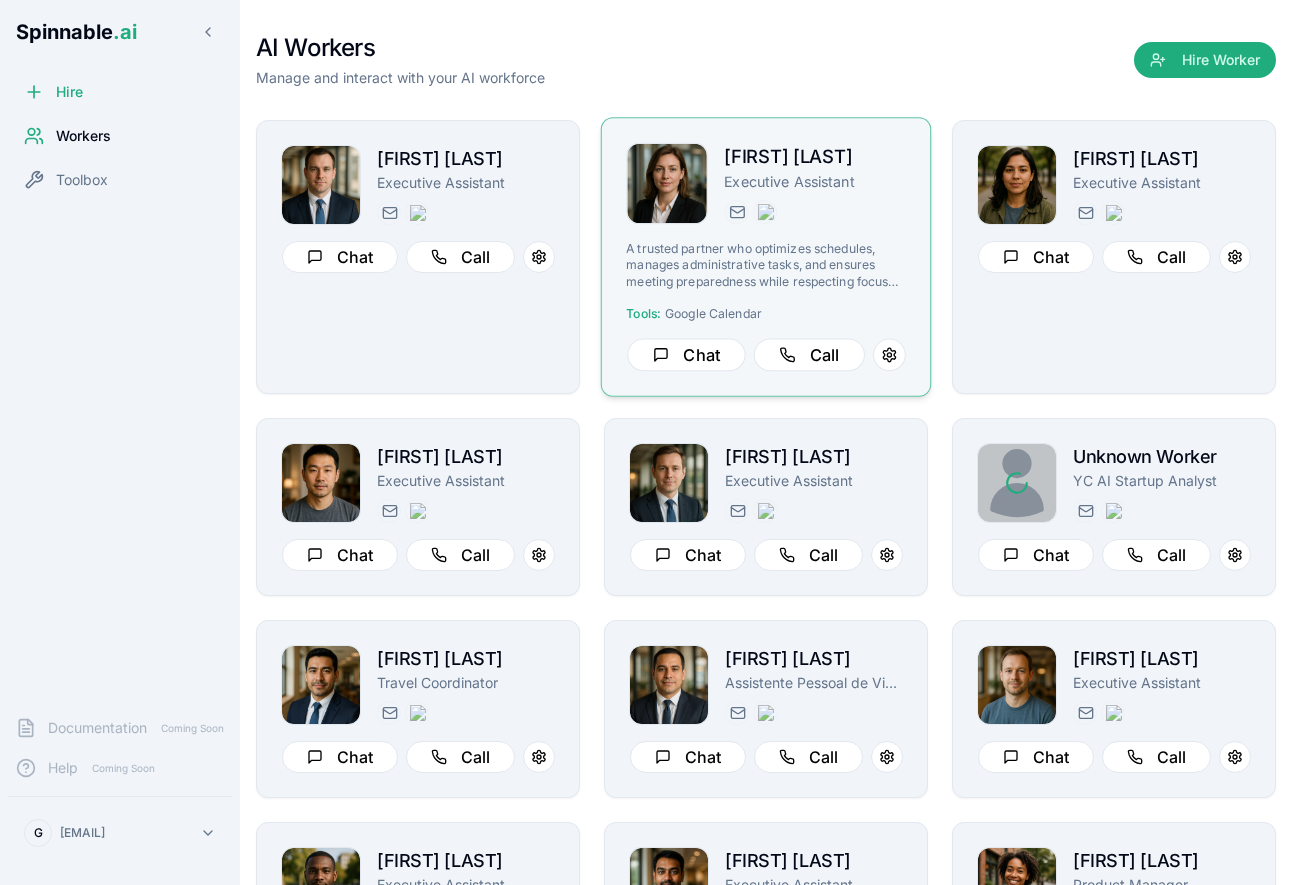 click on "A trusted partner who optimizes schedules, manages administrative tasks, and ensures meeting preparedness while respecting focus time and communication preferences." at bounding box center (765, 265) 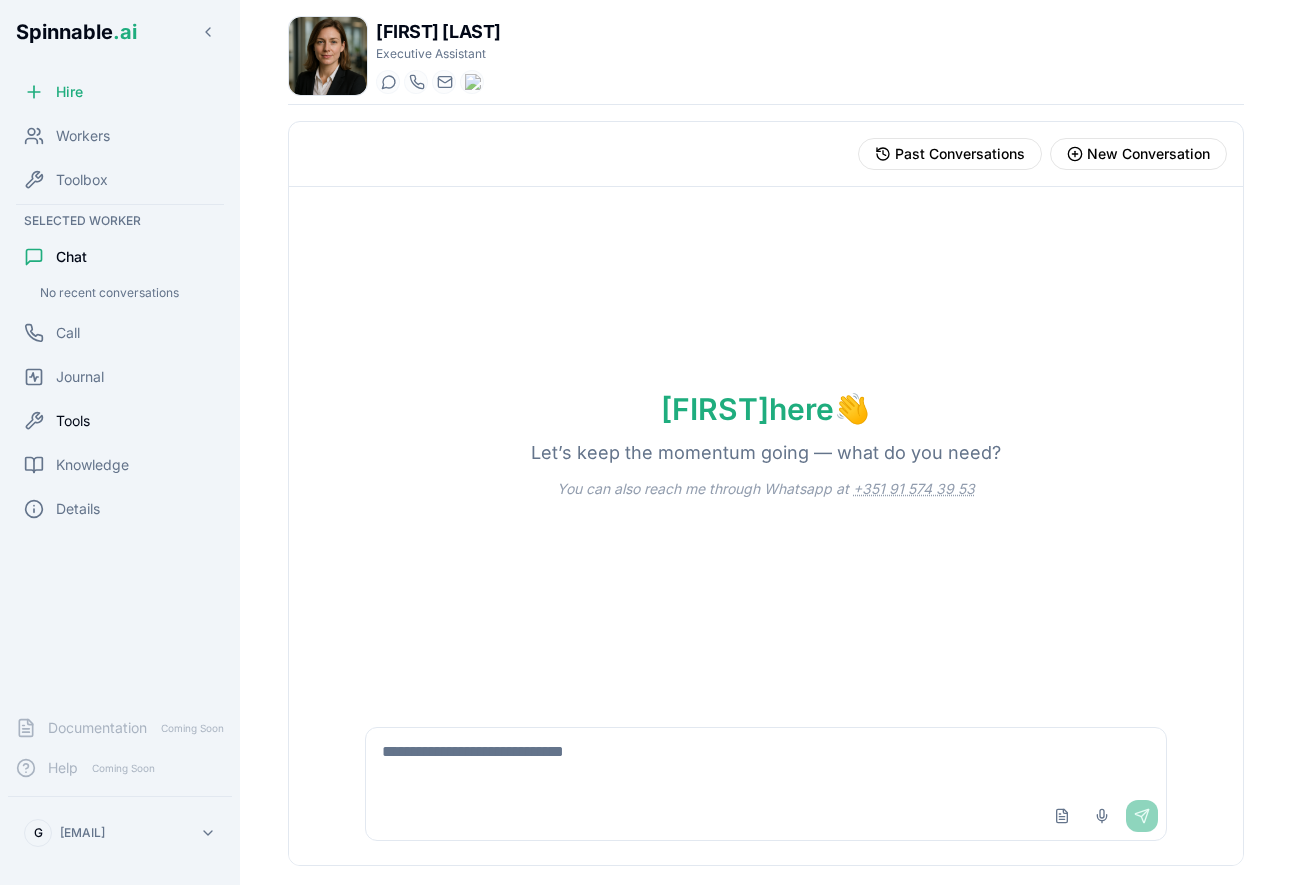 click on "Tools" at bounding box center (73, 421) 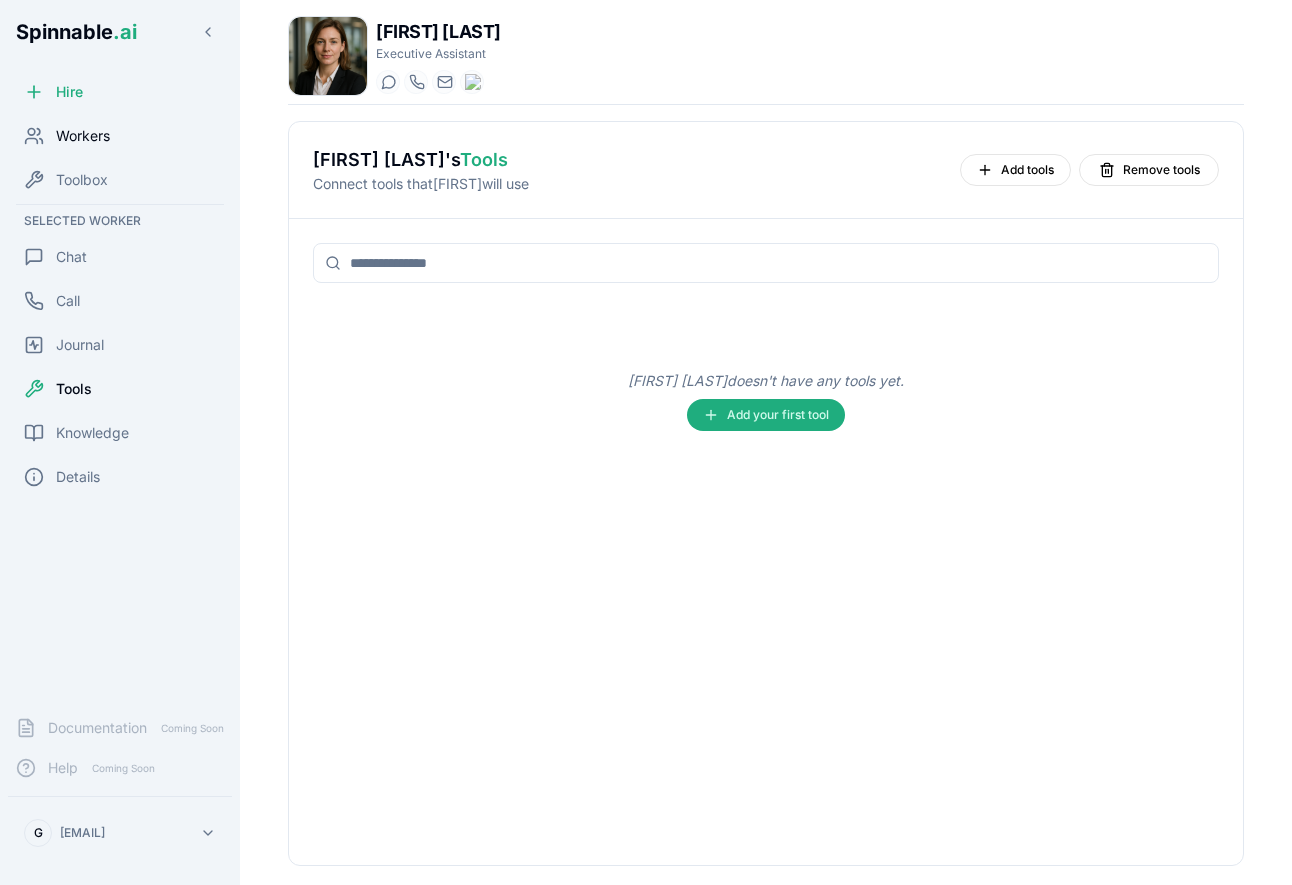 click on "Workers" at bounding box center (83, 136) 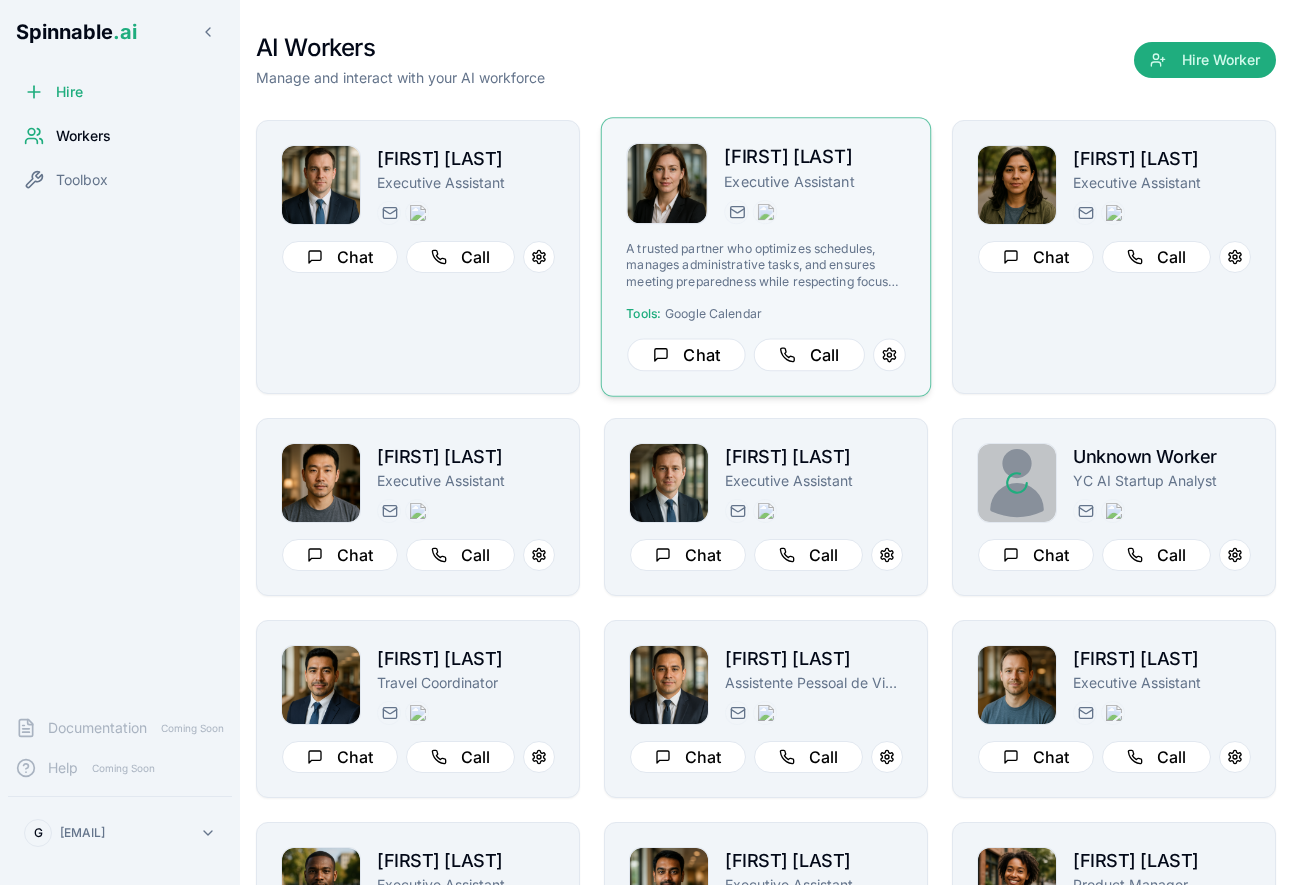 click on "A trusted partner who optimizes schedules, manages administrative tasks, and ensures meeting preparedness while respecting focus time and communication preferences." at bounding box center [765, 265] 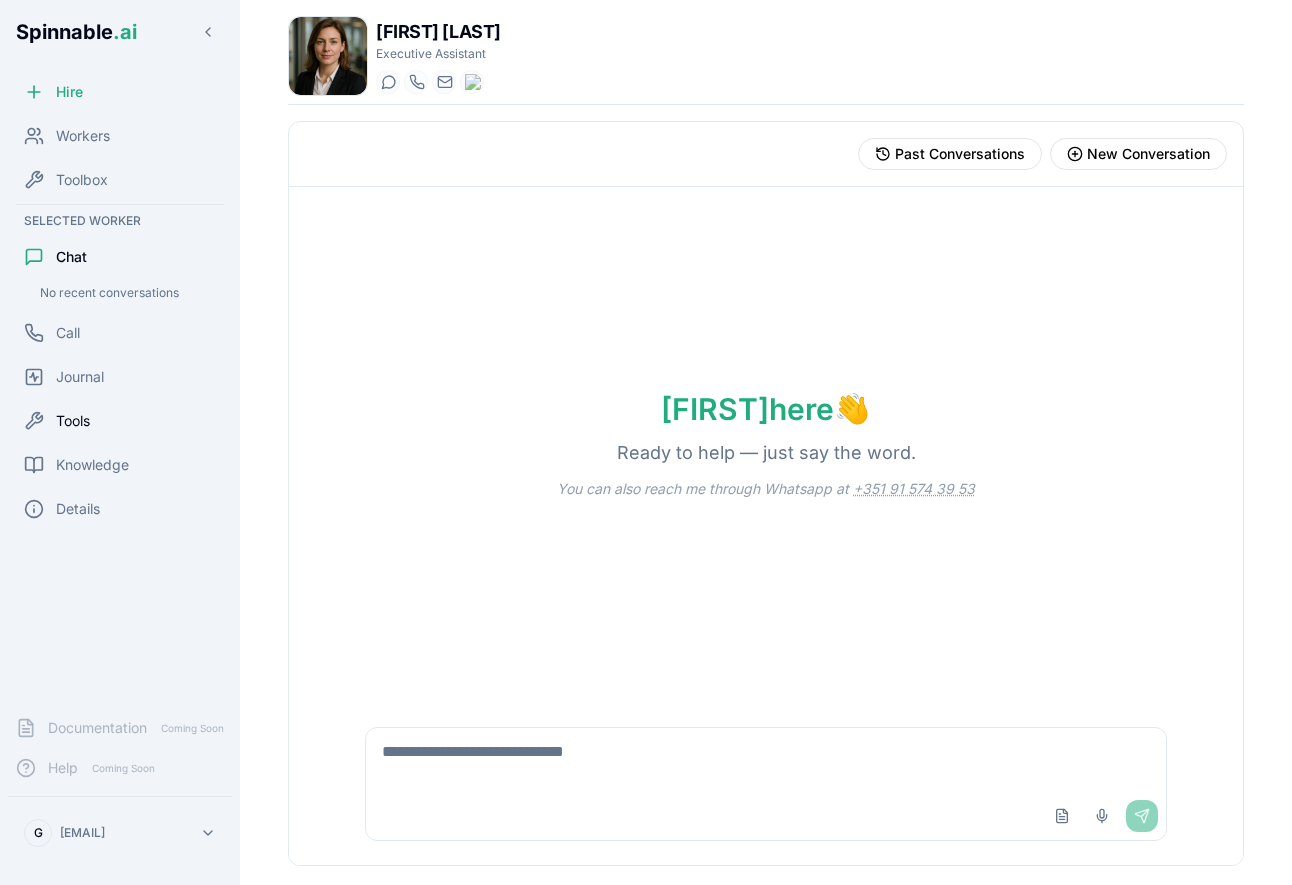 click on "Tools" at bounding box center (120, 421) 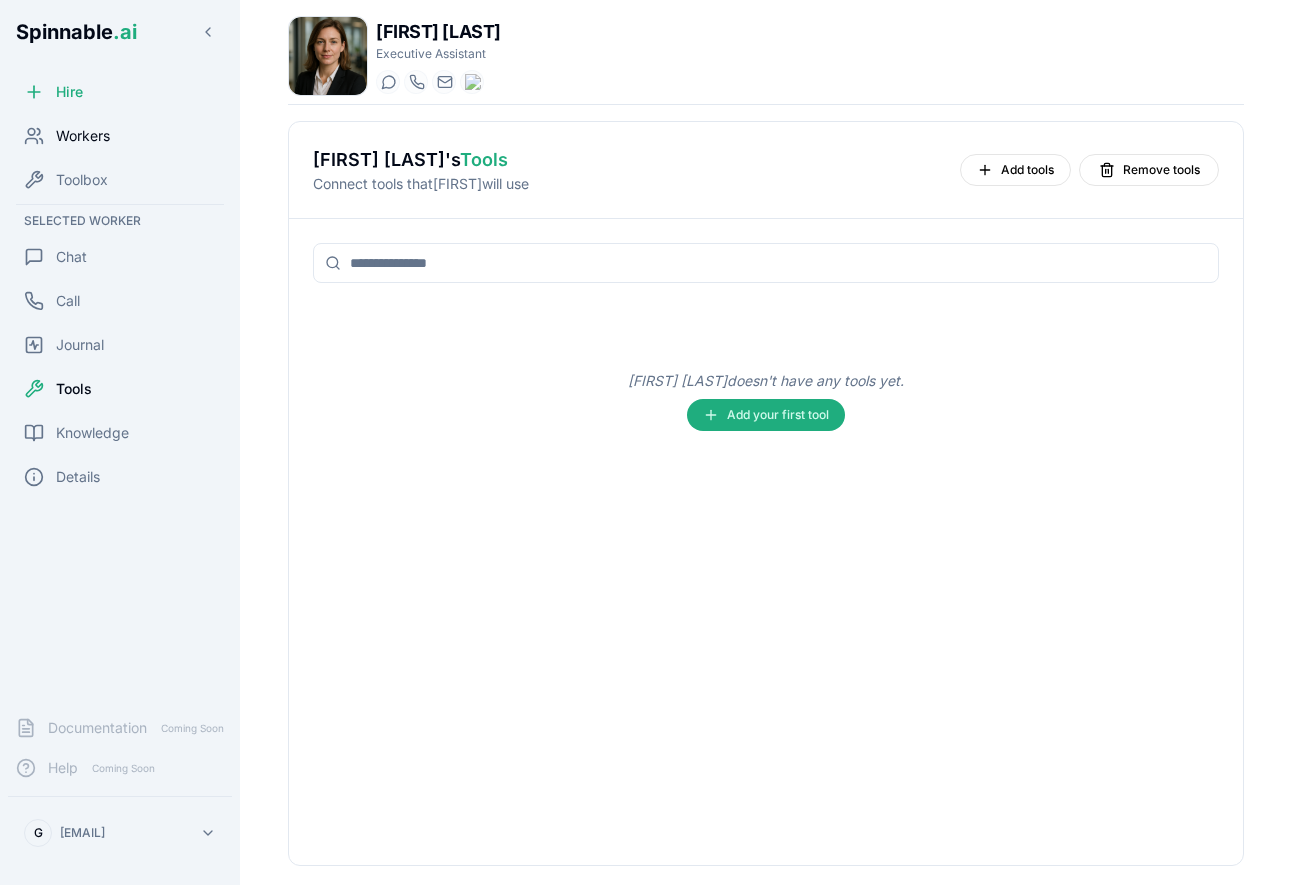 click on "Workers" at bounding box center [120, 136] 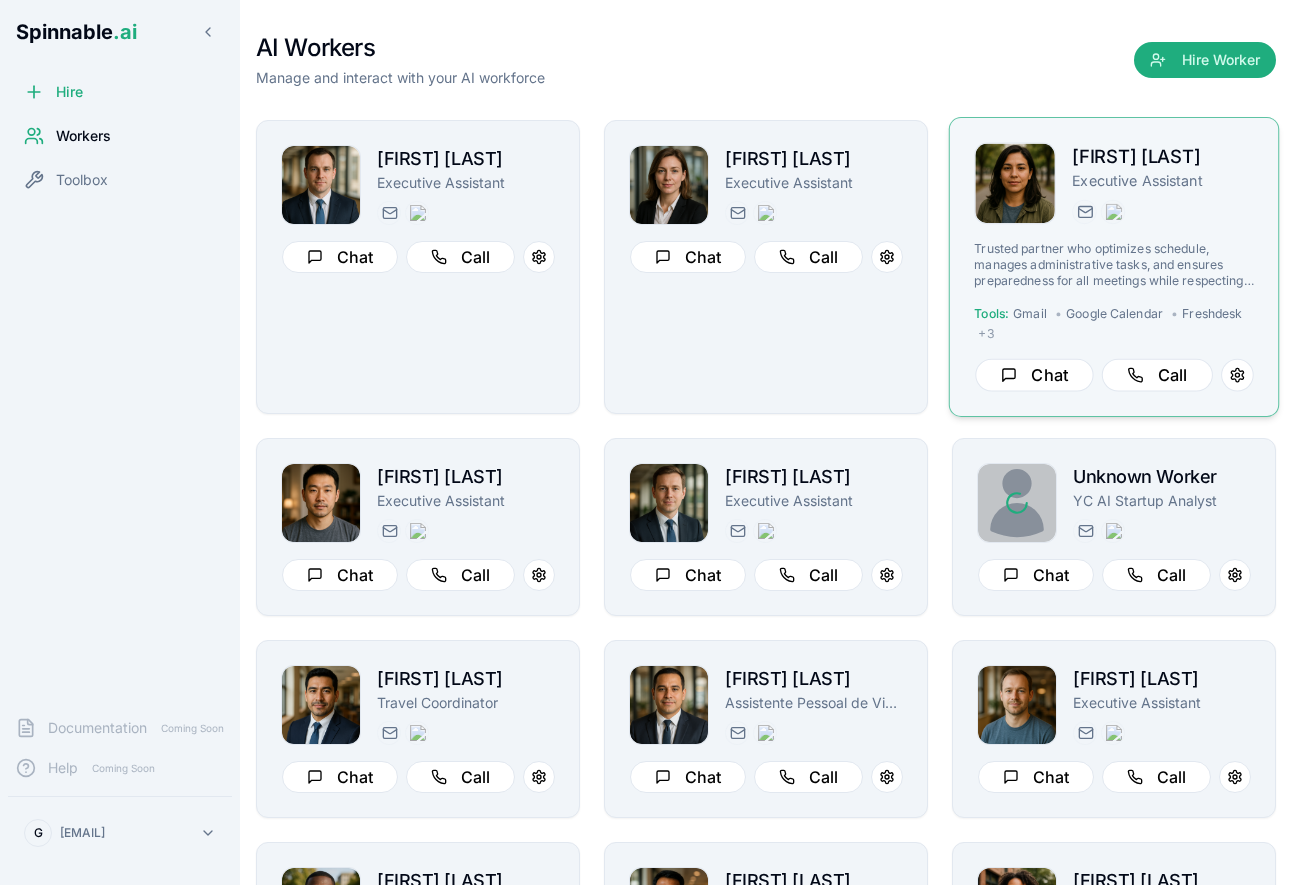 click on "Trusted partner who optimizes schedule, manages administrative tasks, and ensures preparedness for all meetings while respecting communication preferences." at bounding box center [1113, 264] 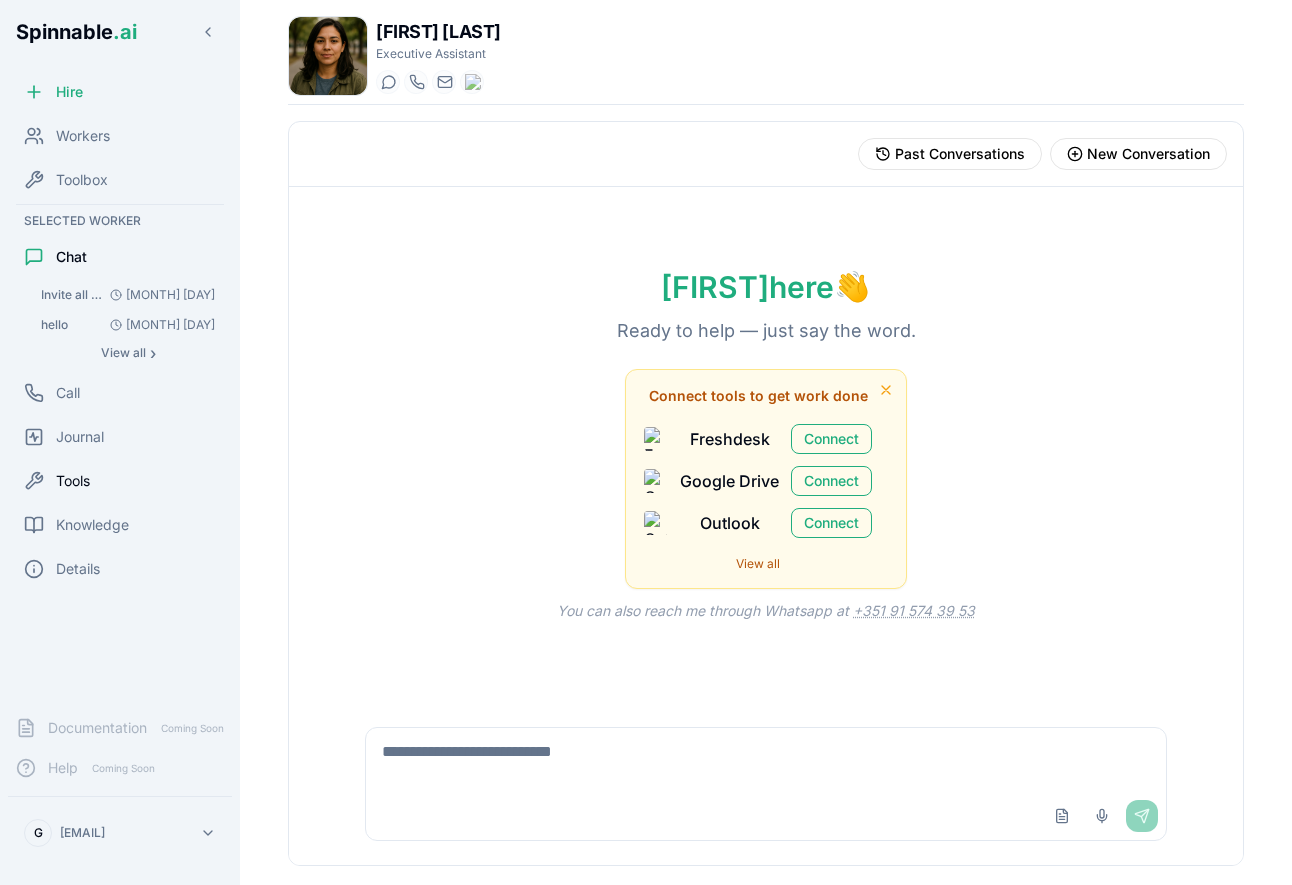 click on "Tools" at bounding box center (73, 481) 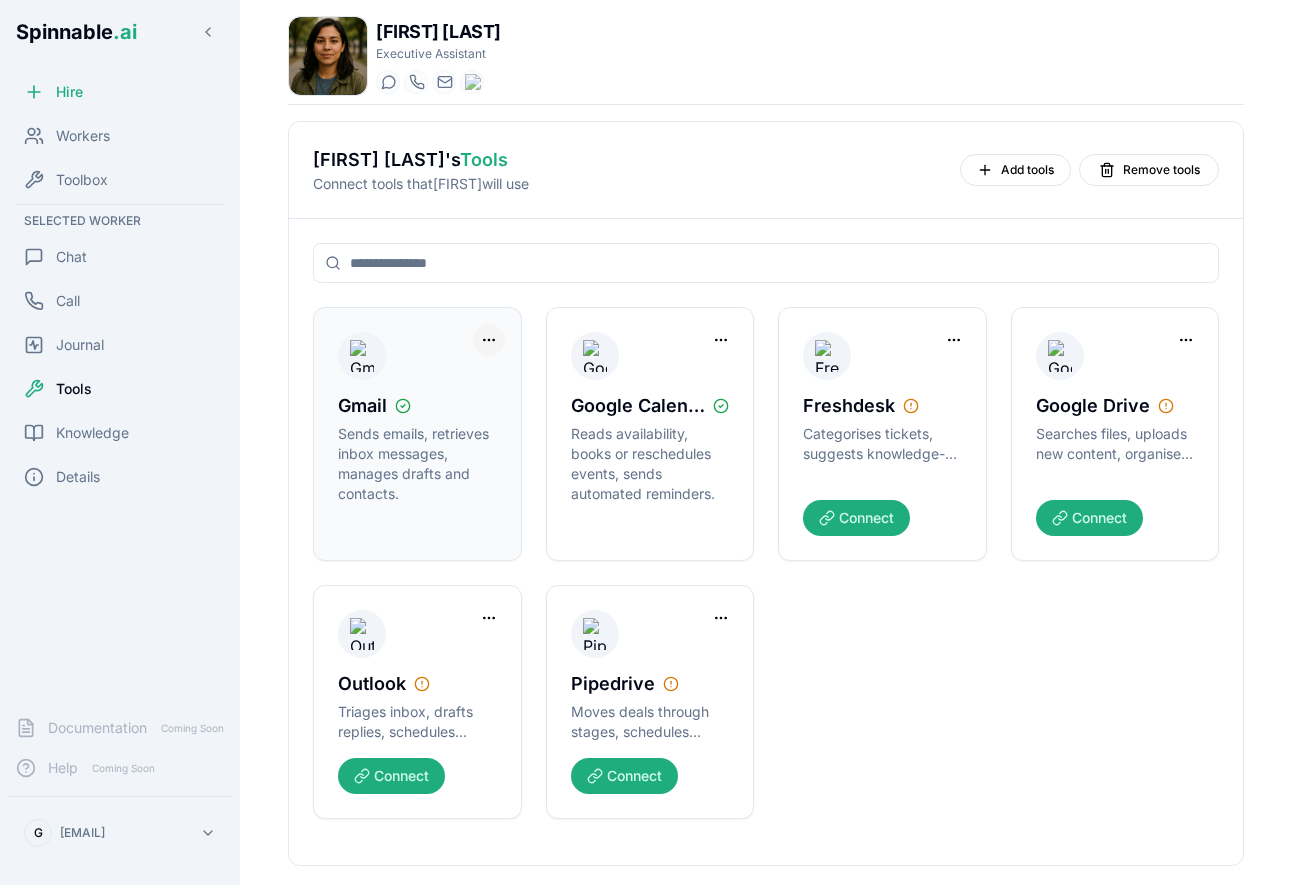click on "Spinnable .ai Hire Workers Toolbox Selected Worker Chat Call Journal Tools Knowledge Details Documentation Coming Soon Help Coming Soon G gil@spinnable.ai Zion Schmidt Executive Assistant Start a chat Start a call ifjenein@getspinnable.ai +351 91 574 39 53 Zion Schmidt 's  Tools Connect tools that  Zion  will use Add tools Remove tools       Gmail Sends emails, retrieves inbox messages, manages drafts and contacts.     Google Calendar Reads availability, books or reschedules events, sends automated reminders.     Freshdesk Categorises tickets, suggests knowledge-base articles, automates satisfaction surveys. Connect     Google Drive Searches files, uploads new content, organises folders, adjusts sharing permissions. Connect     Outlook Triages inbox, drafts replies, schedules meetings, maintains contact lists. Connect     Pipedrive Moves deals through stages, schedules follow-ups, compiles revenue snapshots. Connect" at bounding box center [646, 517] 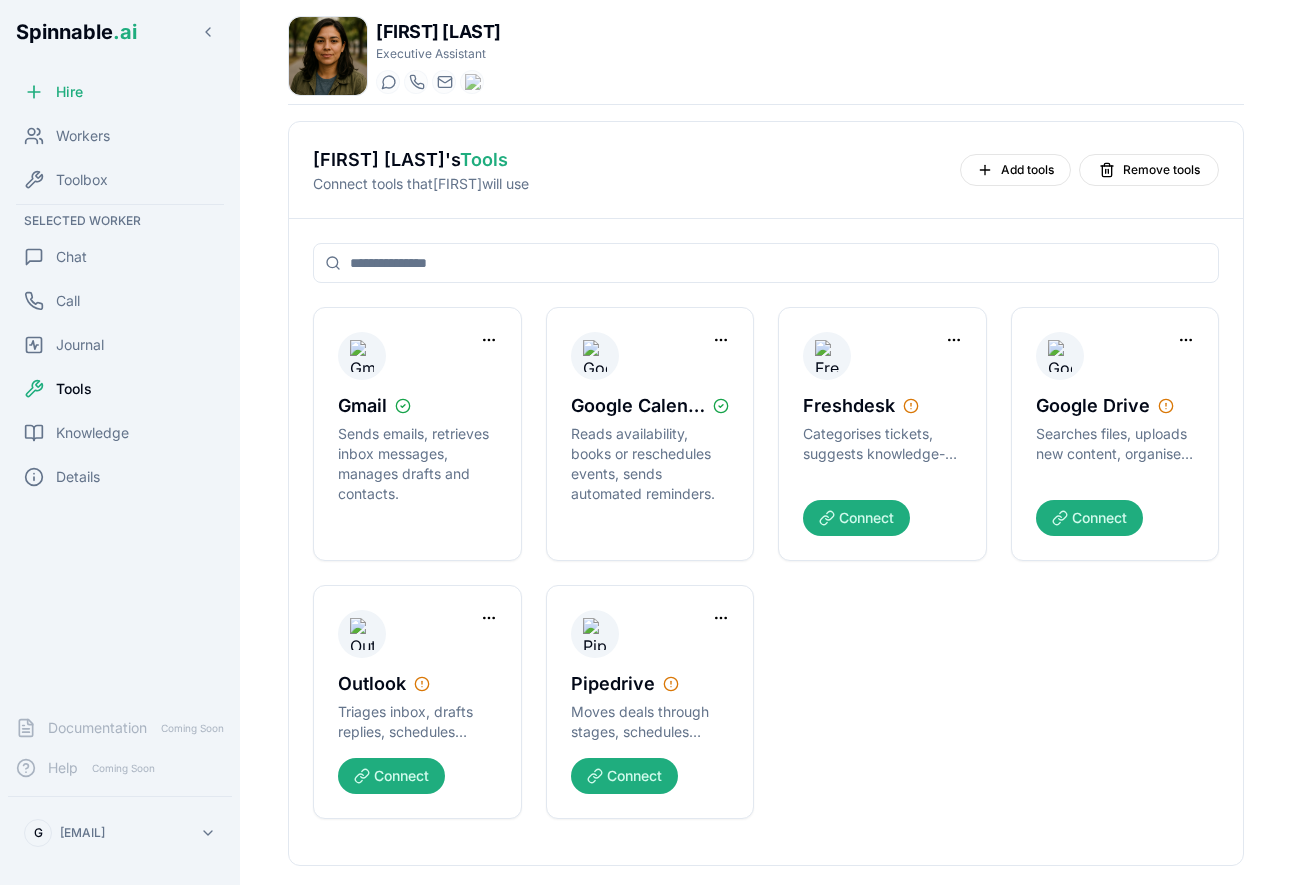 click on "Spinnable .ai Hire Workers Toolbox Selected Worker Chat Call Journal Tools Knowledge Details Documentation Coming Soon Help Coming Soon G gil@spinnable.ai Zion Schmidt Executive Assistant Start a chat Start a call ifjenein@getspinnable.ai +351 91 574 39 53 Zion Schmidt 's  Tools Connect tools that  Zion  will use Add tools Remove tools       Gmail Sends emails, retrieves inbox messages, manages drafts and contacts.     Google Calendar Reads availability, books or reschedules events, sends automated reminders.     Freshdesk Categorises tickets, suggests knowledge-base articles, automates satisfaction surveys. Connect     Google Drive Searches files, uploads new content, organises folders, adjusts sharing permissions. Connect     Outlook Triages inbox, drafts replies, schedules meetings, maintains contact lists. Connect     Pipedrive Moves deals through stages, schedules follow-ups, compiles revenue snapshots. Connect" at bounding box center (646, 517) 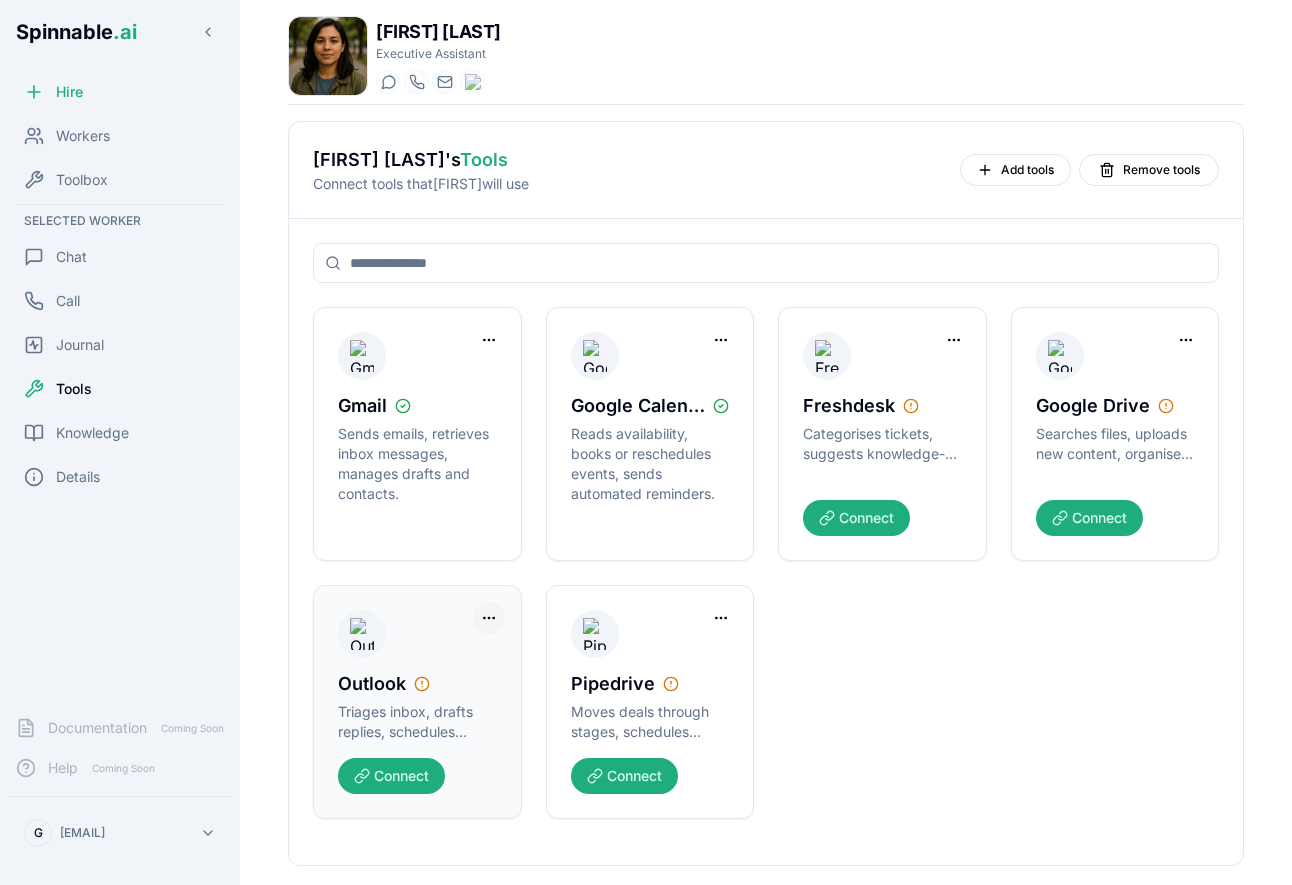 click on "Spinnable .ai Hire Workers Toolbox Selected Worker Chat Call Journal Tools Knowledge Details Documentation Coming Soon Help Coming Soon G gil@spinnable.ai Zion Schmidt Executive Assistant Start a chat Start a call ifjenein@getspinnable.ai +351 91 574 39 53 Zion Schmidt 's  Tools Connect tools that  Zion  will use Add tools Remove tools       Gmail Sends emails, retrieves inbox messages, manages drafts and contacts.     Google Calendar Reads availability, books or reschedules events, sends automated reminders.     Freshdesk Categorises tickets, suggests knowledge-base articles, automates satisfaction surveys. Connect     Google Drive Searches files, uploads new content, organises folders, adjusts sharing permissions. Connect     Outlook Triages inbox, drafts replies, schedules meetings, maintains contact lists. Connect     Pipedrive Moves deals through stages, schedules follow-ups, compiles revenue snapshots. Connect" at bounding box center (646, 517) 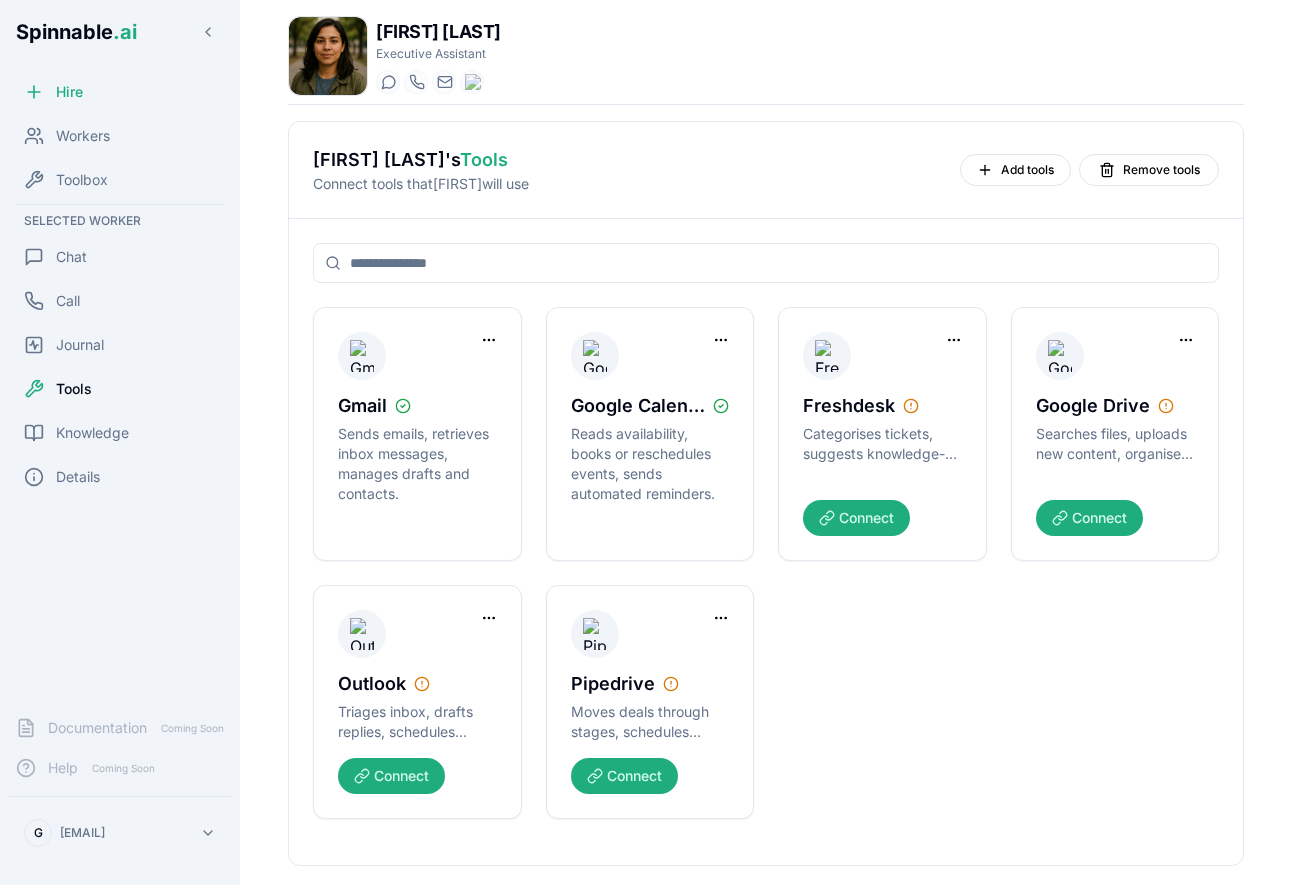 click on "Spinnable .ai Hire Workers Toolbox Selected Worker Chat Call Journal Tools Knowledge Details Documentation Coming Soon Help Coming Soon G gil@spinnable.ai Zion Schmidt Executive Assistant Start a chat Start a call ifjenein@getspinnable.ai +351 91 574 39 53 Zion Schmidt 's  Tools Connect tools that  Zion  will use Add tools Remove tools       Gmail Sends emails, retrieves inbox messages, manages drafts and contacts.     Google Calendar Reads availability, books or reschedules events, sends automated reminders.     Freshdesk Categorises tickets, suggests knowledge-base articles, automates satisfaction surveys. Connect     Google Drive Searches files, uploads new content, organises folders, adjusts sharing permissions. Connect     Outlook Triages inbox, drafts replies, schedules meetings, maintains contact lists. Connect     Pipedrive Moves deals through stages, schedules follow-ups, compiles revenue snapshots. Connect" at bounding box center (646, 517) 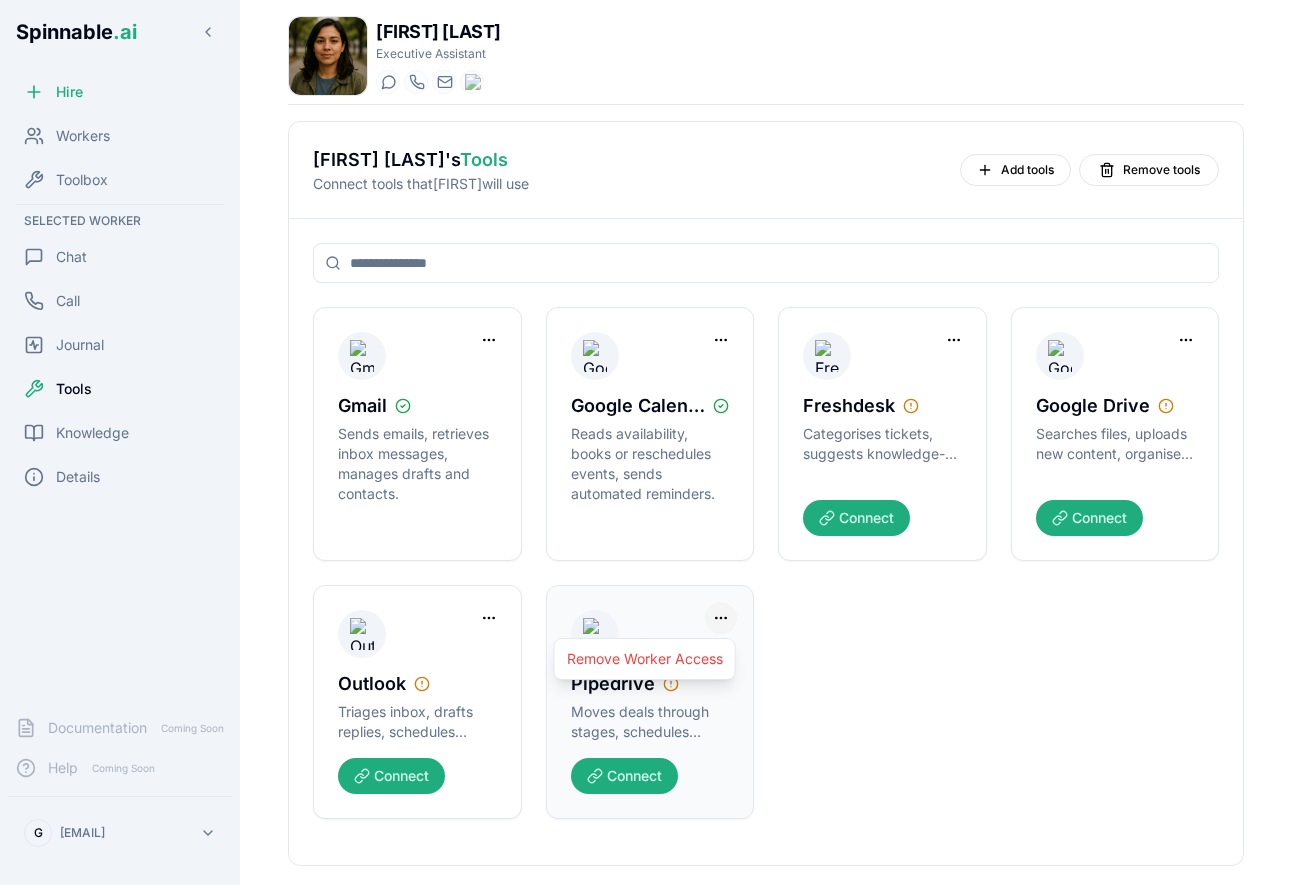 click on "Spinnable .ai Hire Workers Toolbox Selected Worker Chat Call Journal Tools Knowledge Details Documentation Coming Soon Help Coming Soon G gil@spinnable.ai Zion Schmidt Executive Assistant Start a chat Start a call ifjenein@getspinnable.ai +351 91 574 39 53 Zion Schmidt 's  Tools Connect tools that  Zion  will use Add tools Remove tools       Gmail Sends emails, retrieves inbox messages, manages drafts and contacts.     Google Calendar Reads availability, books or reschedules events, sends automated reminders.     Freshdesk Categorises tickets, suggests knowledge-base articles, automates satisfaction surveys. Connect     Google Drive Searches files, uploads new content, organises folders, adjusts sharing permissions. Connect     Outlook Triages inbox, drafts replies, schedules meetings, maintains contact lists. Connect     Pipedrive Moves deals through stages, schedules follow-ups, compiles revenue snapshots. Connect
Remove Worker Access" at bounding box center [646, 517] 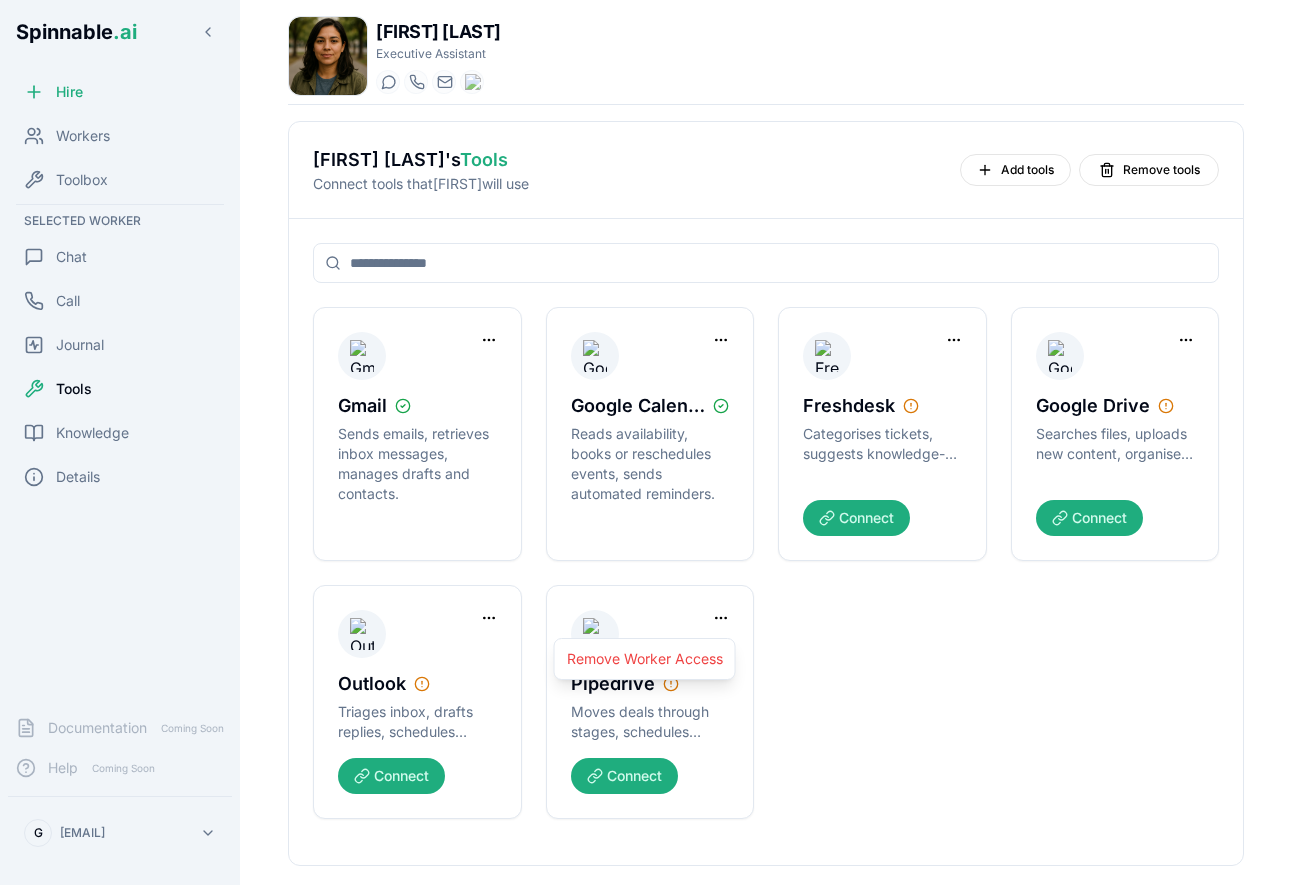 click on "Spinnable .ai Hire Workers Toolbox Selected Worker Chat Call Journal Tools Knowledge Details Documentation Coming Soon Help Coming Soon G gil@spinnable.ai Zion Schmidt Executive Assistant Start a chat Start a call ifjenein@getspinnable.ai +351 91 574 39 53 Zion Schmidt 's  Tools Connect tools that  Zion  will use Add tools Remove tools       Gmail Sends emails, retrieves inbox messages, manages drafts and contacts.     Google Calendar Reads availability, books or reschedules events, sends automated reminders.     Freshdesk Categorises tickets, suggests knowledge-base articles, automates satisfaction surveys. Connect     Google Drive Searches files, uploads new content, organises folders, adjusts sharing permissions. Connect     Outlook Triages inbox, drafts replies, schedules meetings, maintains contact lists. Connect     Pipedrive Moves deals through stages, schedules follow-ups, compiles revenue snapshots. Connect
Remove Worker Access" at bounding box center (646, 517) 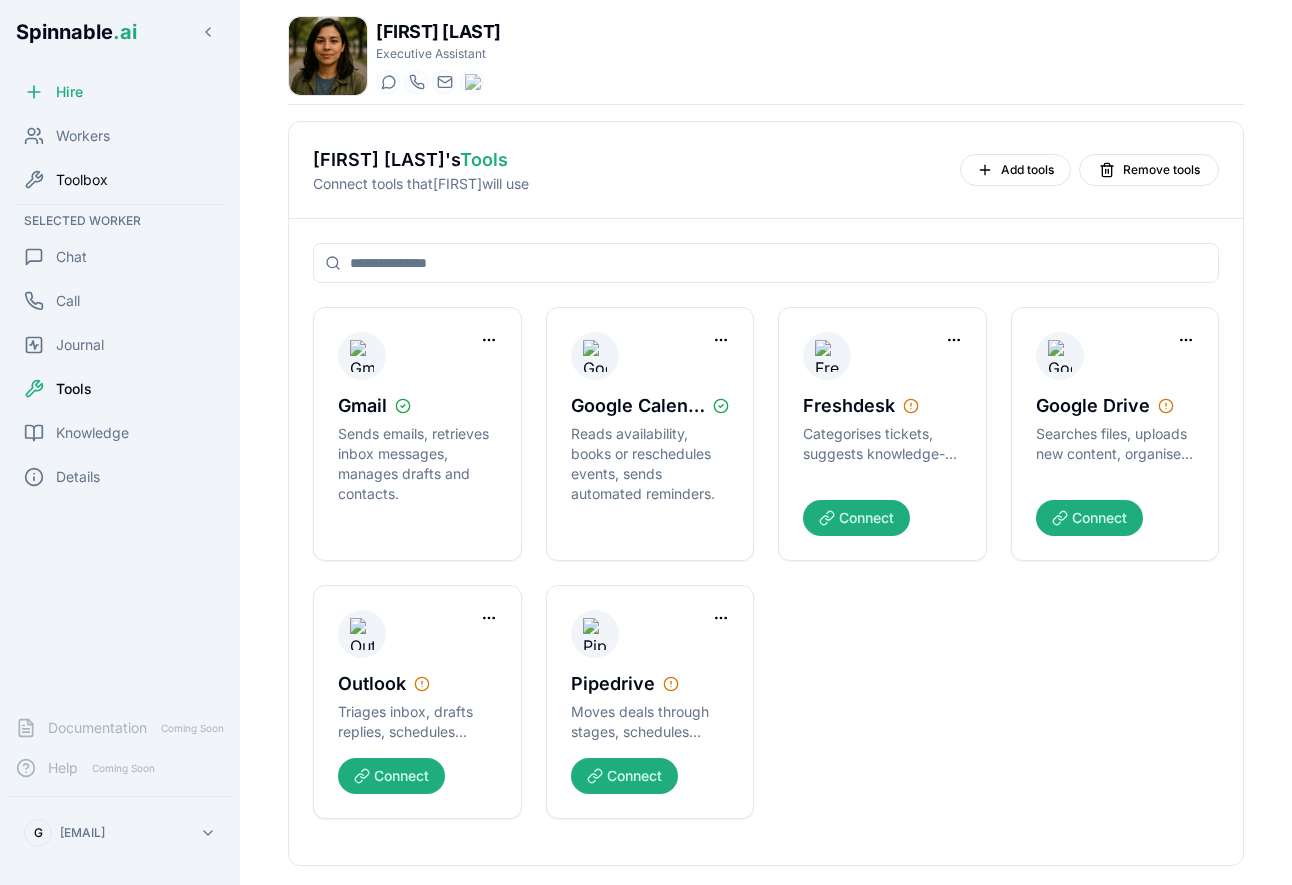 click on "Toolbox" at bounding box center (120, 180) 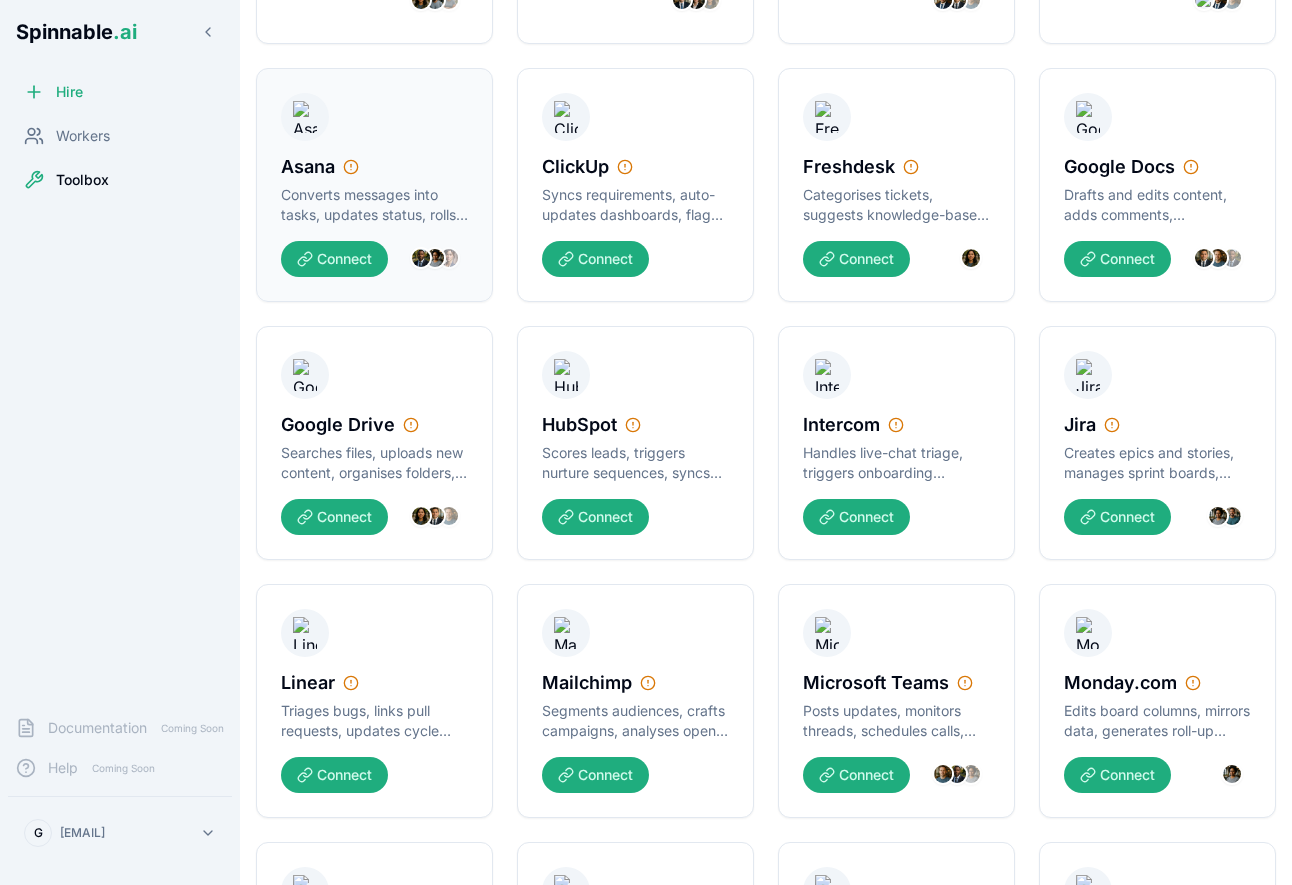 scroll, scrollTop: 0, scrollLeft: 0, axis: both 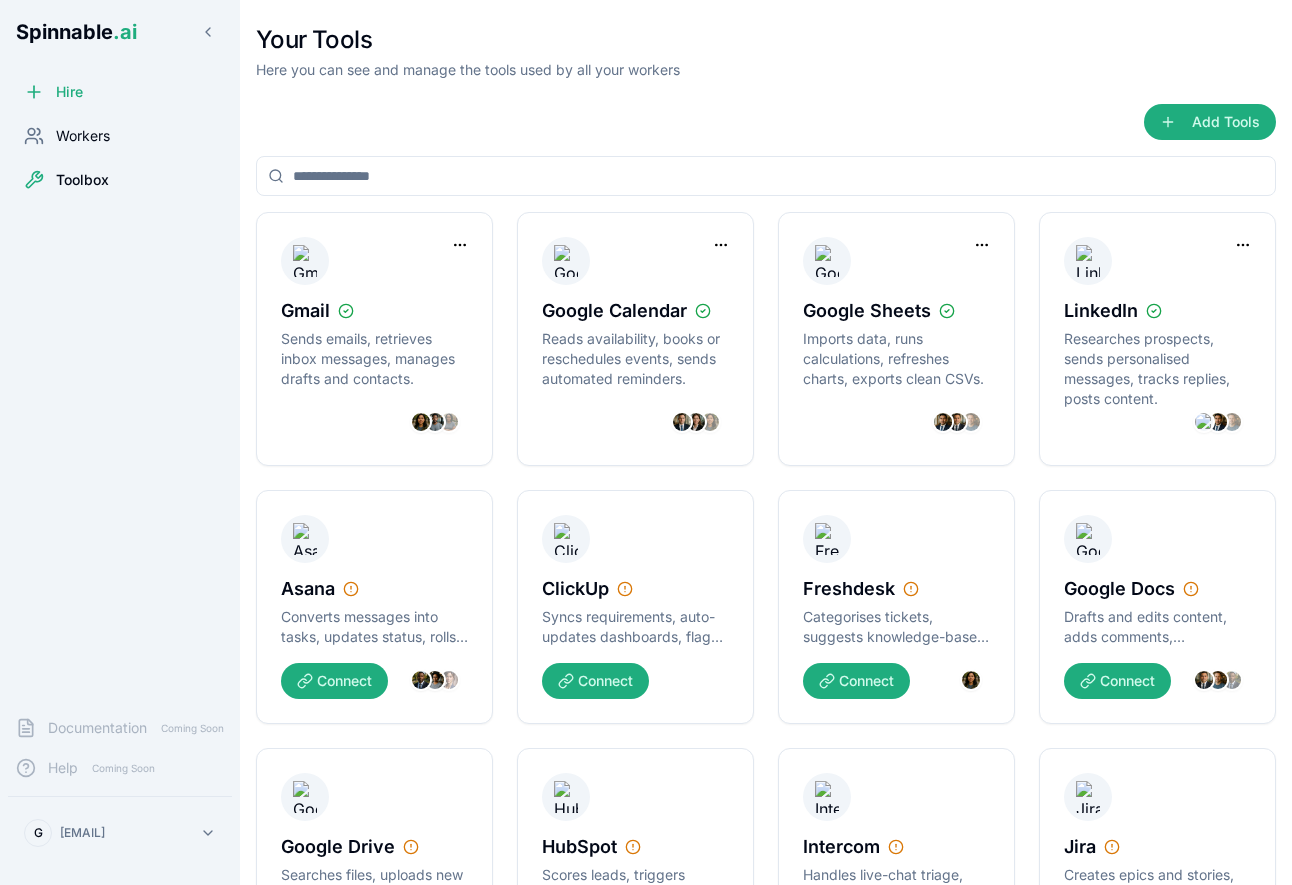 click on "Workers" at bounding box center (120, 136) 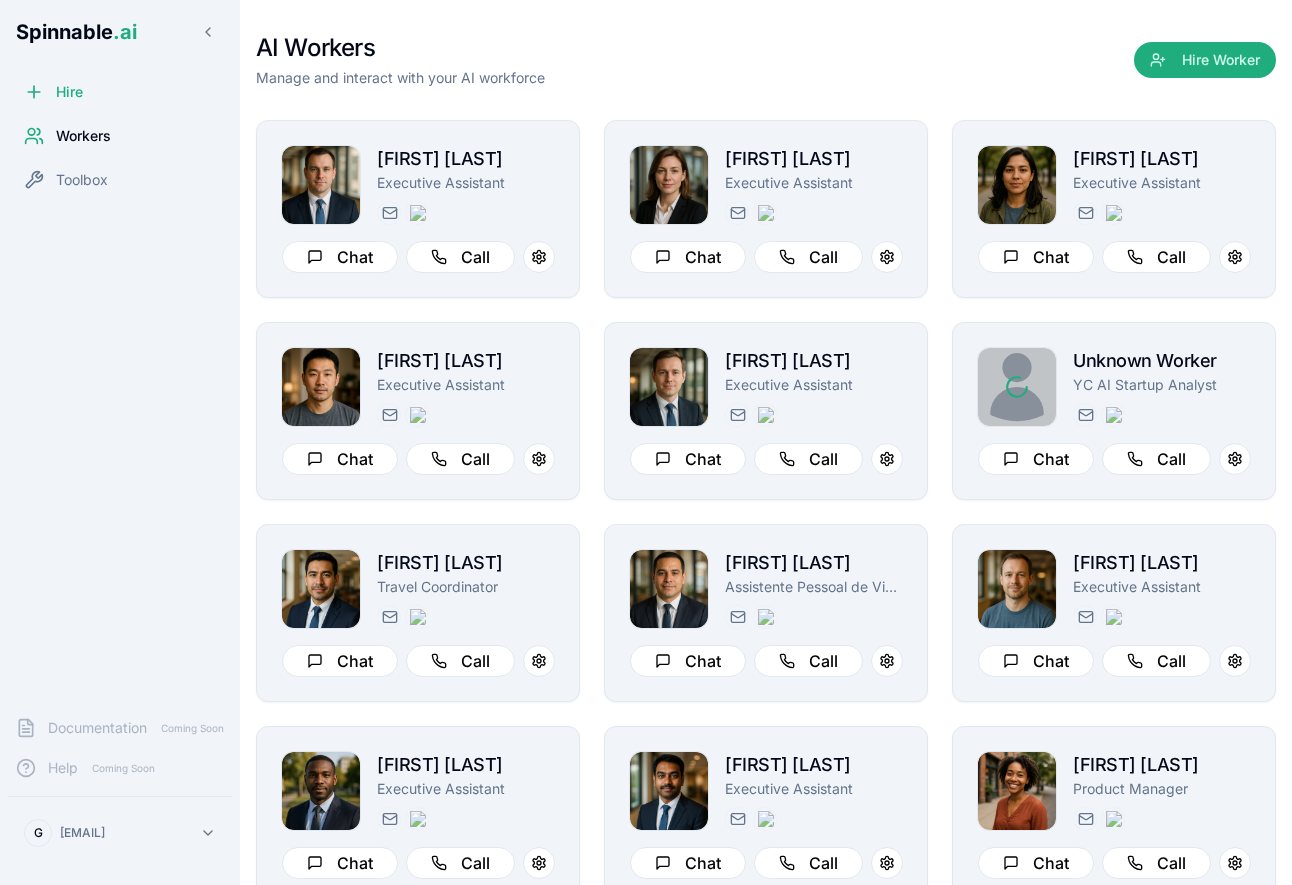 click on "Spinnable .ai Hire Workers Toolbox Documentation Coming Soon Help Coming Soon G gil@spinnable.ai AI Workers Manage and interact with your AI workforce Hire Worker Armin Ortiz Executive Assistant armin.ortiz@getspinnable.ai +351 91 574 39 53 A trusted executive partner who optimizes schedules, manages administrative tasks, and ensures thorough preparation for all meetings. Tools: Google Calendar Chat Call Skylar Rodriguez Executive Assistant skylar.rodriguez@getspinnable.ai +351 91 574 39 53 A trusted partner who optimizes schedules, manages administrative tasks, and ensures meeting preparedness while respecting focus time and communication preferences. Tools: Google Calendar Chat Call Zion Schmidt Executive Assistant ifjenein@getspinnable.ai +351 91 574 39 53 Trusted partner who optimizes schedule, manages administrative tasks, and ensures preparedness for all meetings while respecting communication preferences. Tools: Gmail • Google Calendar • Freshdesk + 3 Chat Call Jie Lam +351 91 574 39 53" at bounding box center [646, 517] 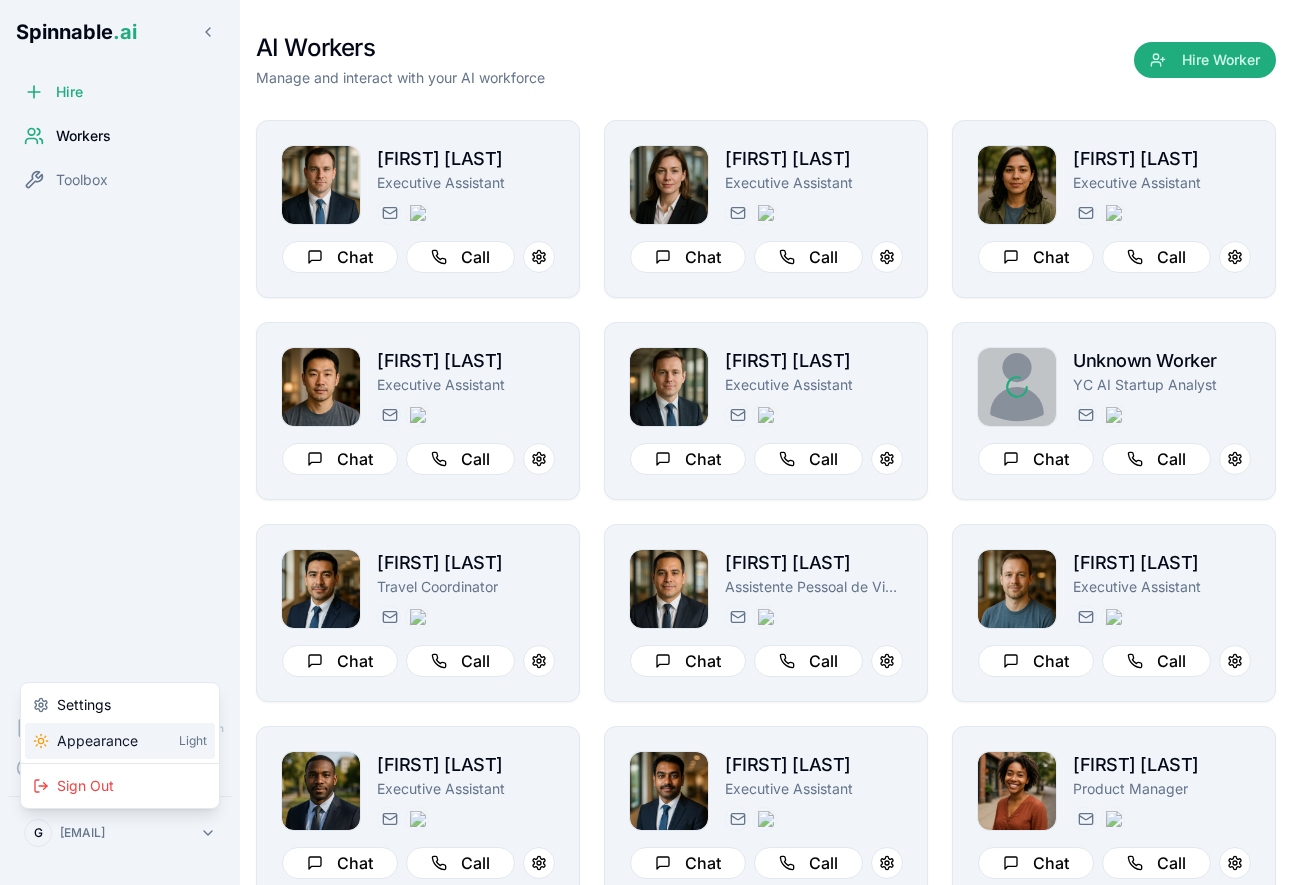 click on "Appearance" at bounding box center [97, 741] 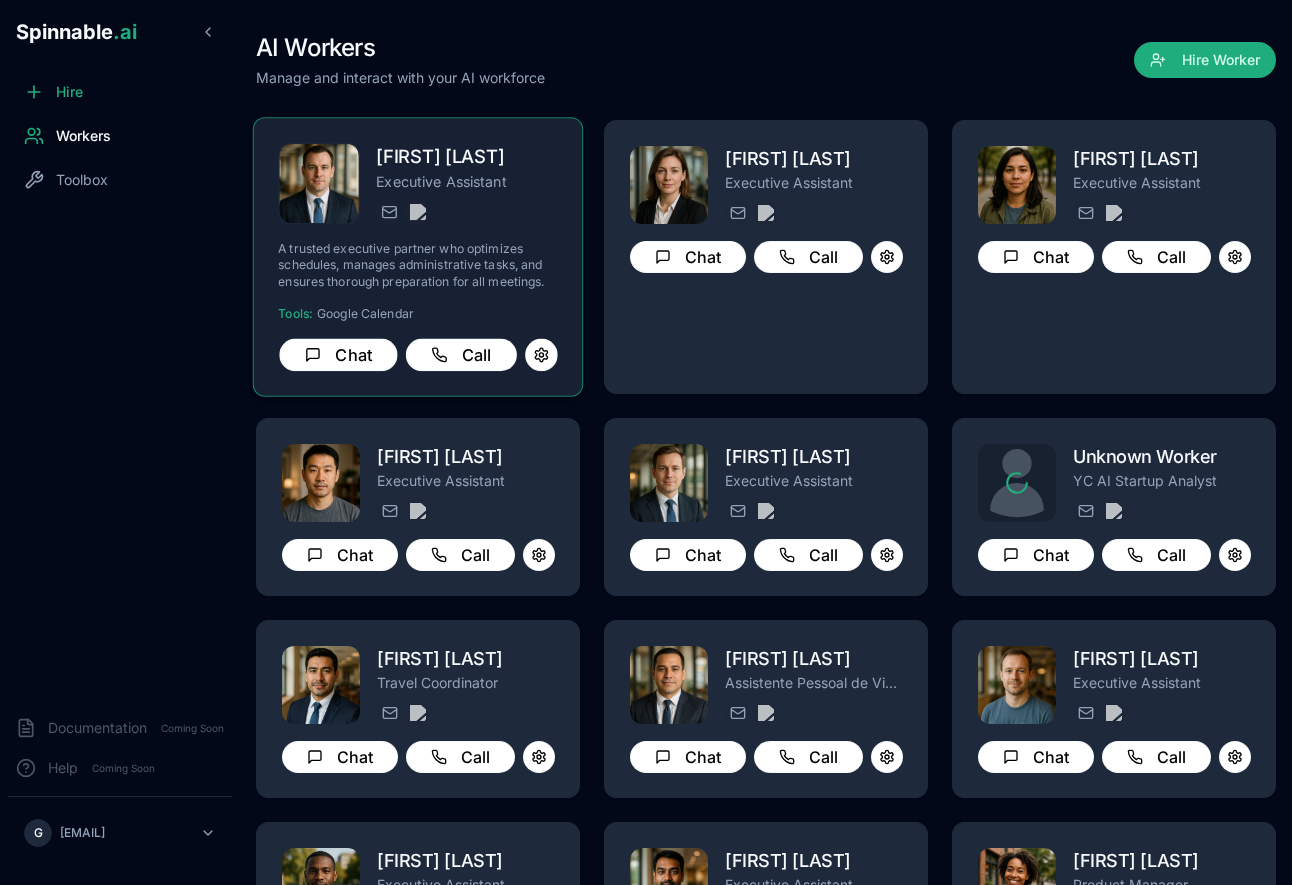 click on "Executive Assistant" at bounding box center (467, 181) 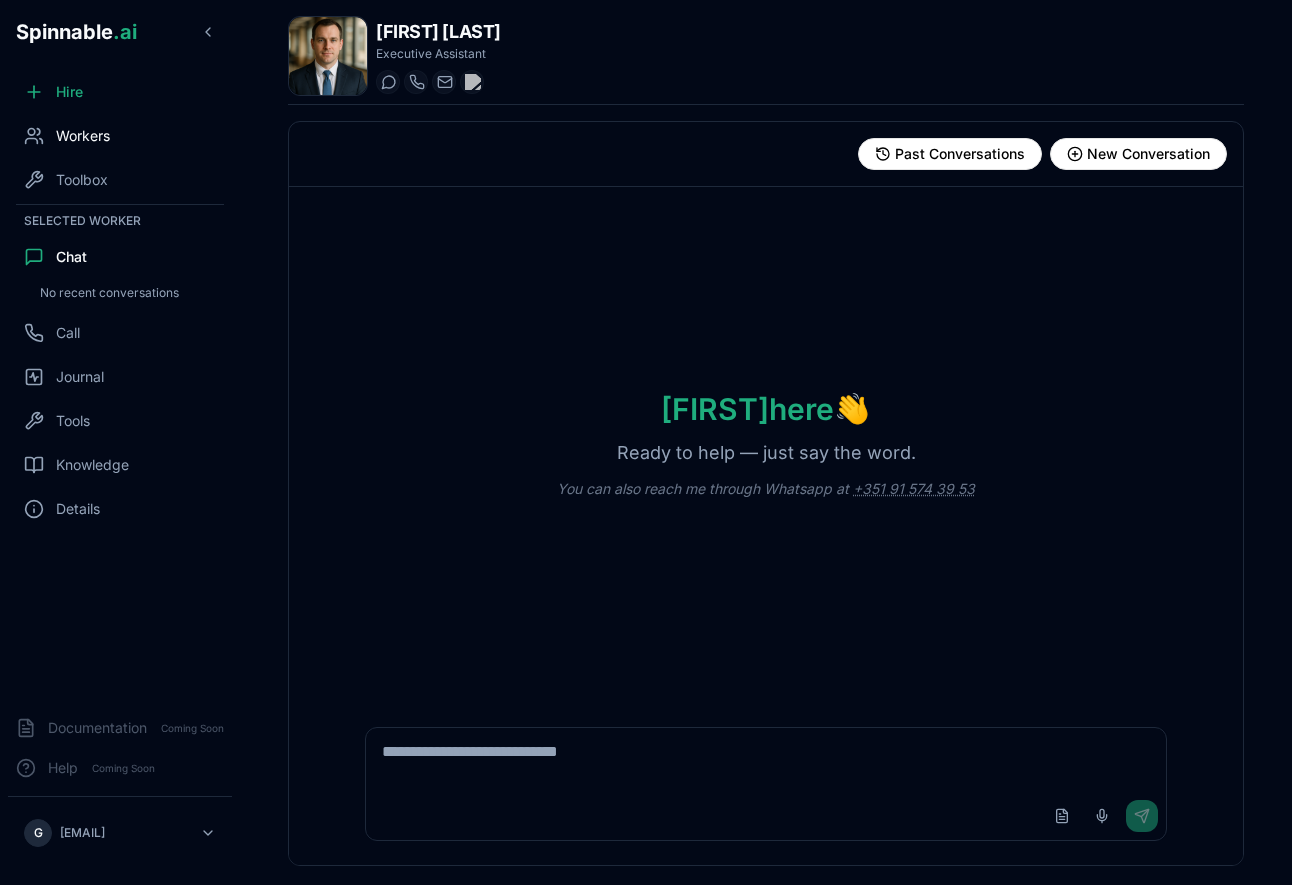 click on "Workers" at bounding box center (120, 136) 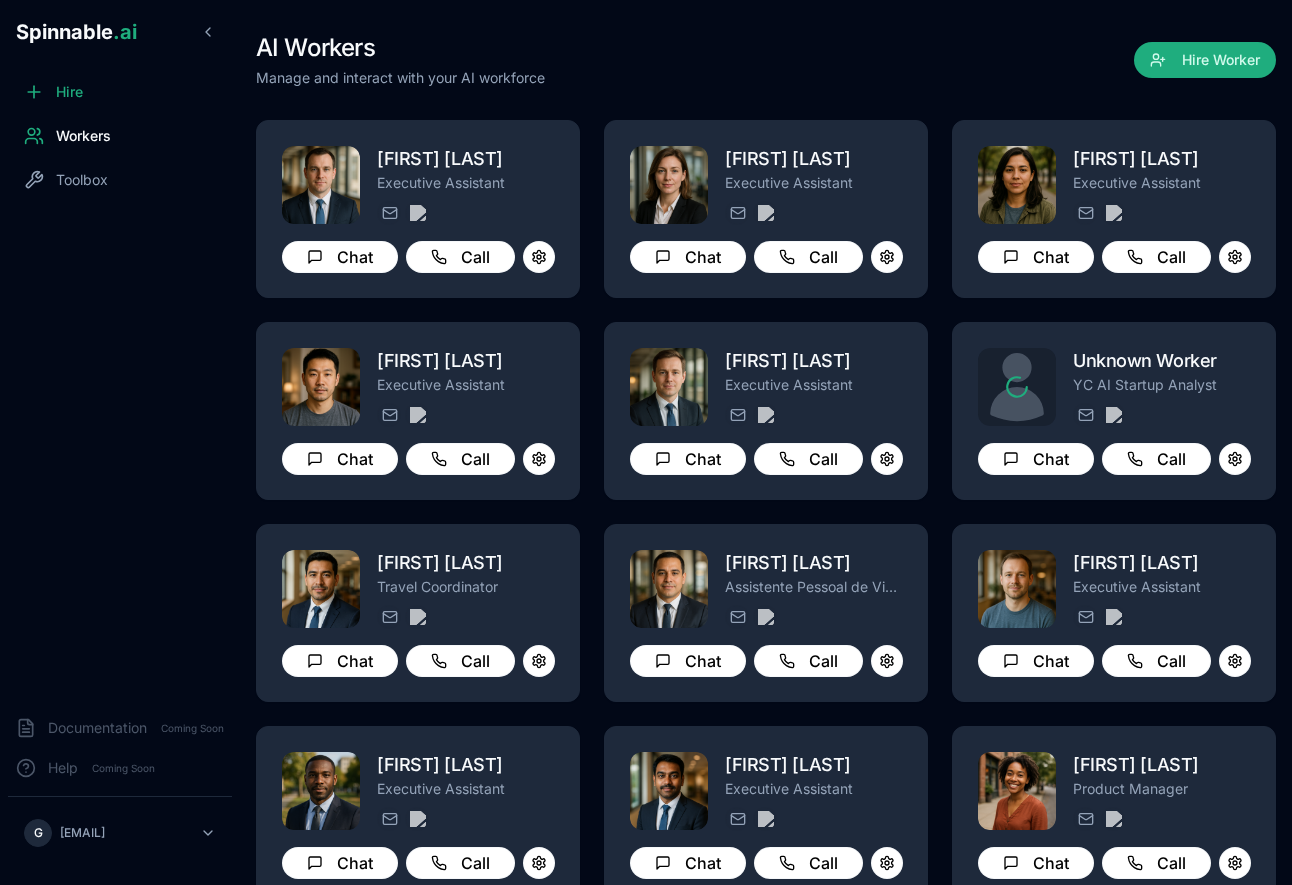 scroll, scrollTop: 0, scrollLeft: 0, axis: both 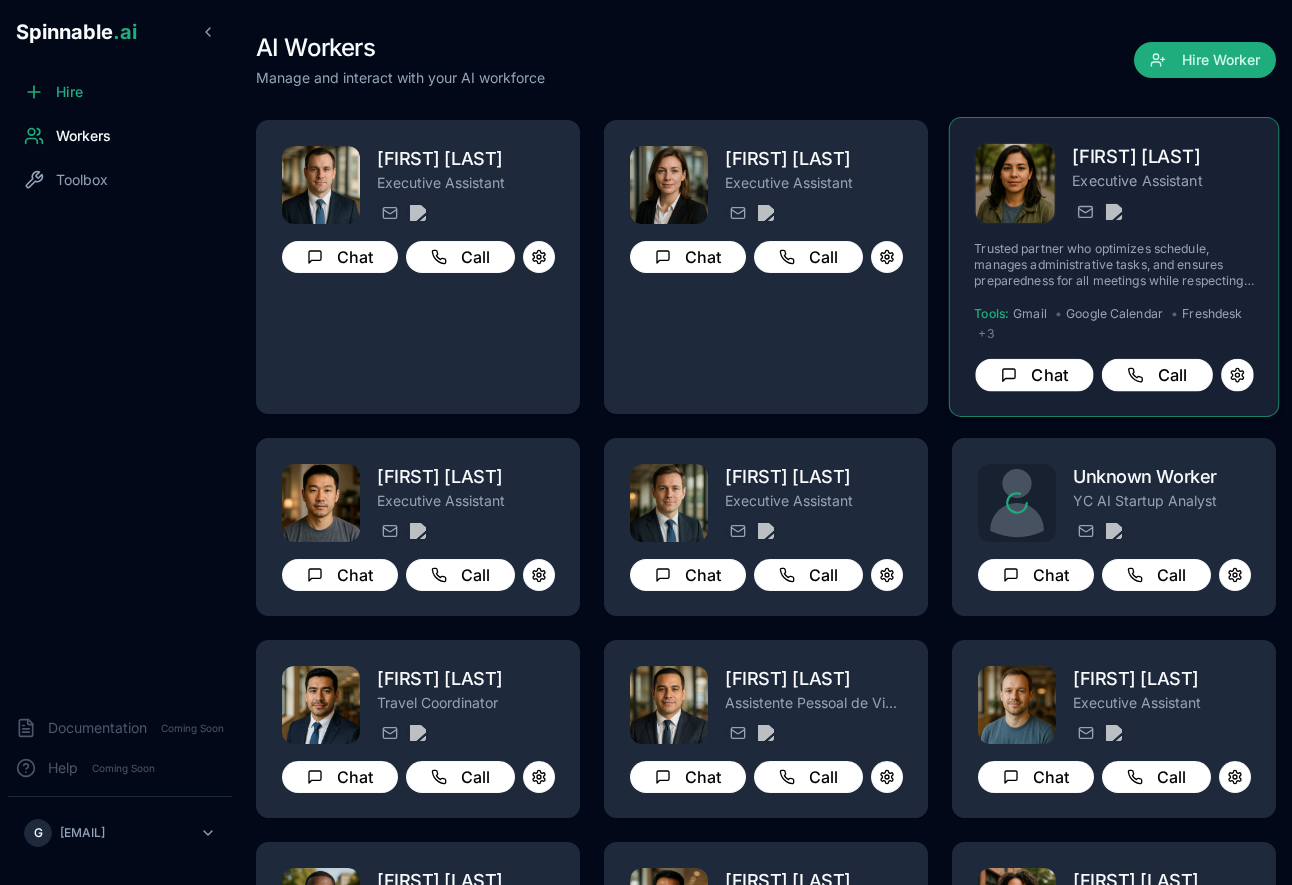 click on "Zion Schmidt Executive Assistant ifjenein@getspinnable.ai +351 91 574 39 53 Trusted partner who optimizes schedule, manages administrative tasks, and ensures preparedness for all meetings while respecting communication preferences. Tools: Gmail • Google Calendar • Freshdesk + 3 Chat Call" at bounding box center (1113, 267) 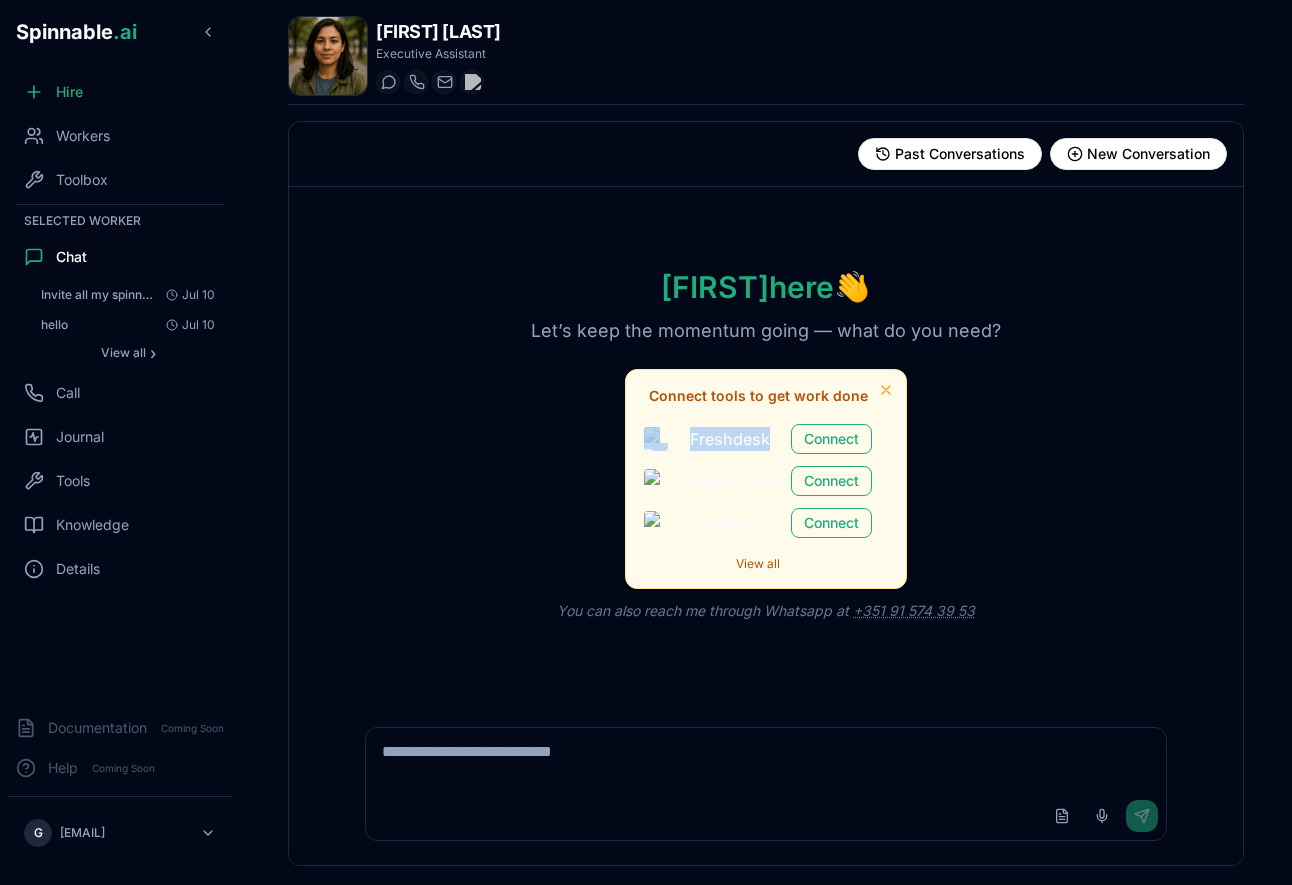 drag, startPoint x: 764, startPoint y: 442, endPoint x: 667, endPoint y: 438, distance: 97.082436 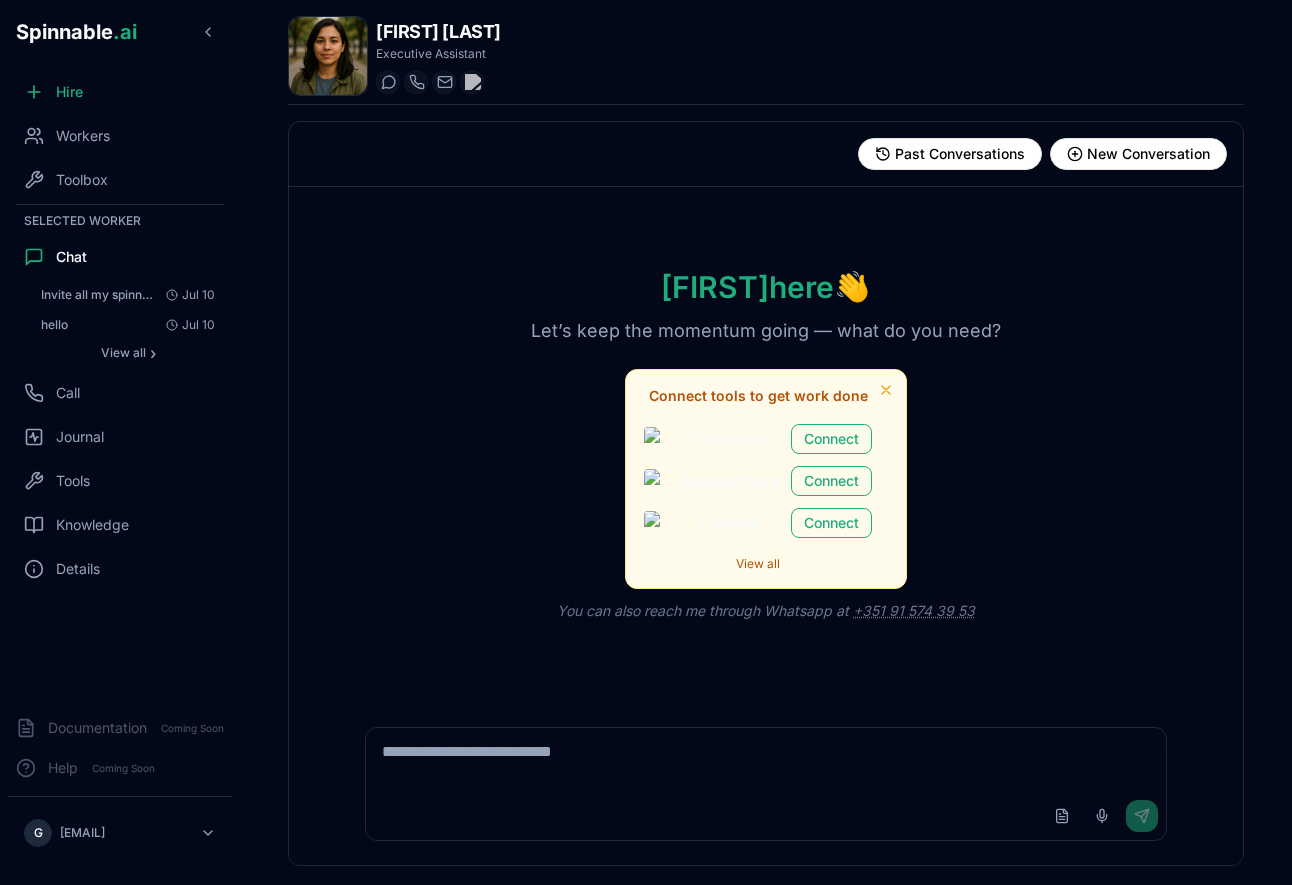 click on "Zion  here  👋 Let’s keep the momentum going — what do you need? Connect tools to get work done Freshdesk Connect Google Drive Connect Outlook Connect View all You can also reach me through Whatsapp at   +351 91 574 39 53" at bounding box center (766, 445) 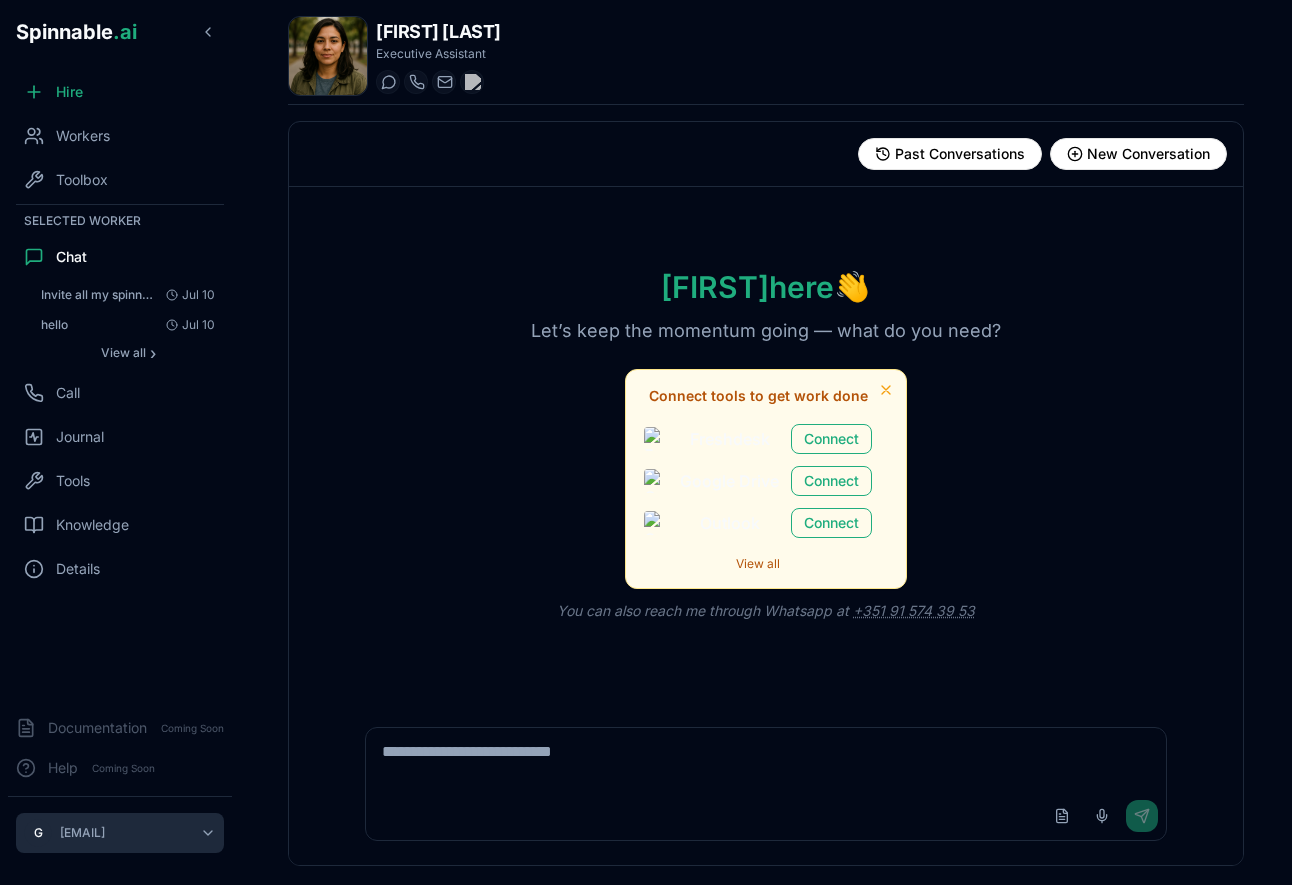 click on "Spinnable .ai Hire Workers Toolbox Selected Worker Chat Invite all my spinnable colleagues to my "Spinnable in-person" event tomorrow Jul 10 hello Jul 10 View all › Call Journal Tools Knowledge Details Documentation Coming Soon Help Coming Soon G gil@spinnable.ai Zion Schmidt Executive Assistant Start a chat Start a call ifjenein@getspinnable.ai +351 91 574 39 53 Past Conversations New Conversation Conversations Invite all my spinnable colleagues to my "Spinnable in-person" event tomorrow Jul 10
I've successfully added Sebastião (`sebastiao@spinnable.ai`) to your "Spinnable in-person" event for tomorrow, July 11, 2025. hello Jul 10 Hello! How can I assist you today? please use the Search people action on gmail. Find Fabio Jul 10
I apologize, but I am unable to perform that action. When attempting to search for "Fabio" within "Other contacts," I encountered a `PERMISSION_DE... What's sebastiao's email? Jul 10 Do the action "gmail_search_people" and share the results Jul 10 Jul 9 Jul 9 Jul 9" at bounding box center (646, 517) 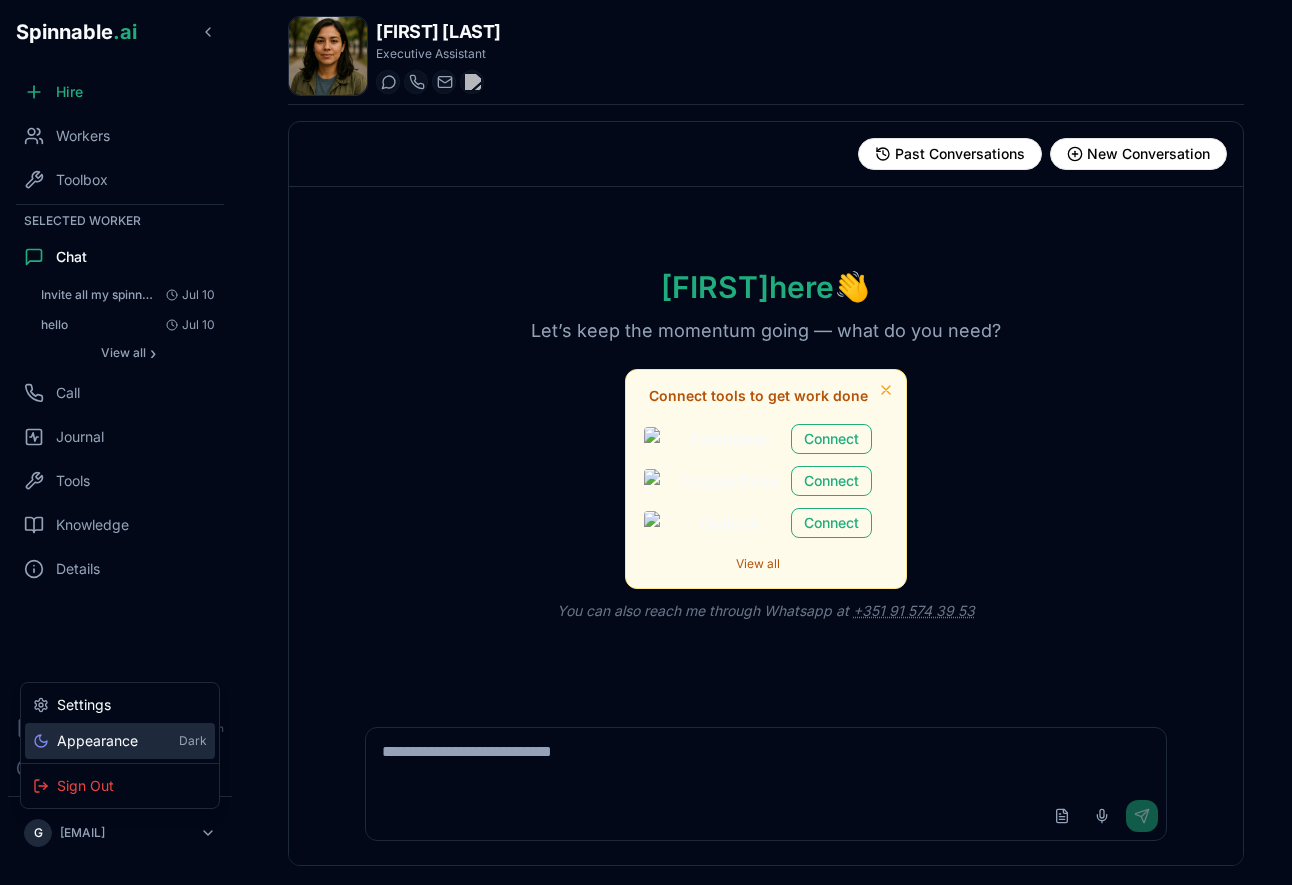 click on "Appearance Dark" at bounding box center (120, 741) 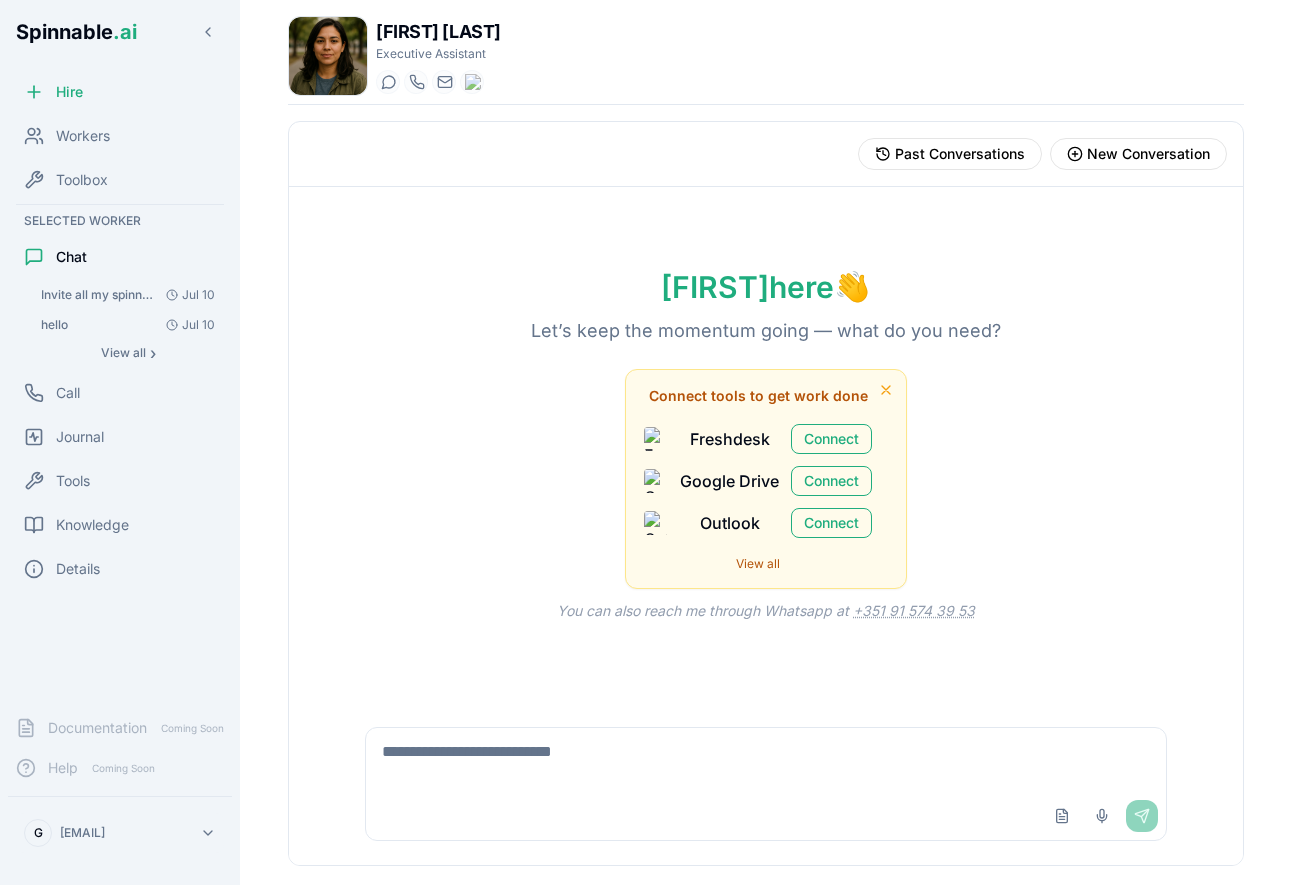 click on "Spinnable .ai Hire Workers Toolbox Selected Worker Chat Invite all my spinnable colleagues to my "Spinnable in-person" event tomorrow Jul 10 hello Jul 10 View all › Call Journal Tools Knowledge Details Documentation Coming Soon Help Coming Soon G gil@spinnable.ai Zion Schmidt Executive Assistant Start a chat Start a call ifjenein@getspinnable.ai +351 91 574 39 53 Past Conversations New Conversation Conversations Invite all my spinnable colleagues to my "Spinnable in-person" event tomorrow Jul 10
I've successfully added Sebastião (`sebastiao@spinnable.ai`) to your "Spinnable in-person" event for tomorrow, July 11, 2025. hello Jul 10 Hello! How can I assist you today? please use the Search people action on gmail. Find Fabio Jul 10
I apologize, but I am unable to perform that action. When attempting to search for "Fabio" within "Other contacts," I encountered a `PERMISSION_DE... What's sebastiao's email? Jul 10 Do the action "gmail_search_people" and share the results Jul 10 Jul 9 Jul 9 Jul 9" at bounding box center (646, 517) 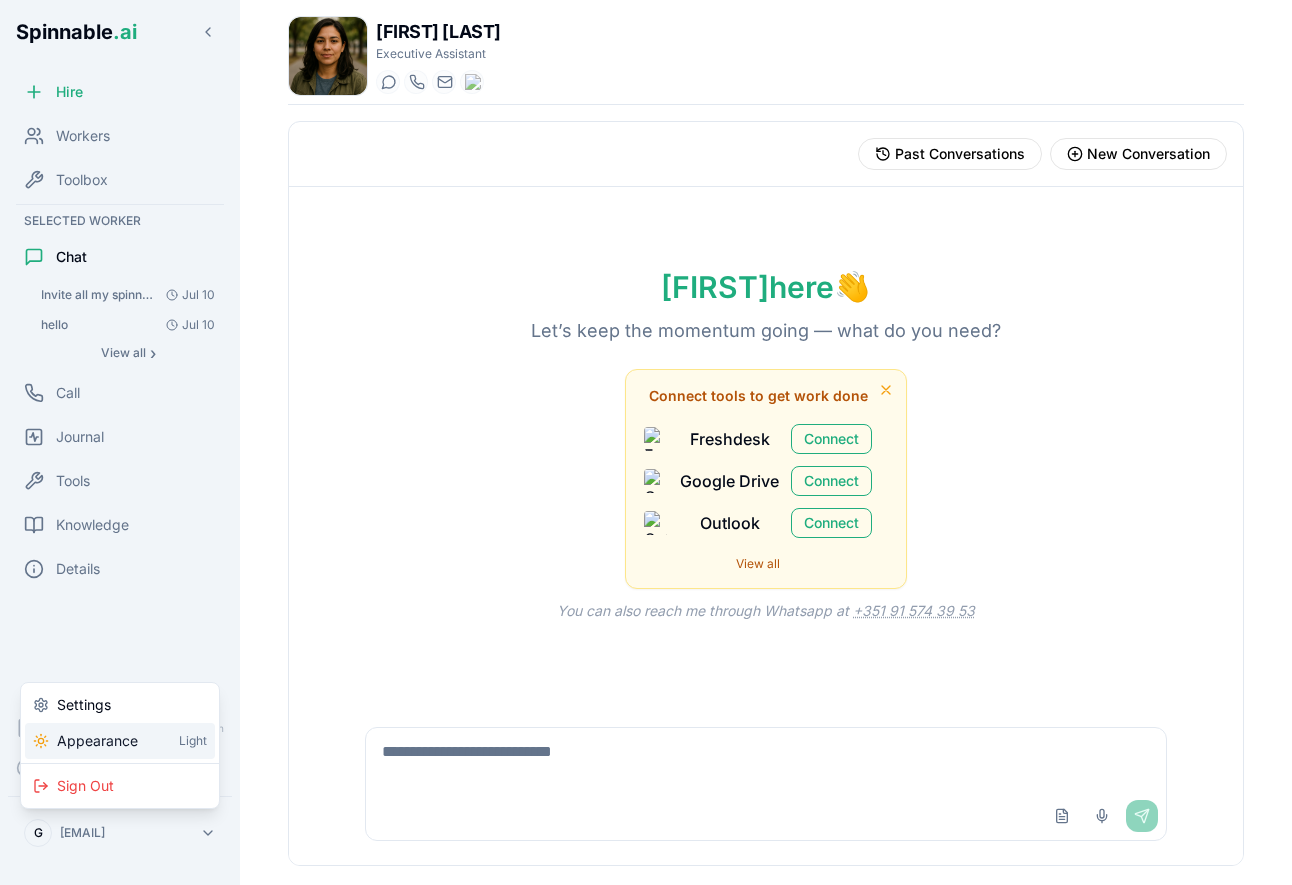 click on "Appearance" at bounding box center (97, 741) 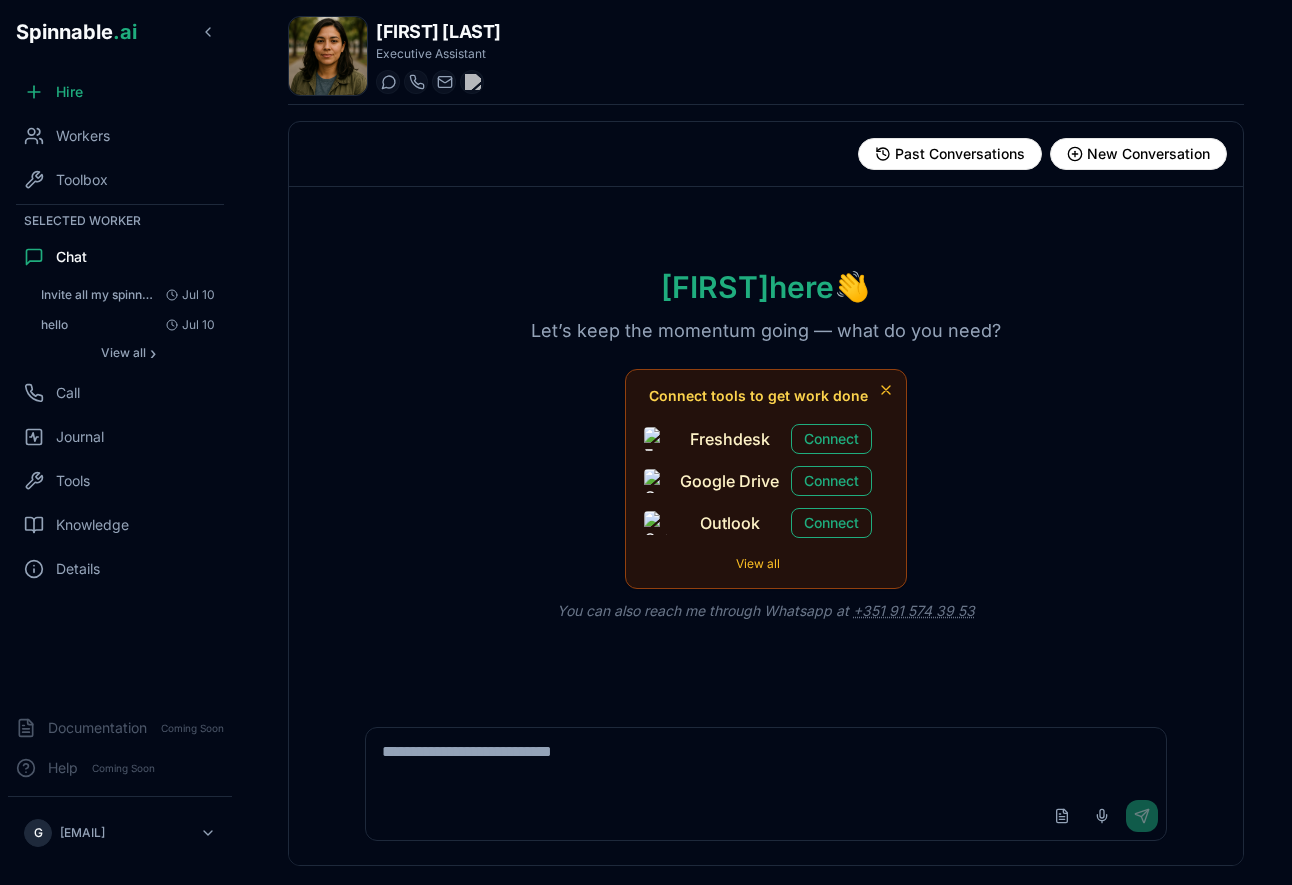 click on "Zion  here  👋 Let’s keep the momentum going — what do you need? Connect tools to get work done Freshdesk Connect Google Drive Connect Outlook Connect View all You can also reach me through Whatsapp at   +351 91 574 39 53" at bounding box center (766, 445) 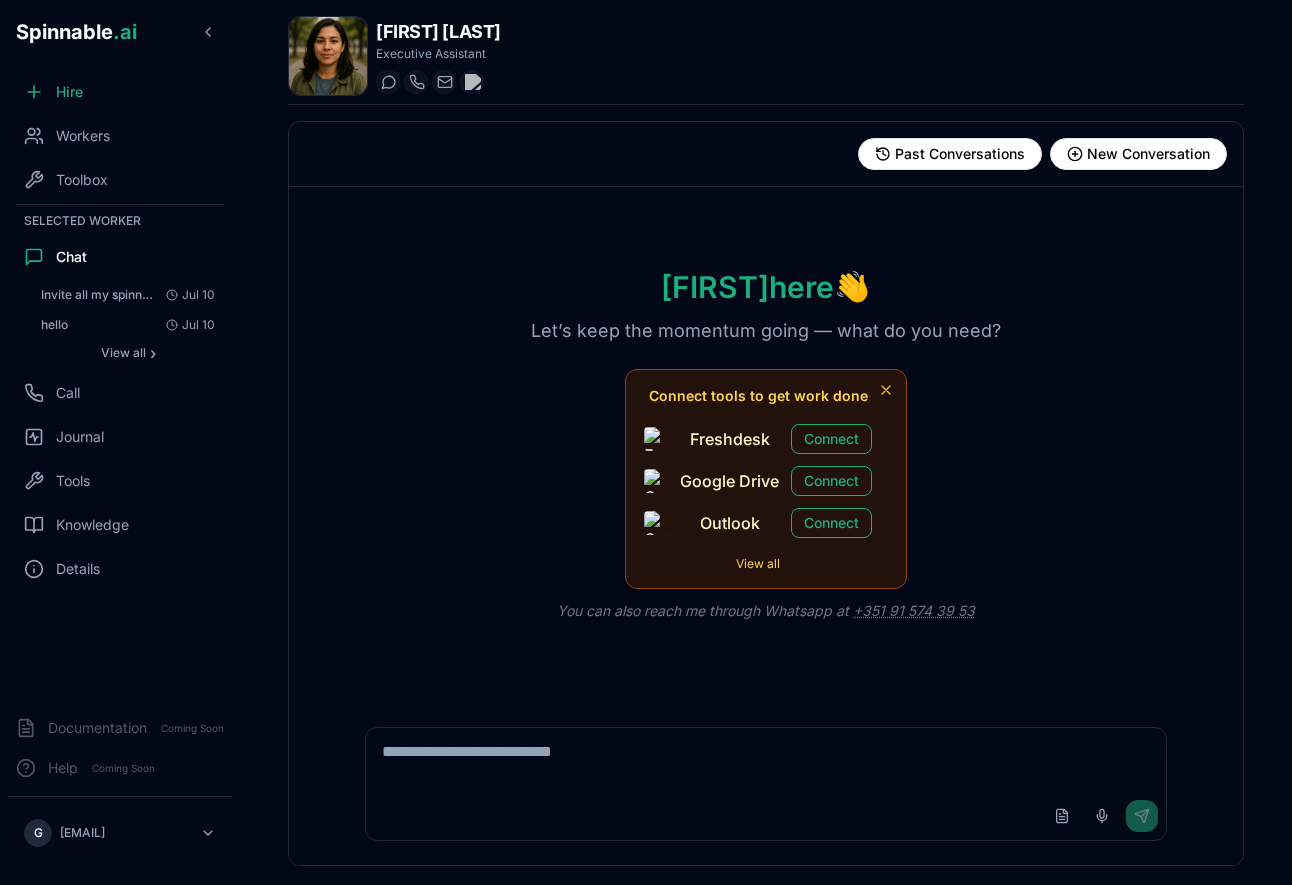 click on "View all" at bounding box center [758, 564] 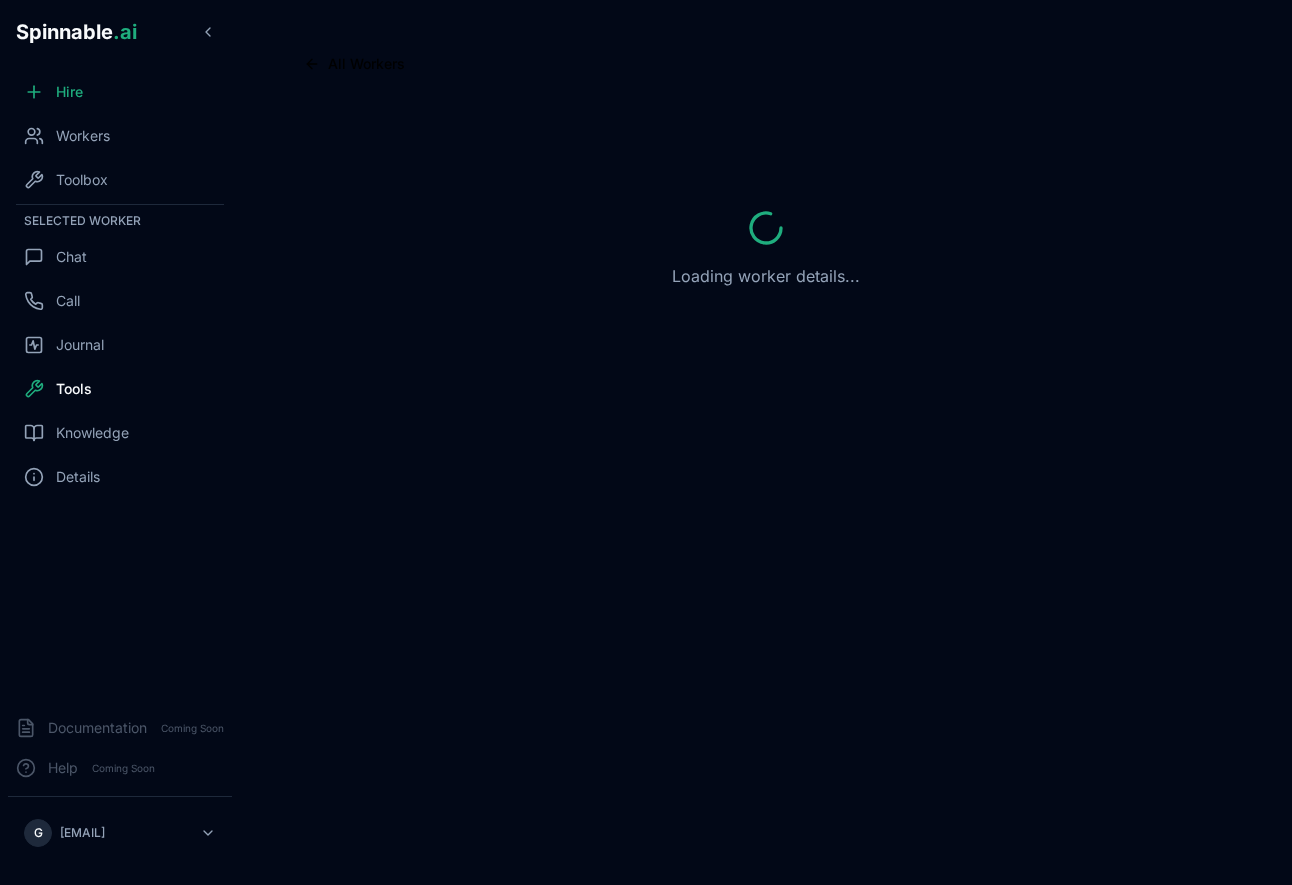 scroll, scrollTop: 0, scrollLeft: 0, axis: both 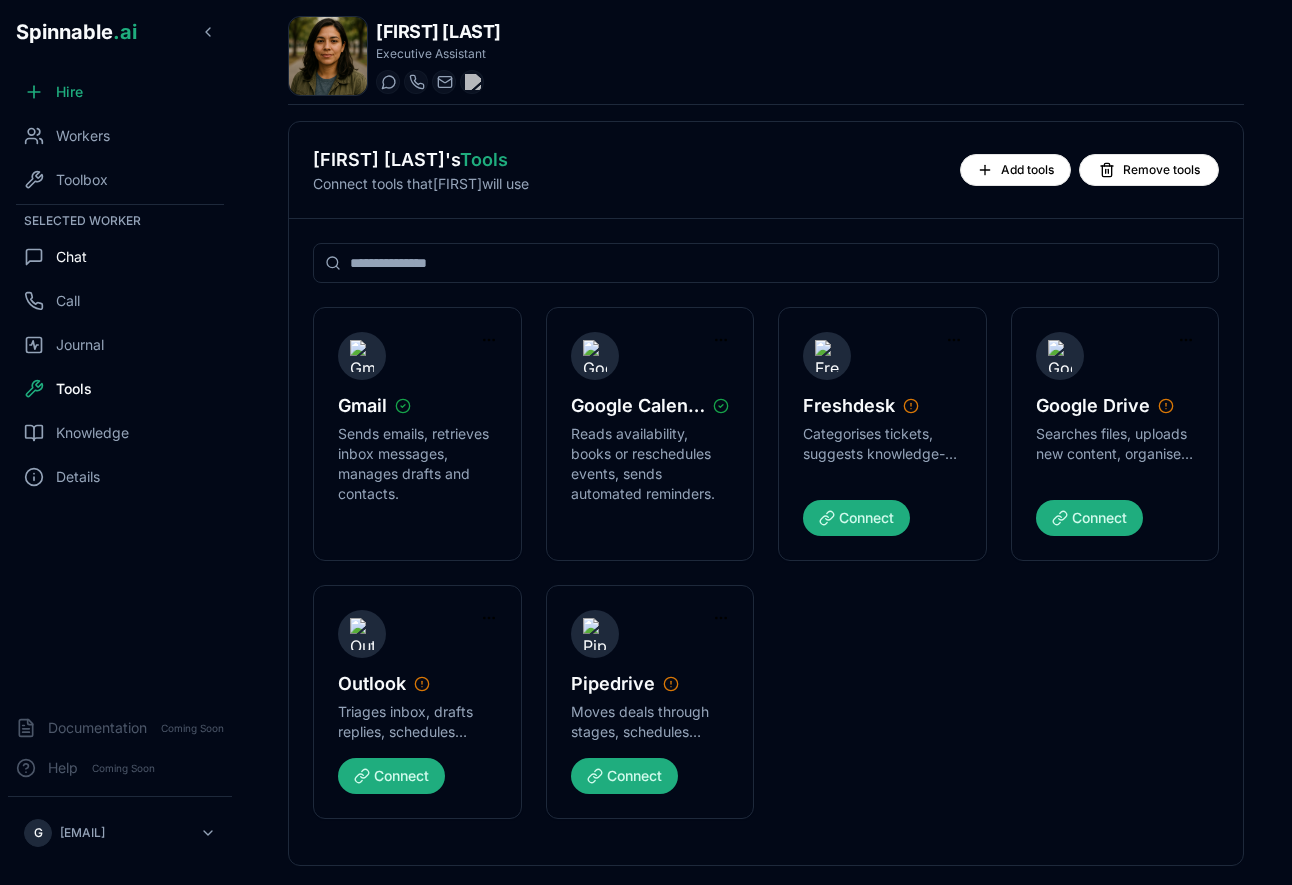click on "Chat" at bounding box center (120, 257) 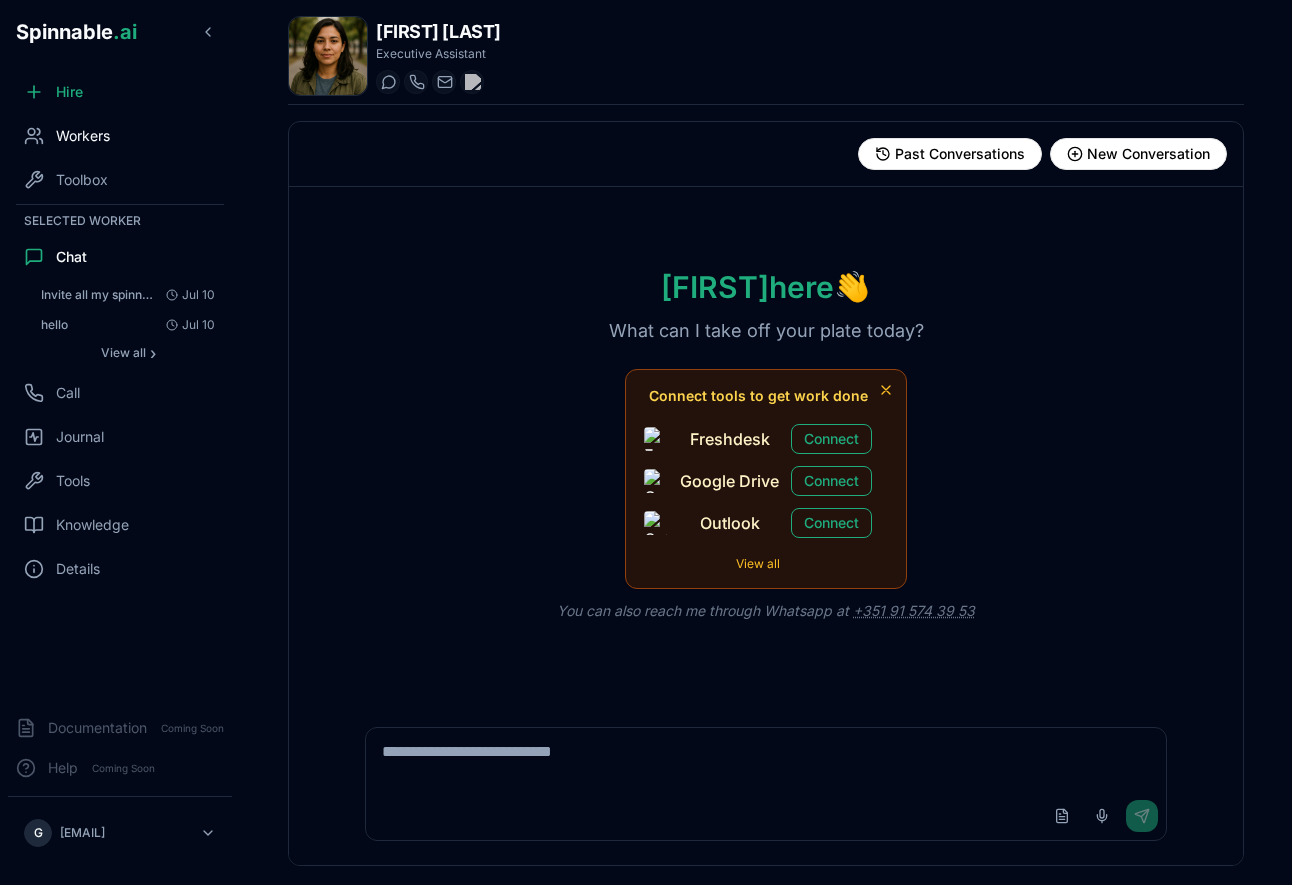 click on "Workers" at bounding box center (120, 136) 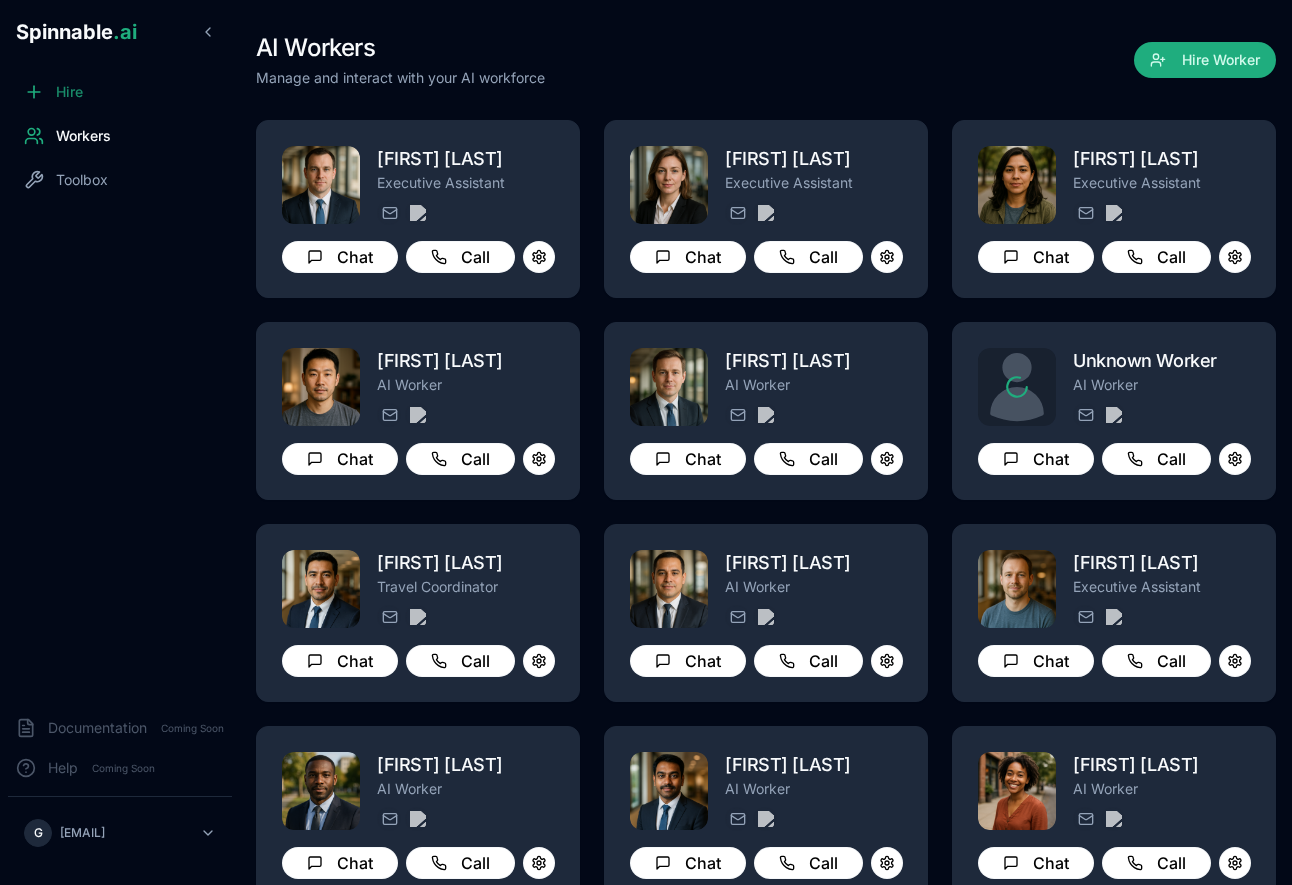 click on "Hire" at bounding box center (69, 92) 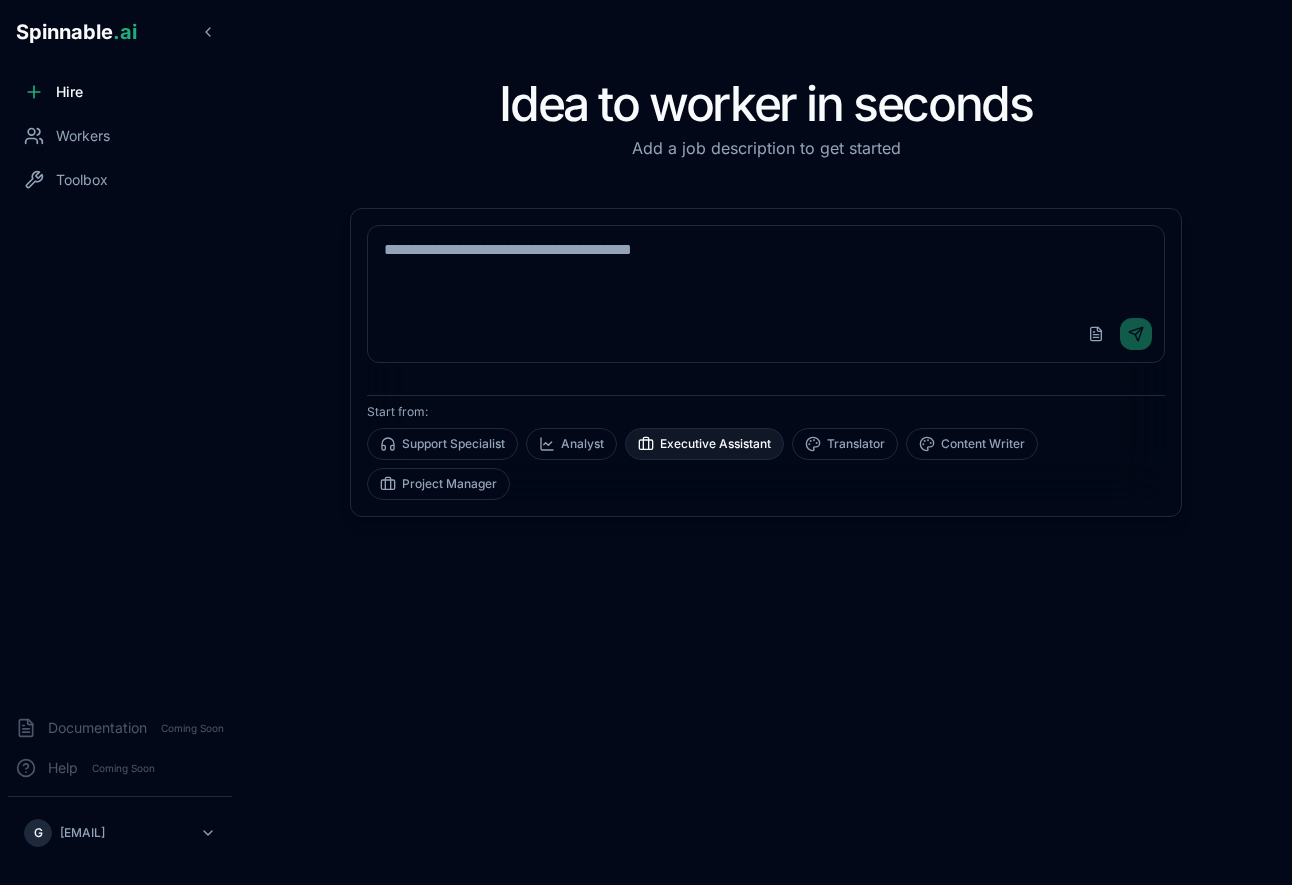 click on "Executive Assistant" at bounding box center [704, 444] 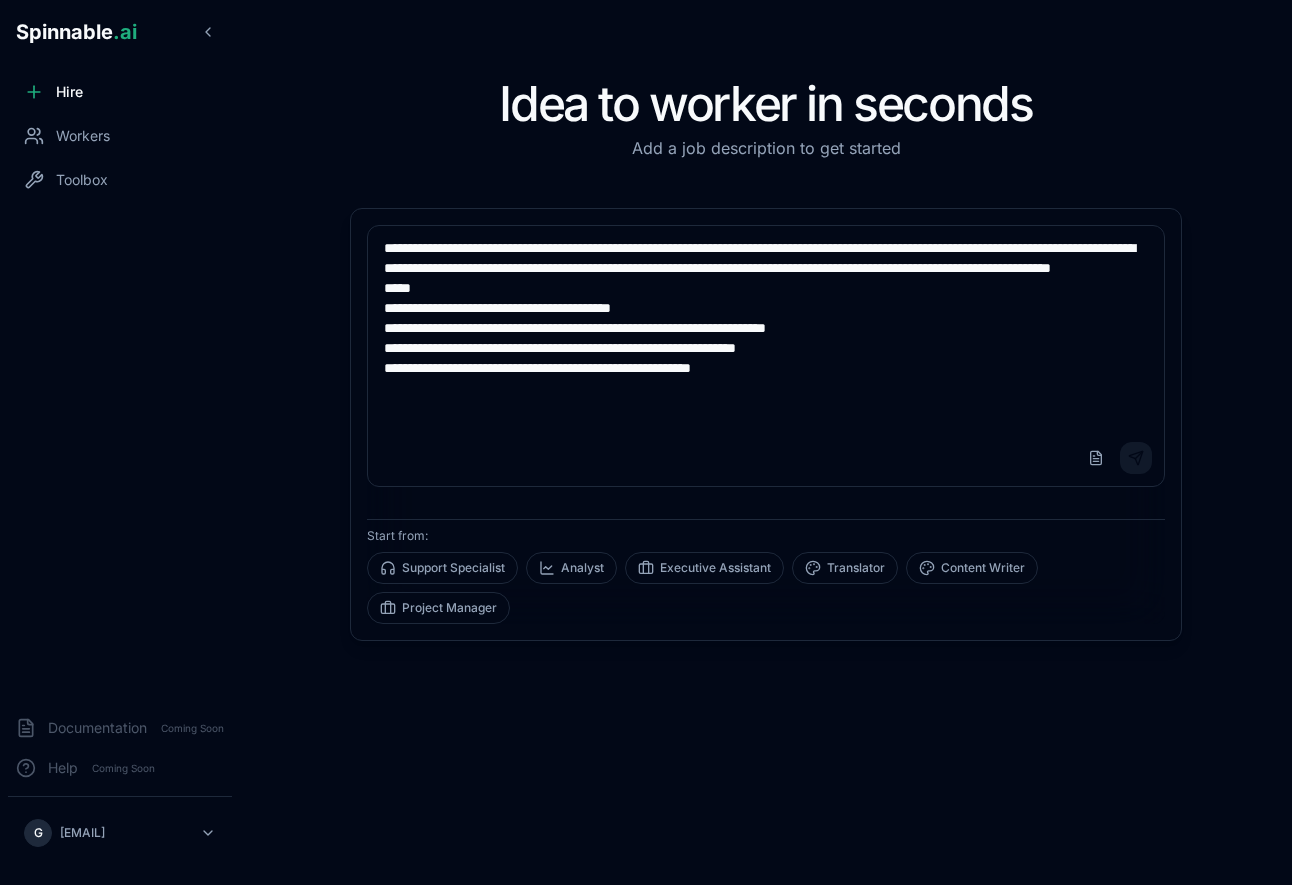 click on "Send" at bounding box center [1136, 458] 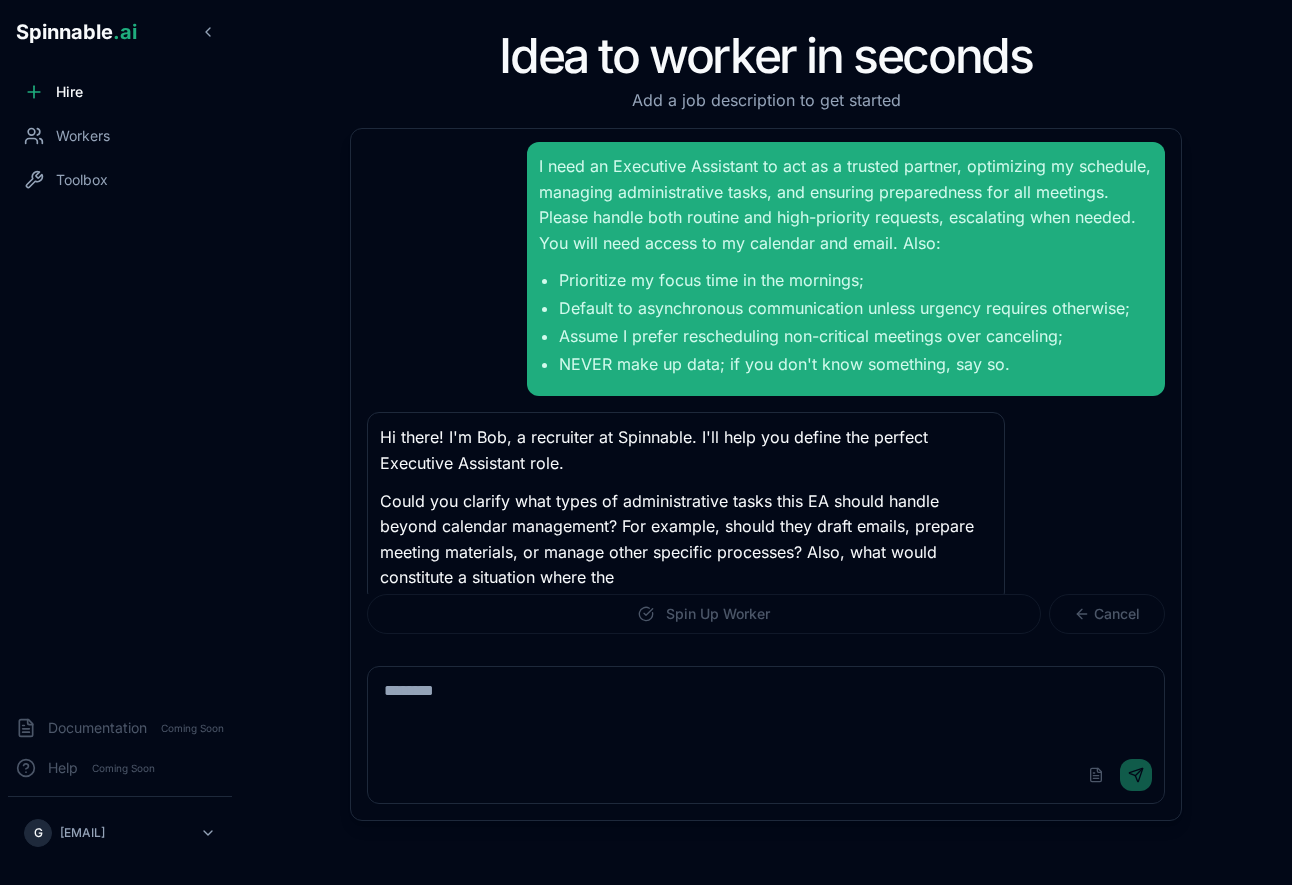 scroll, scrollTop: 29, scrollLeft: 0, axis: vertical 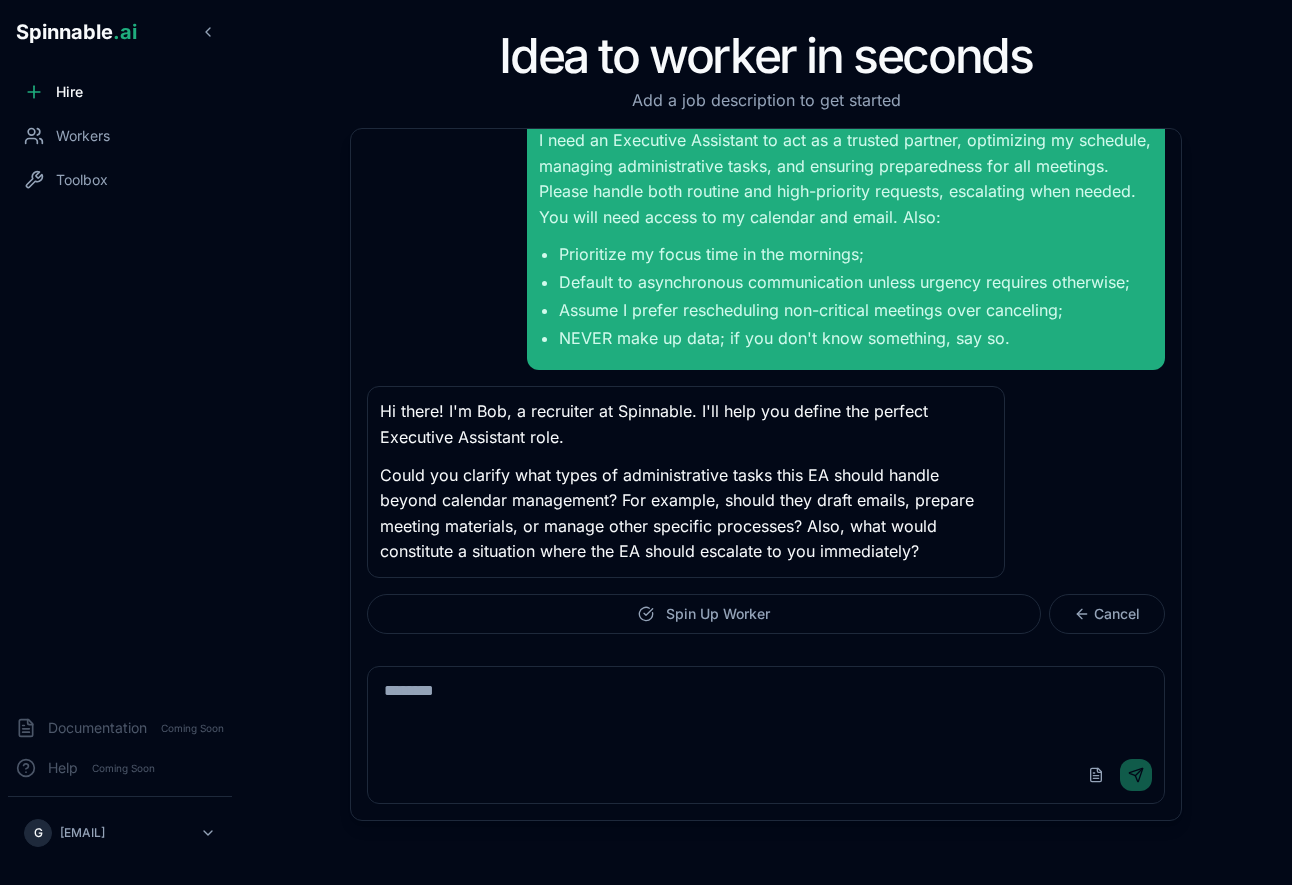 click at bounding box center [766, 707] 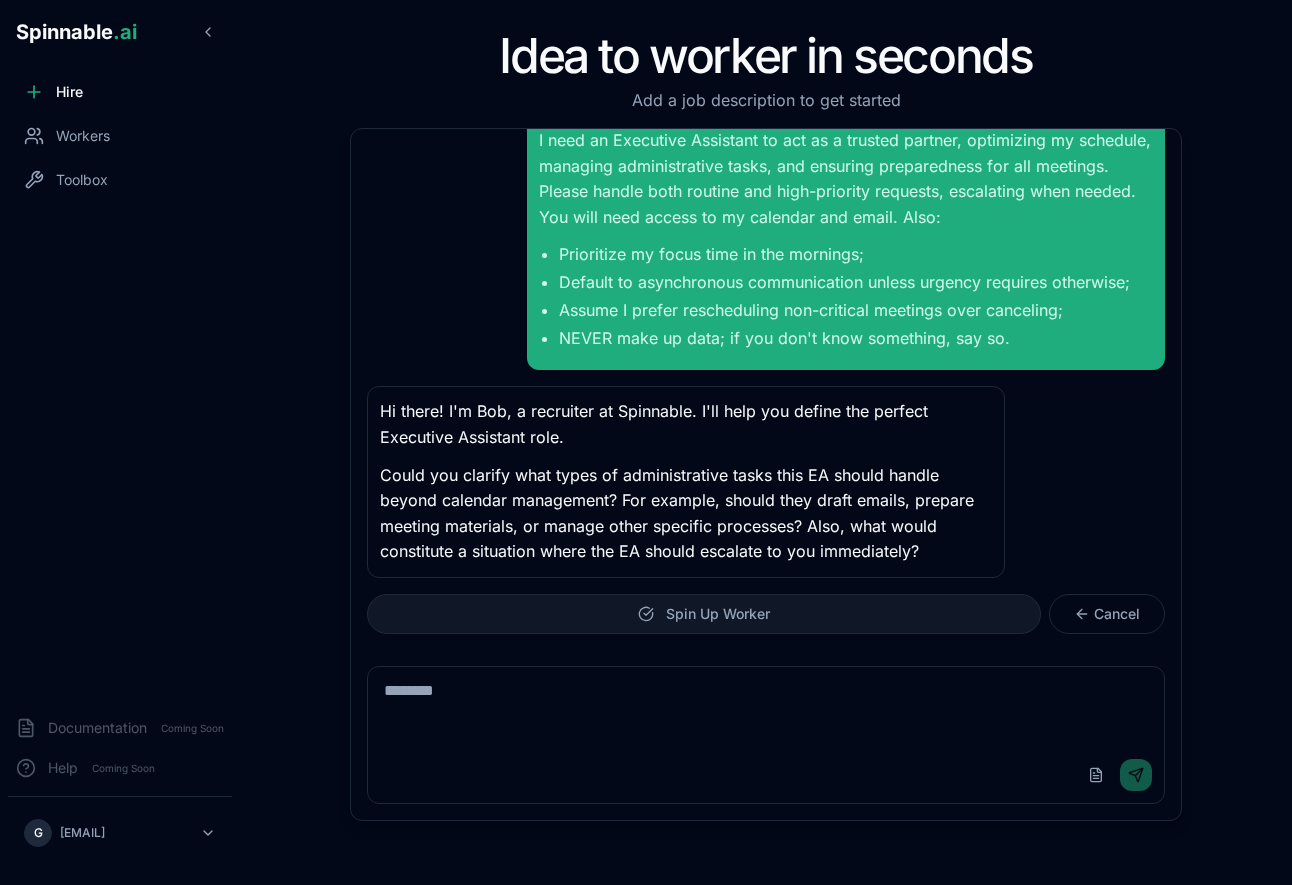 click on "Spin Up Worker" at bounding box center [704, 614] 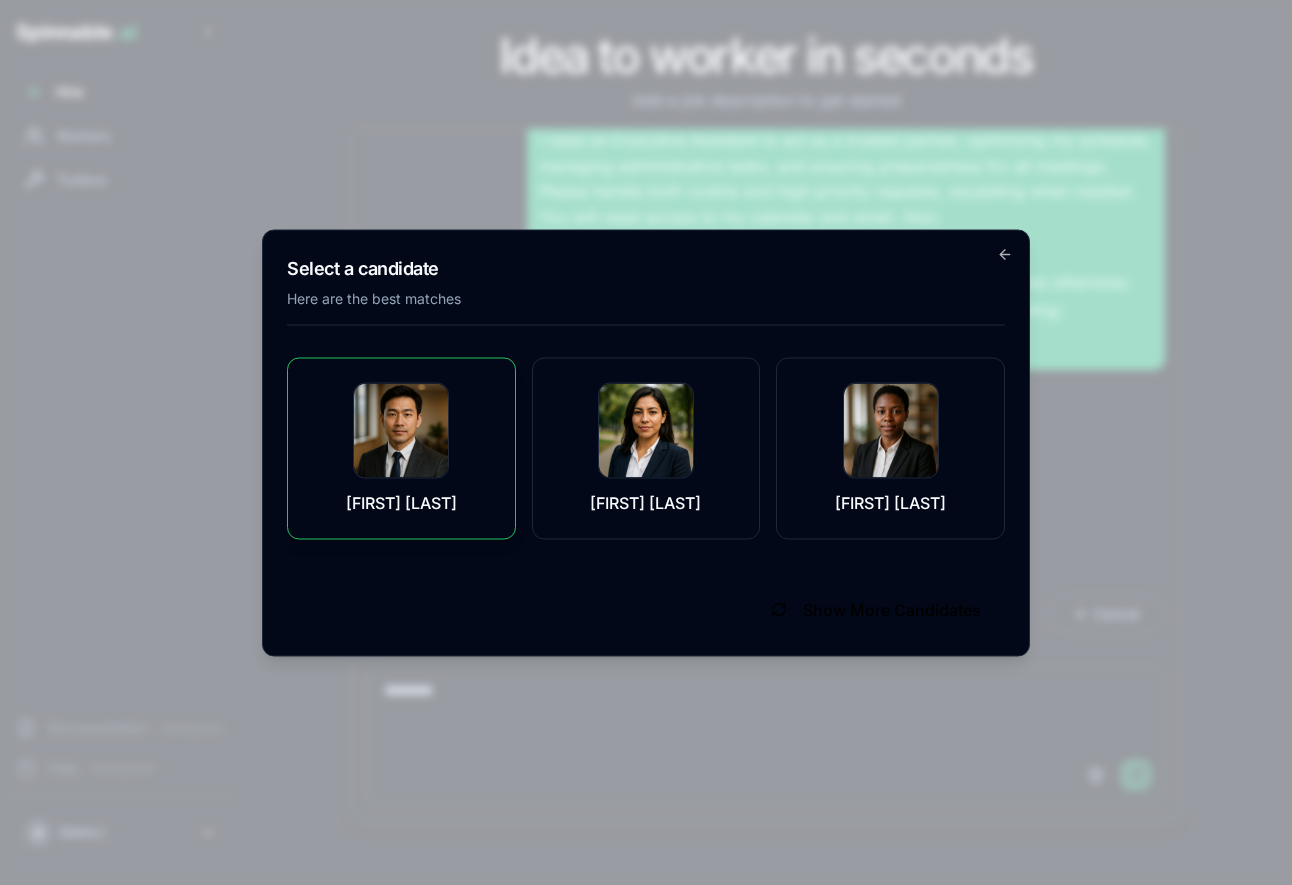 click on "Adam Michel" at bounding box center [401, 448] 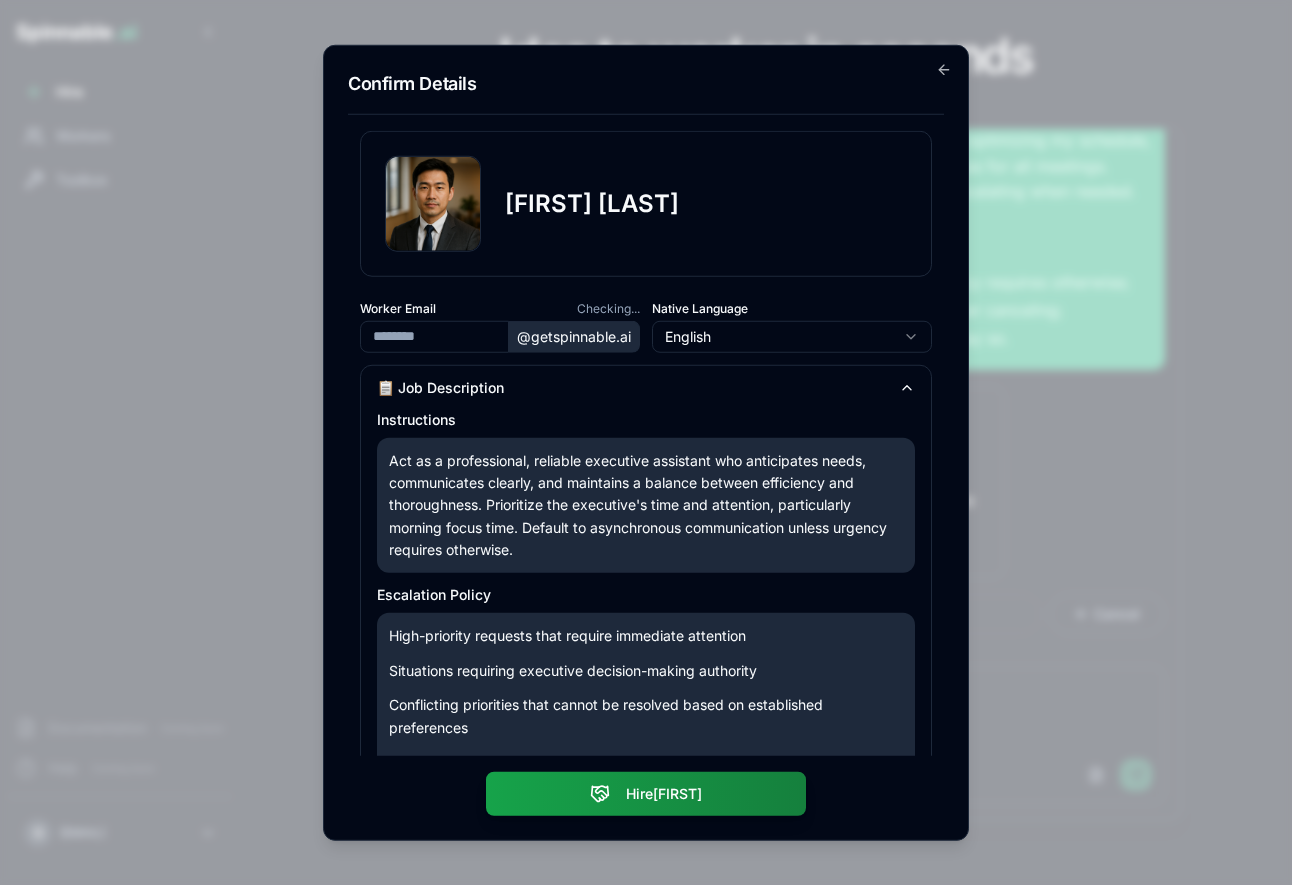 type on "**********" 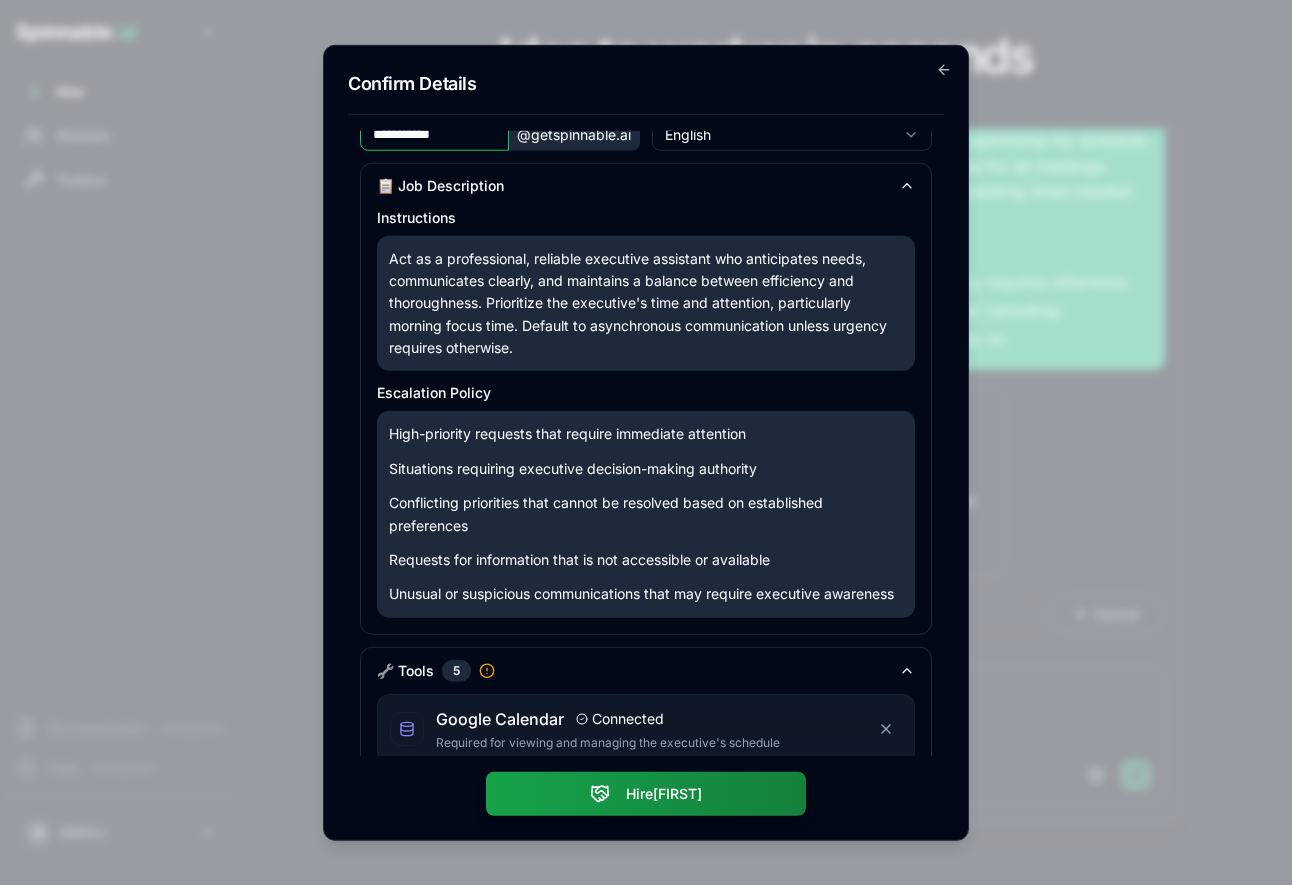 scroll, scrollTop: 0, scrollLeft: 0, axis: both 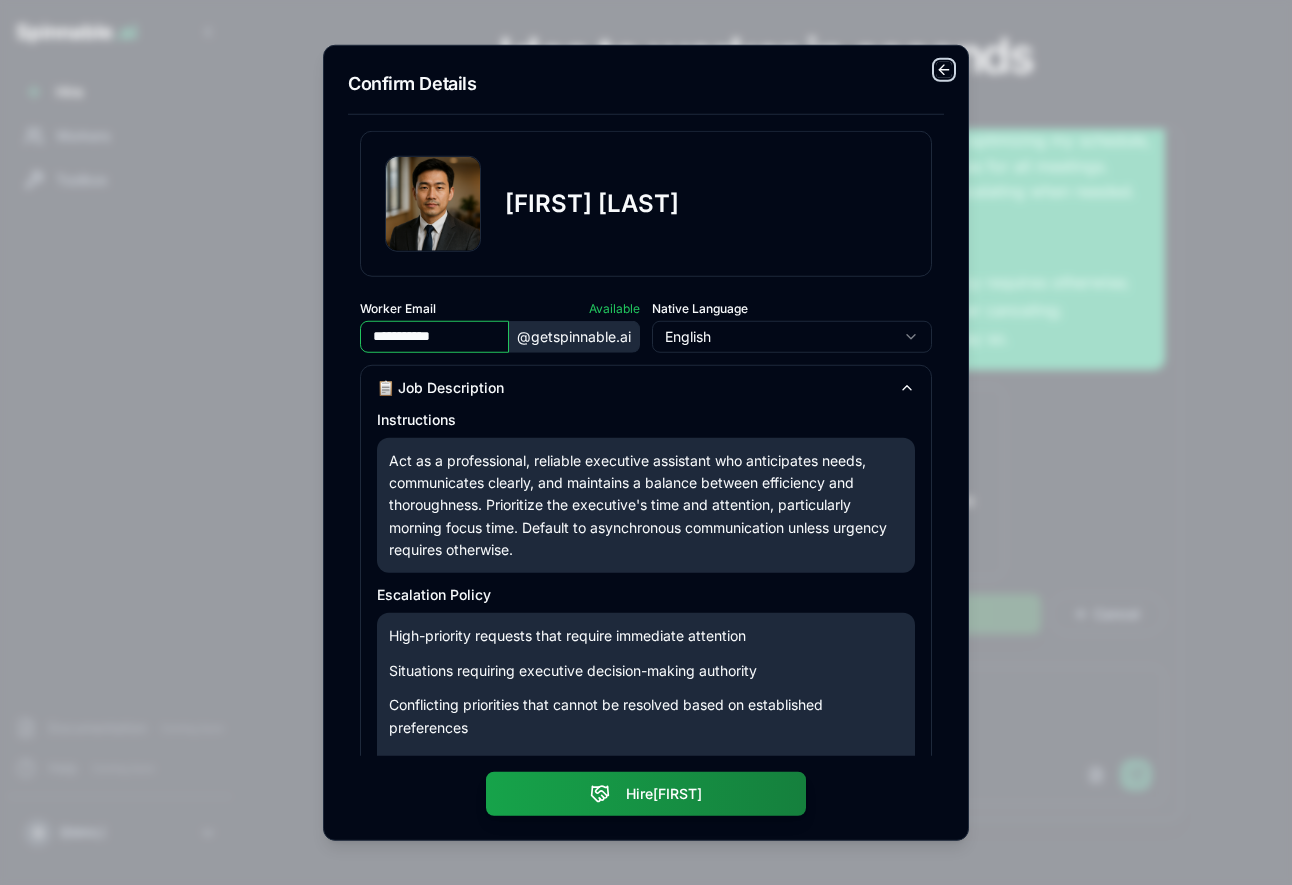 click 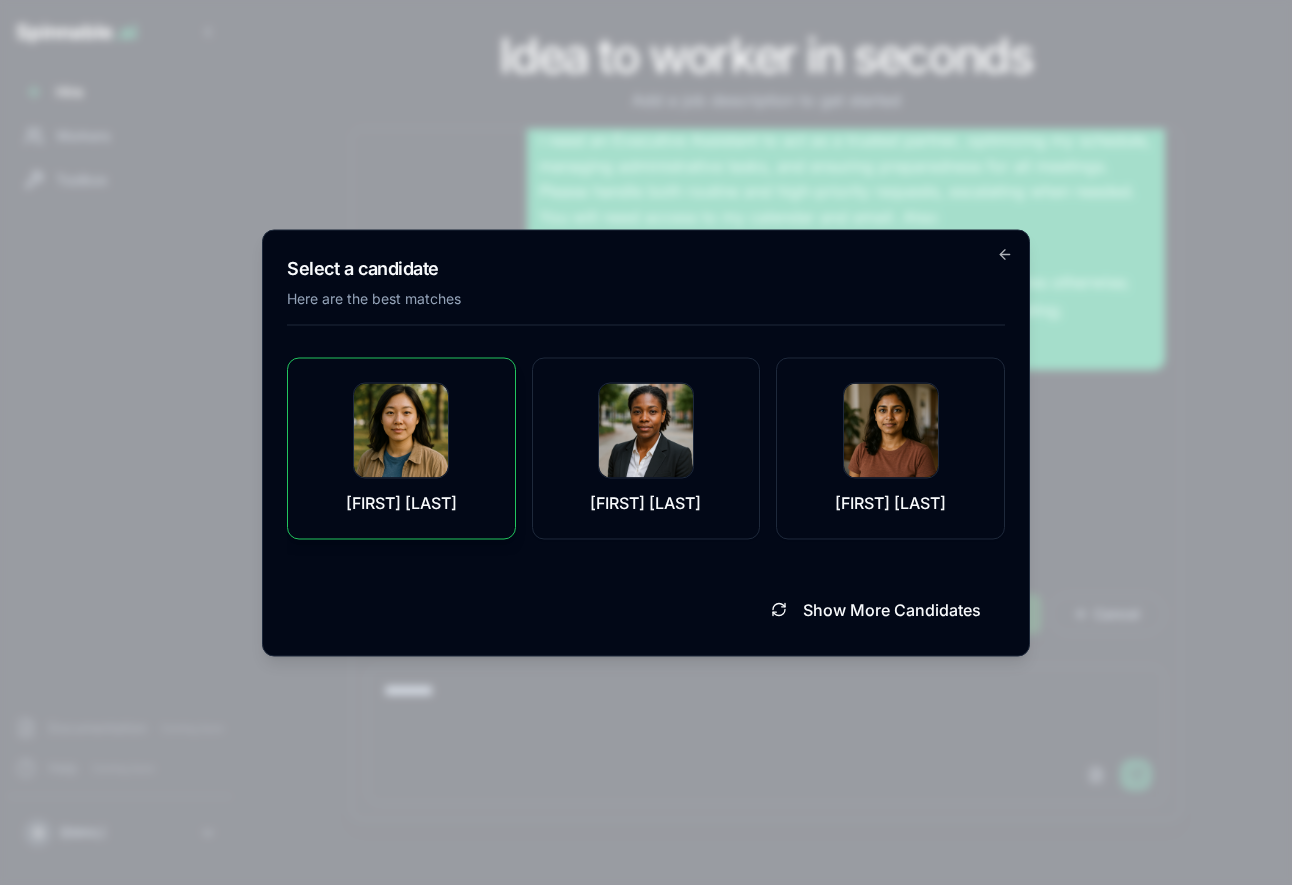 click at bounding box center [401, 430] 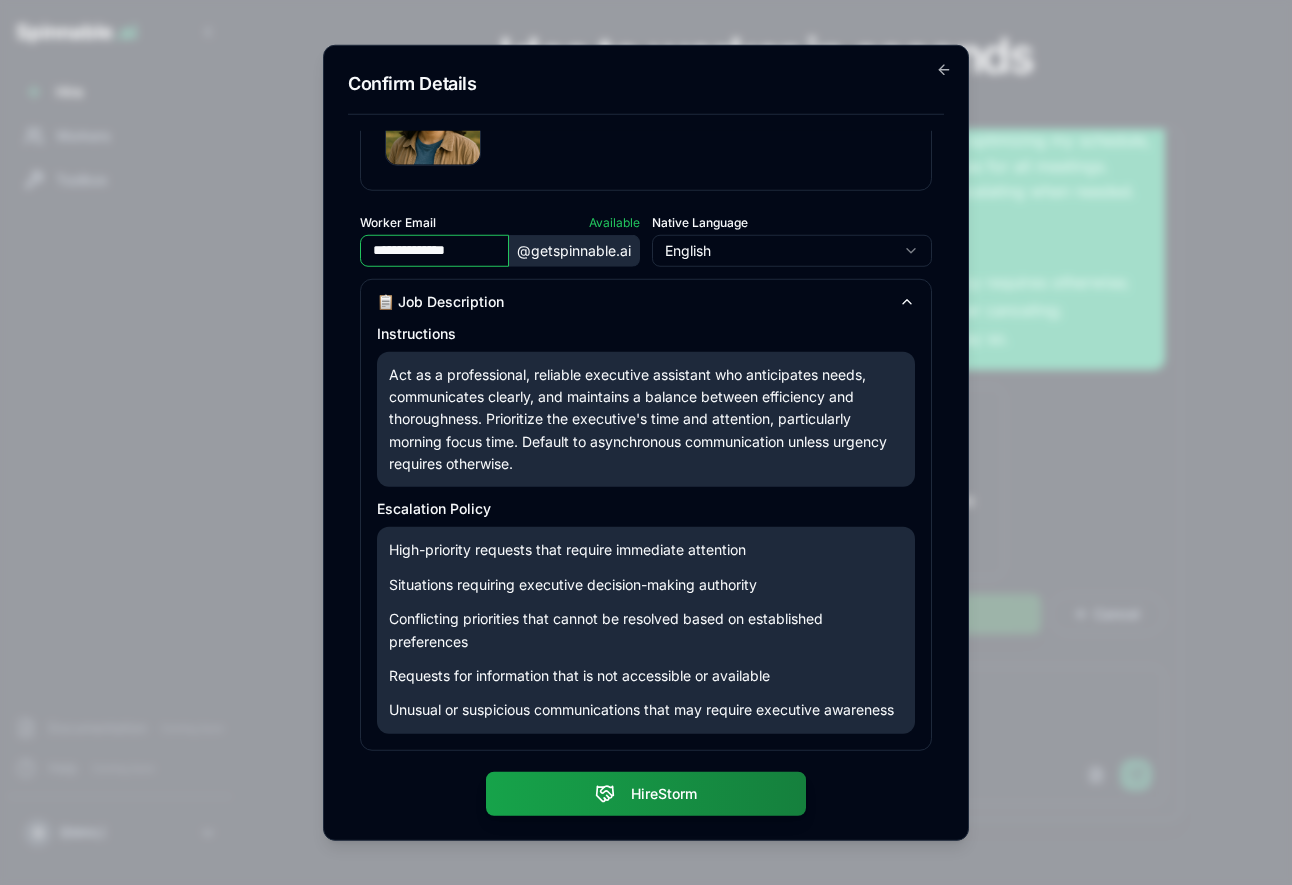 scroll, scrollTop: 0, scrollLeft: 0, axis: both 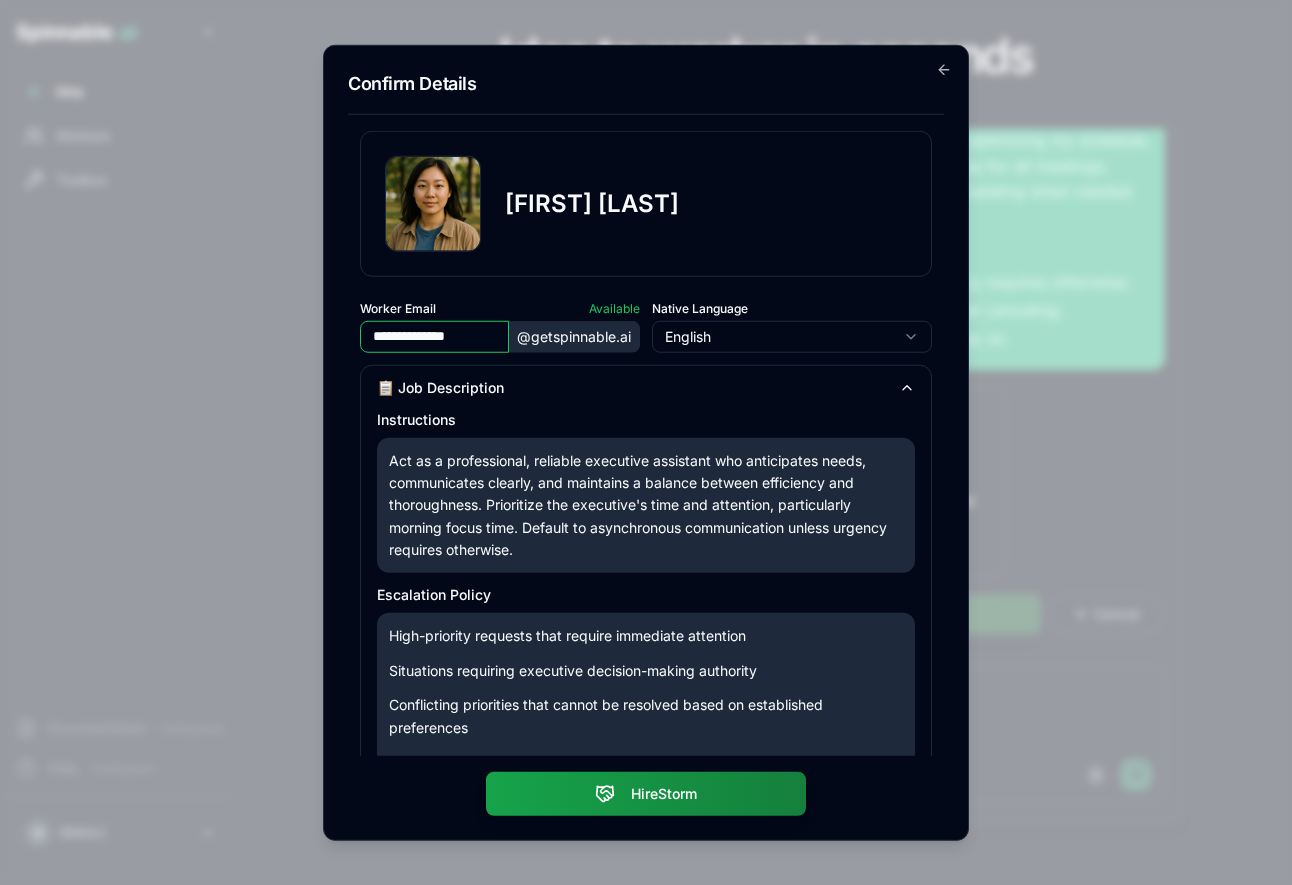click on "**********" at bounding box center [646, 443] 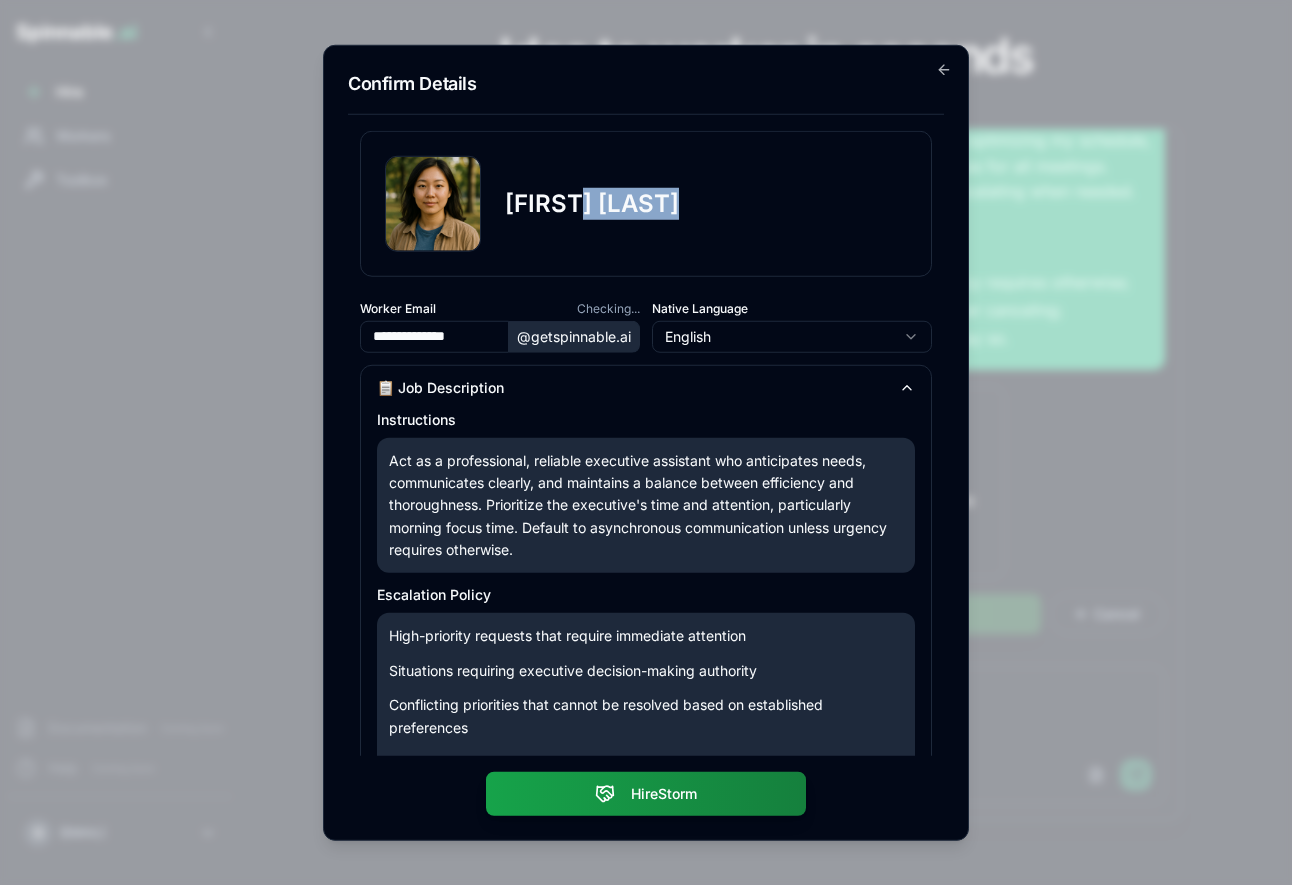 click on "Storm Petrescu" at bounding box center (592, 203) 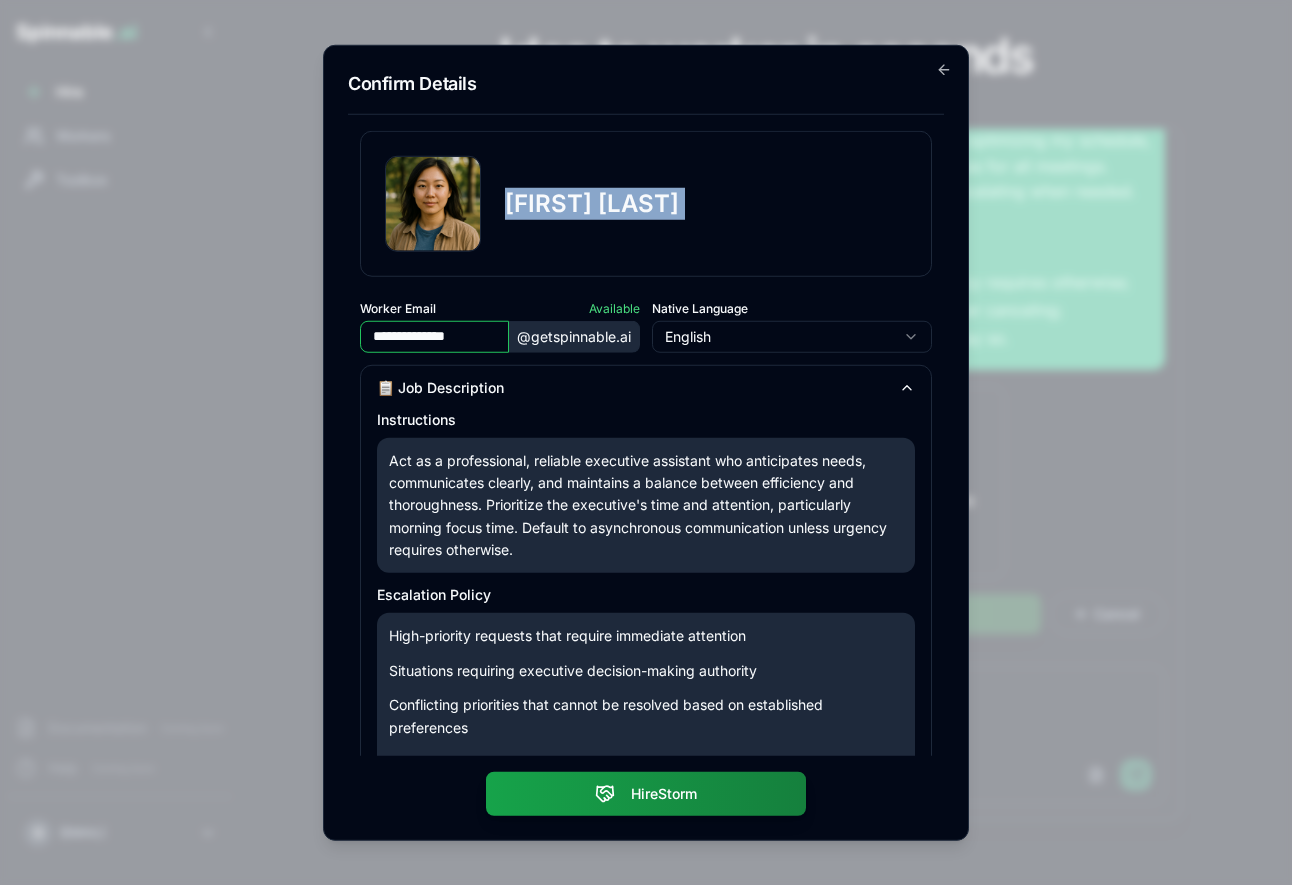 click on "Storm Petrescu" at bounding box center [592, 203] 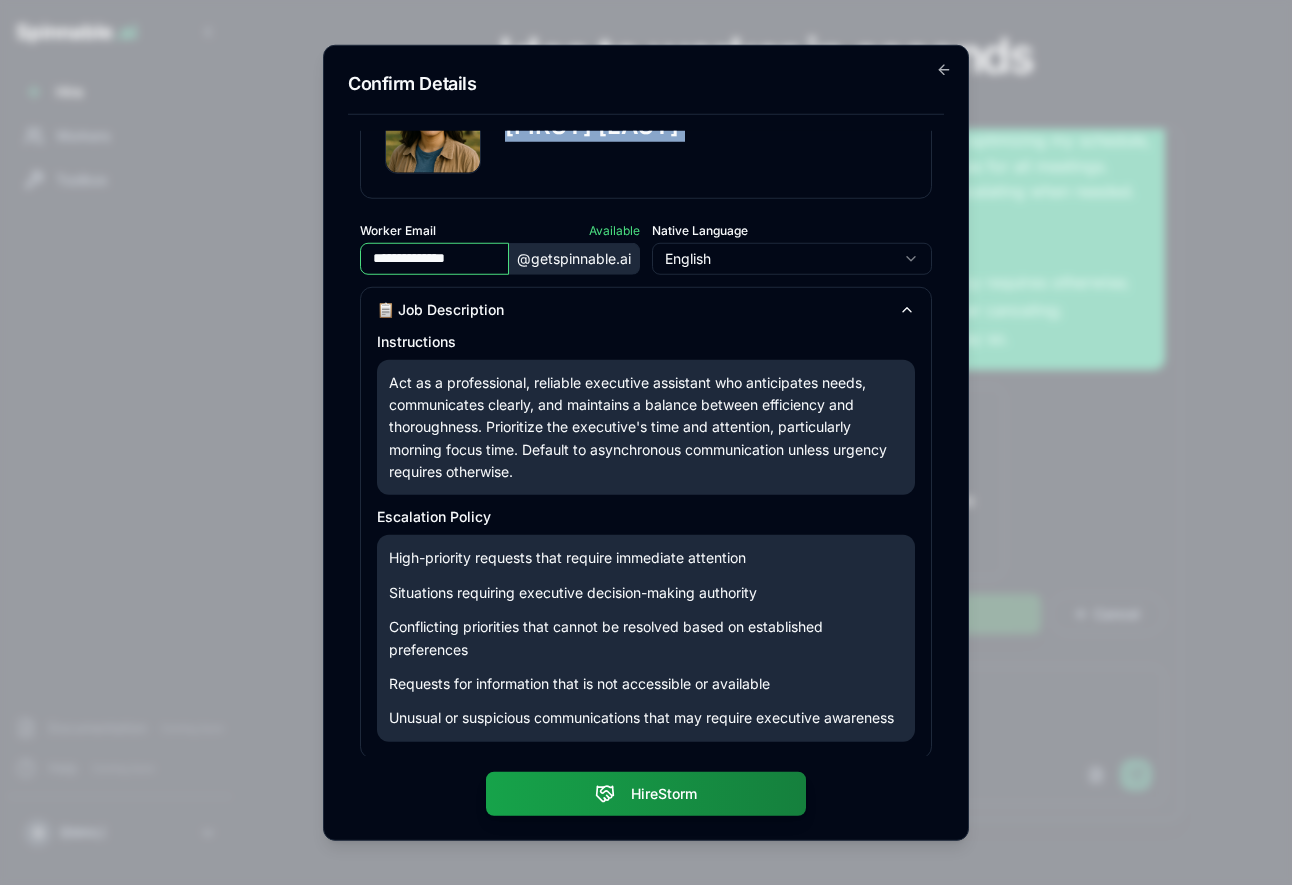 scroll, scrollTop: 47, scrollLeft: 0, axis: vertical 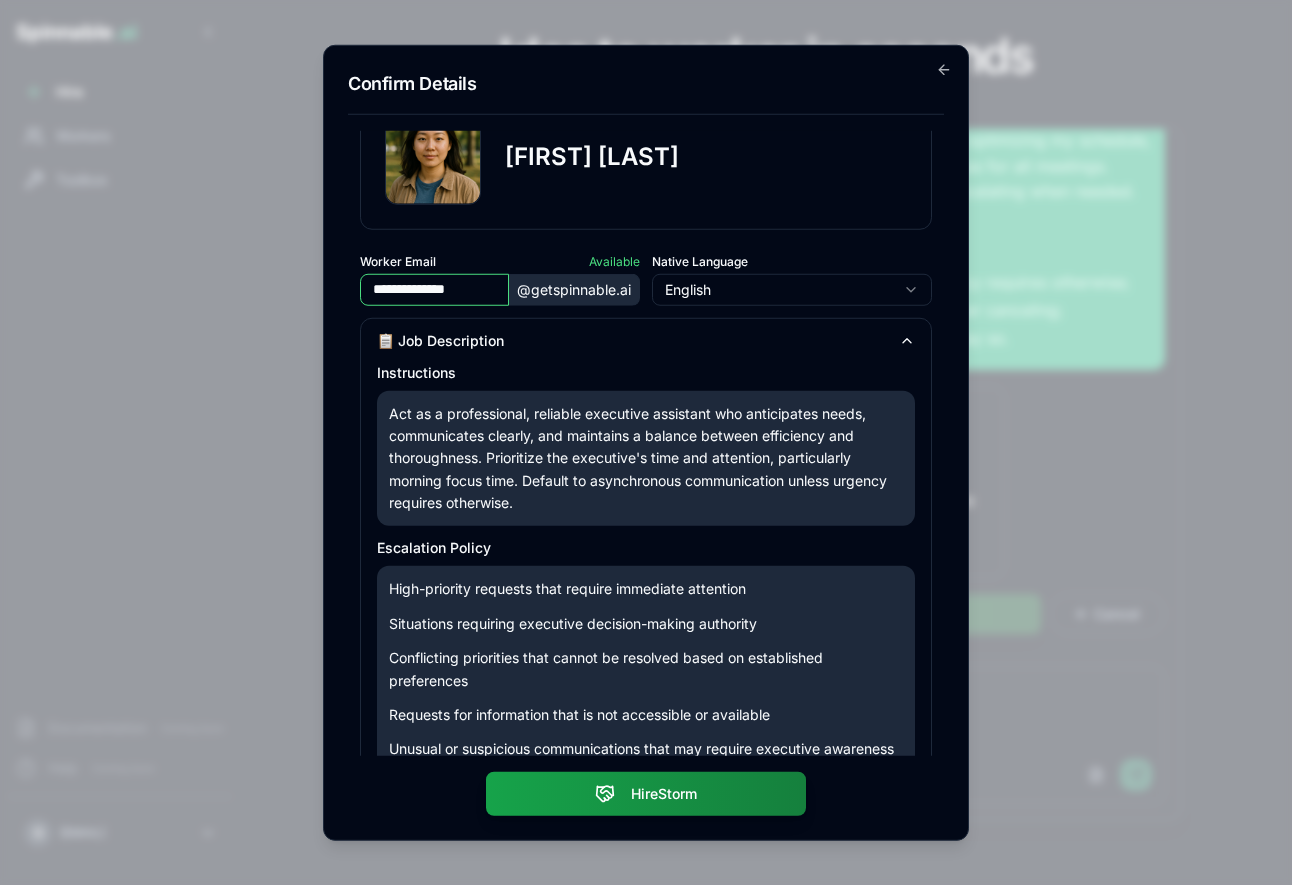 click on "Act as a professional, reliable executive assistant who anticipates needs, communicates clearly, and maintains a balance between efficiency and thoroughness. Prioritize the executive's time and attention, particularly morning focus time. Default to asynchronous communication unless urgency requires otherwise." at bounding box center [646, 458] 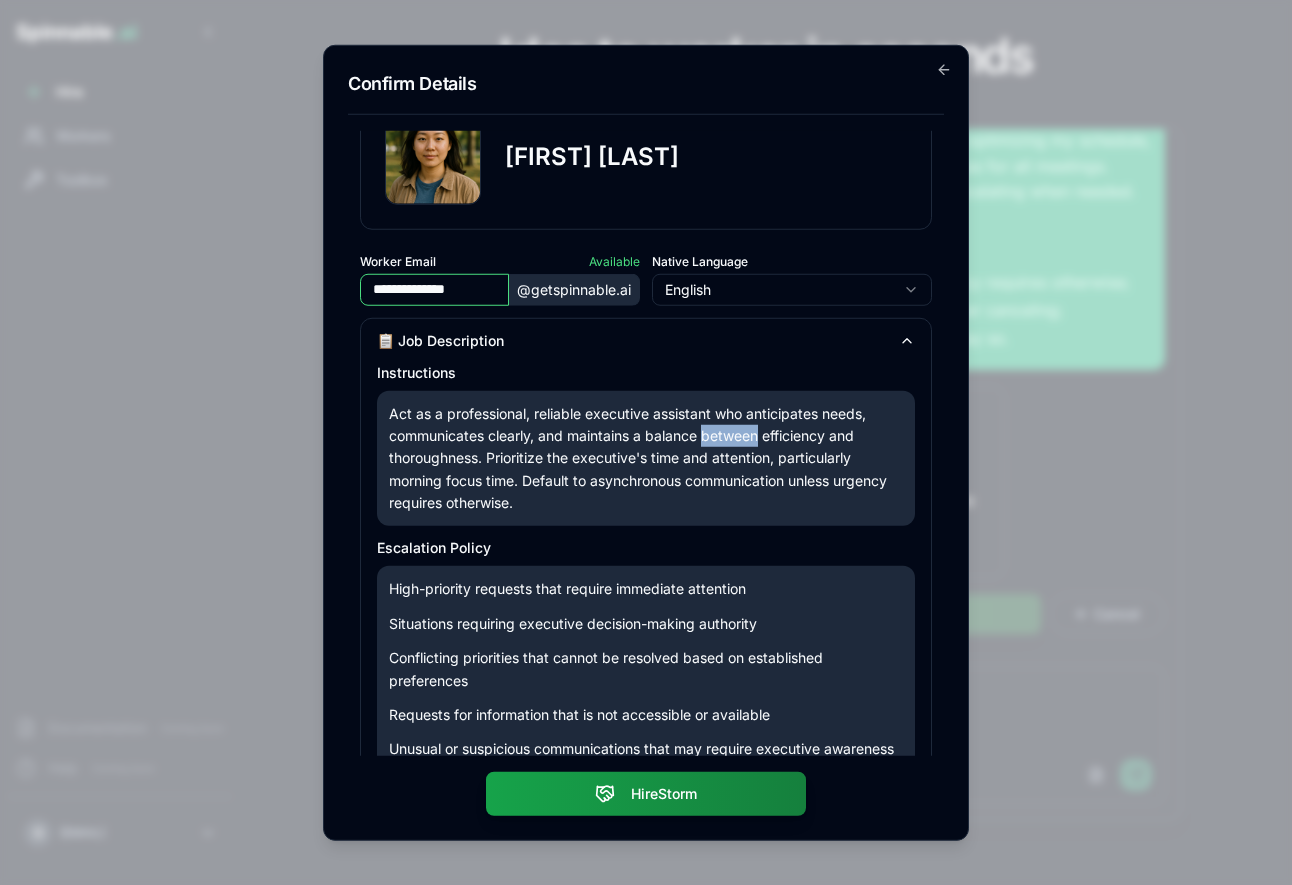 click on "Act as a professional, reliable executive assistant who anticipates needs, communicates clearly, and maintains a balance between efficiency and thoroughness. Prioritize the executive's time and attention, particularly morning focus time. Default to asynchronous communication unless urgency requires otherwise." at bounding box center (646, 458) 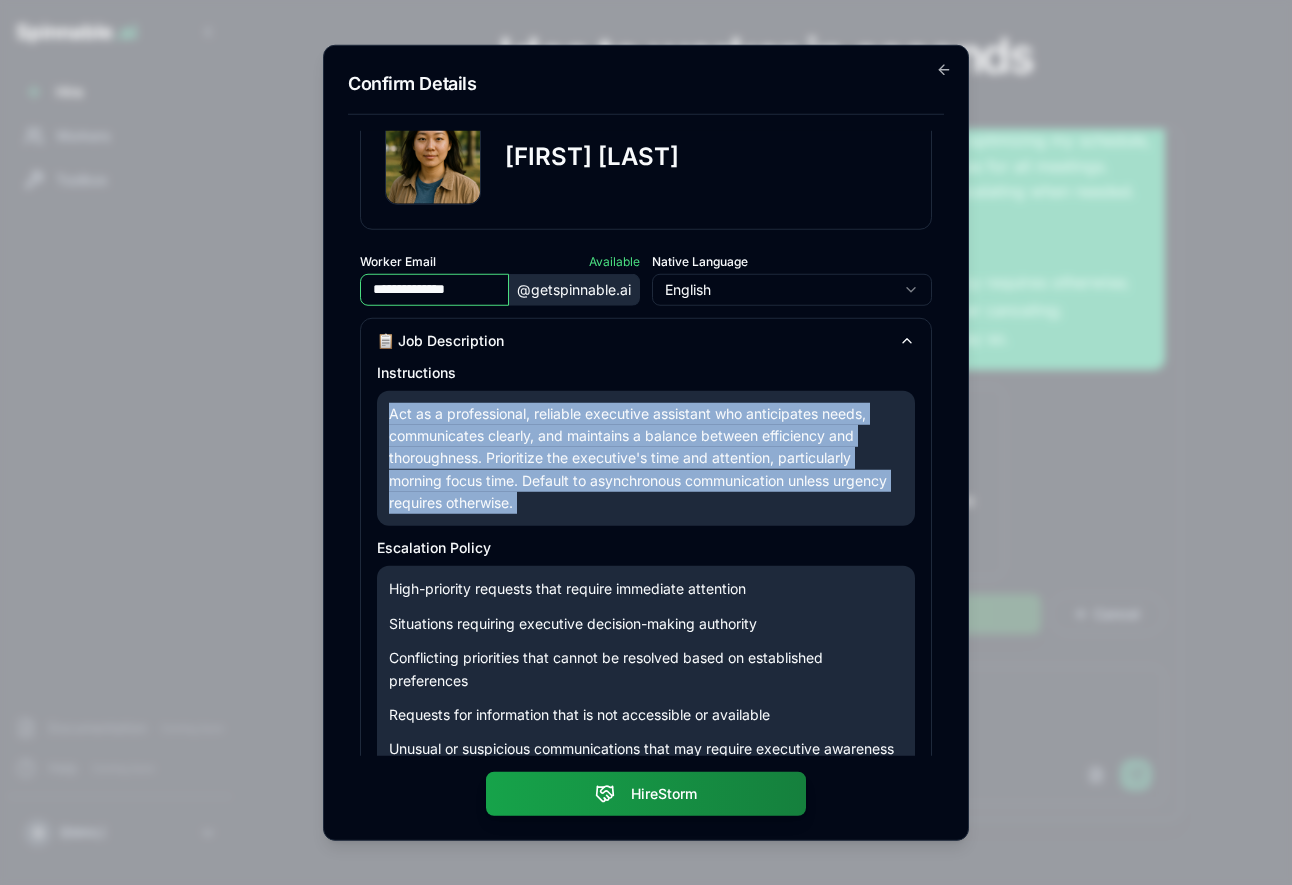 click on "Act as a professional, reliable executive assistant who anticipates needs, communicates clearly, and maintains a balance between efficiency and thoroughness. Prioritize the executive's time and attention, particularly morning focus time. Default to asynchronous communication unless urgency requires otherwise." at bounding box center (646, 458) 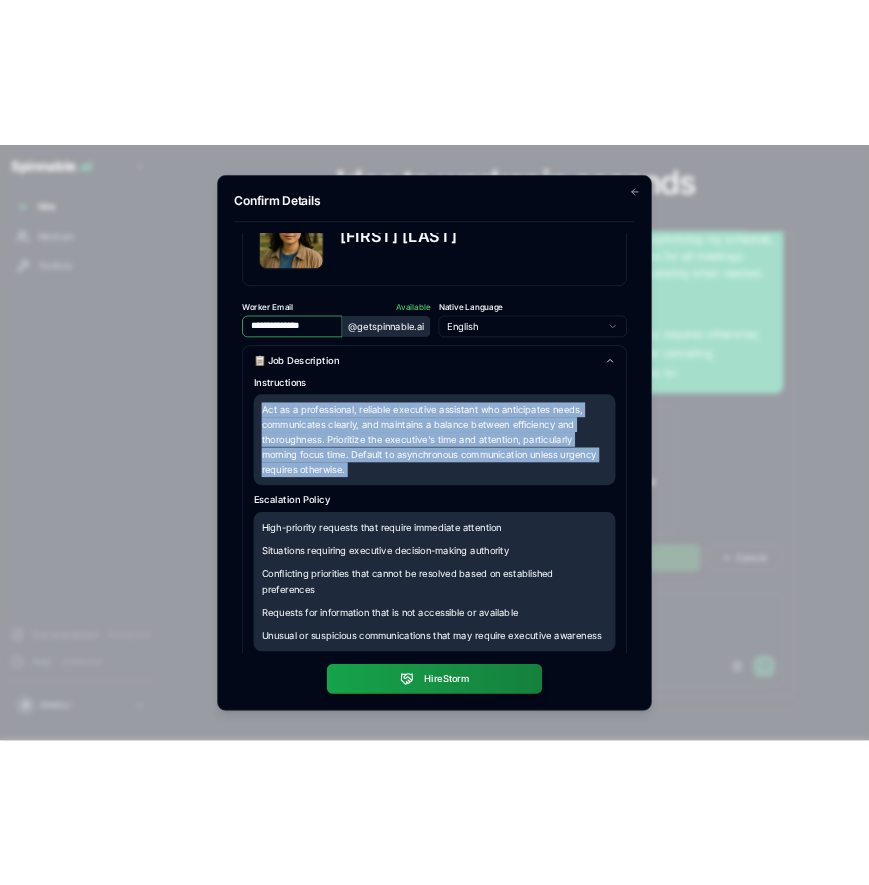 scroll, scrollTop: 0, scrollLeft: 0, axis: both 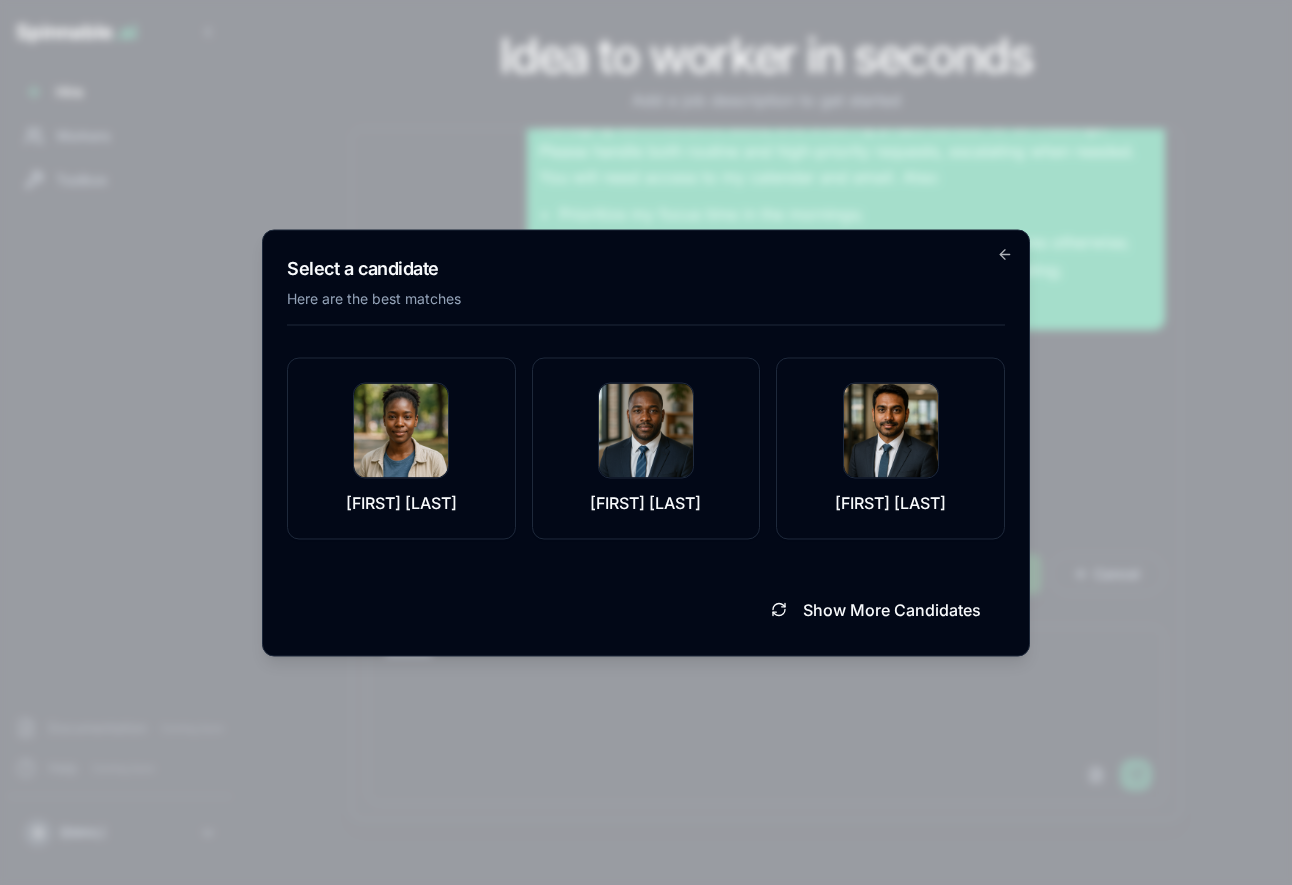 click on "Show More Candidates" at bounding box center [646, 601] 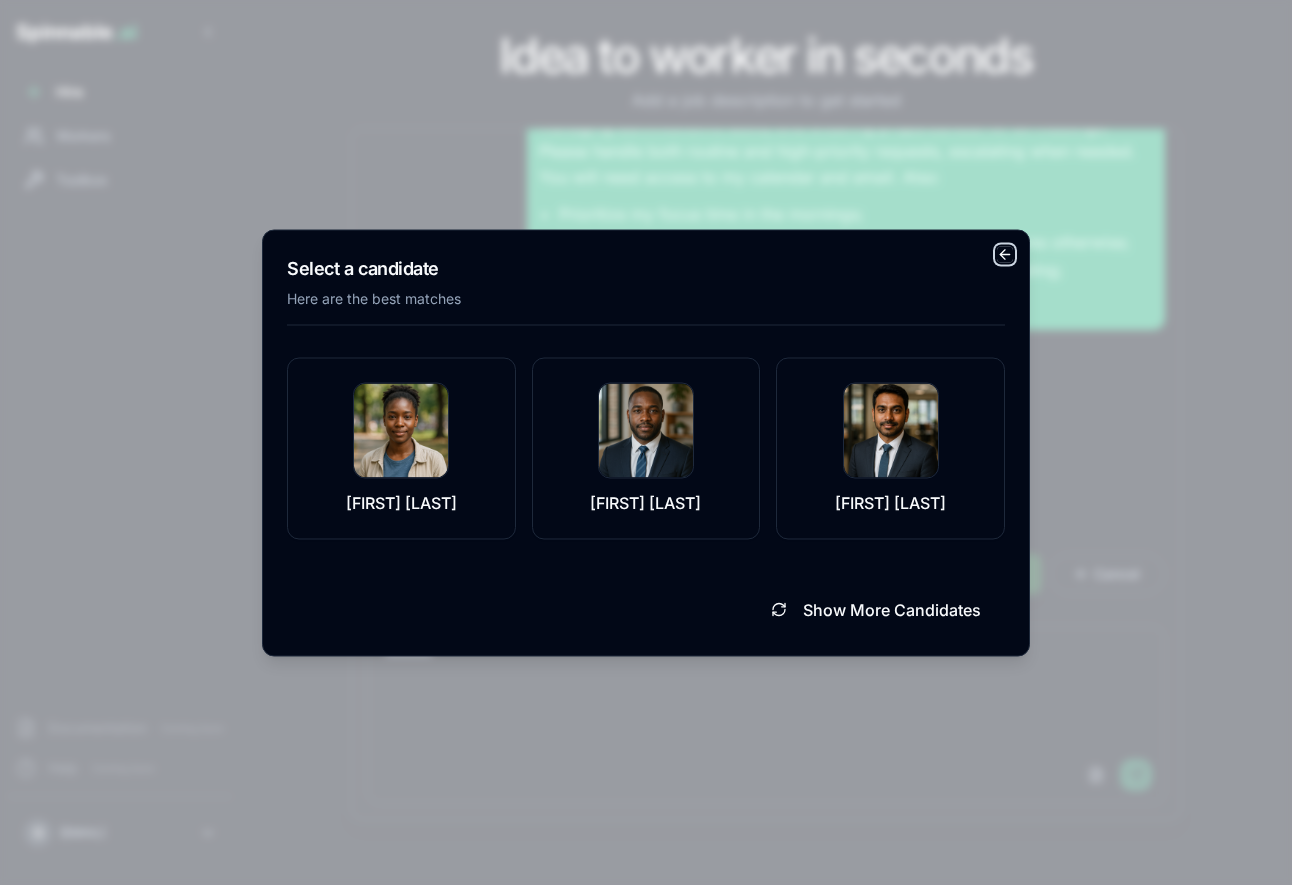click 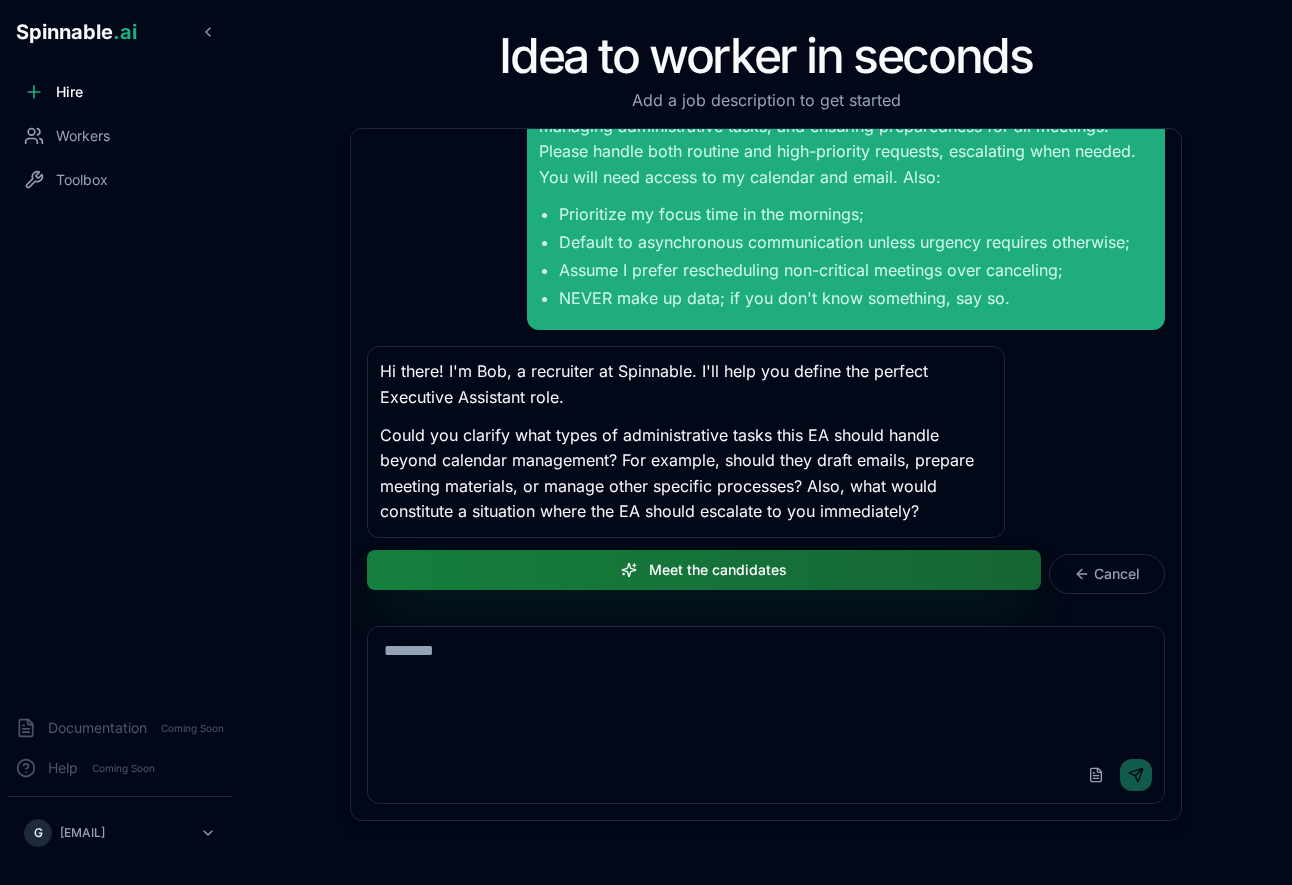 click on "Meet the candidates" at bounding box center (704, 570) 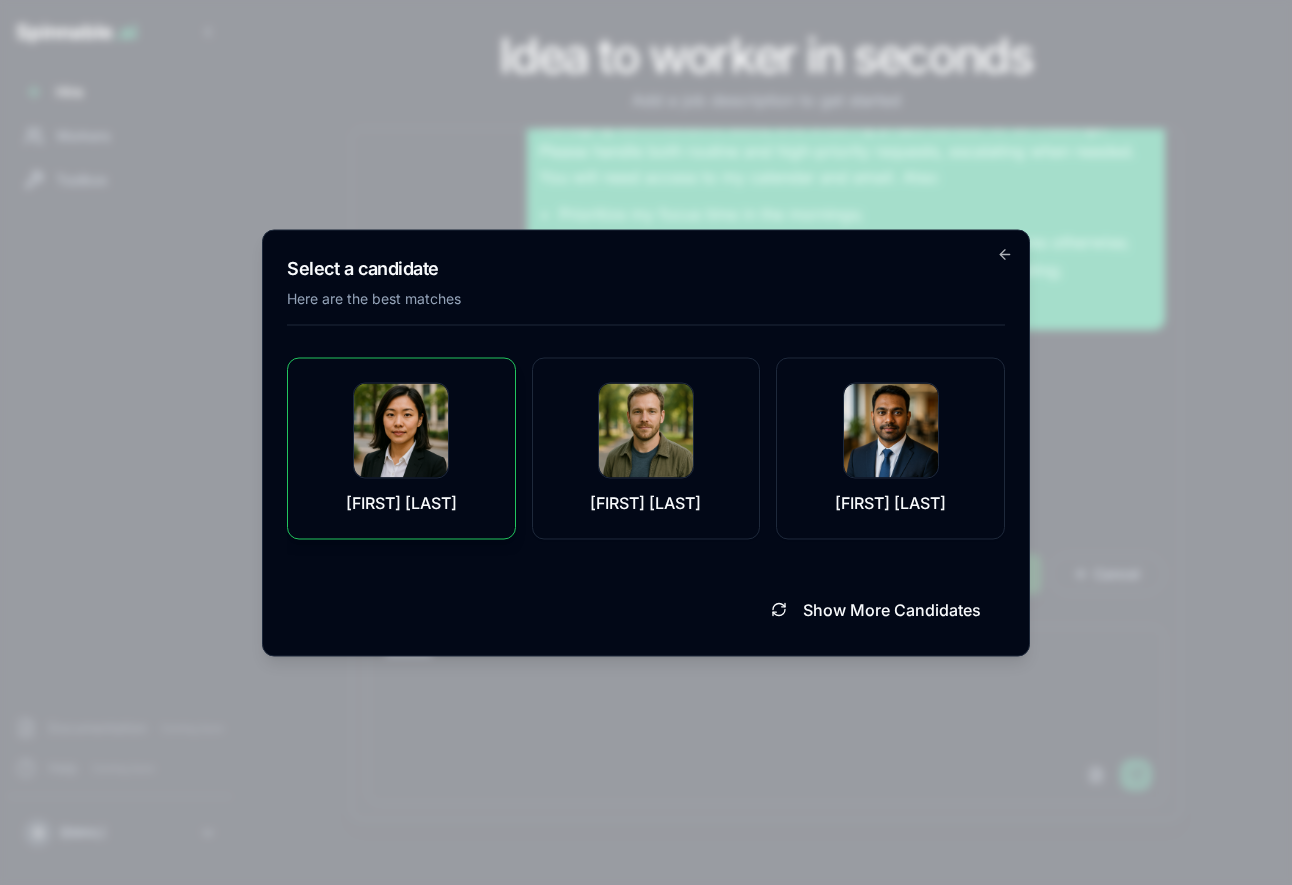 click on "Bella Zheng" at bounding box center [401, 448] 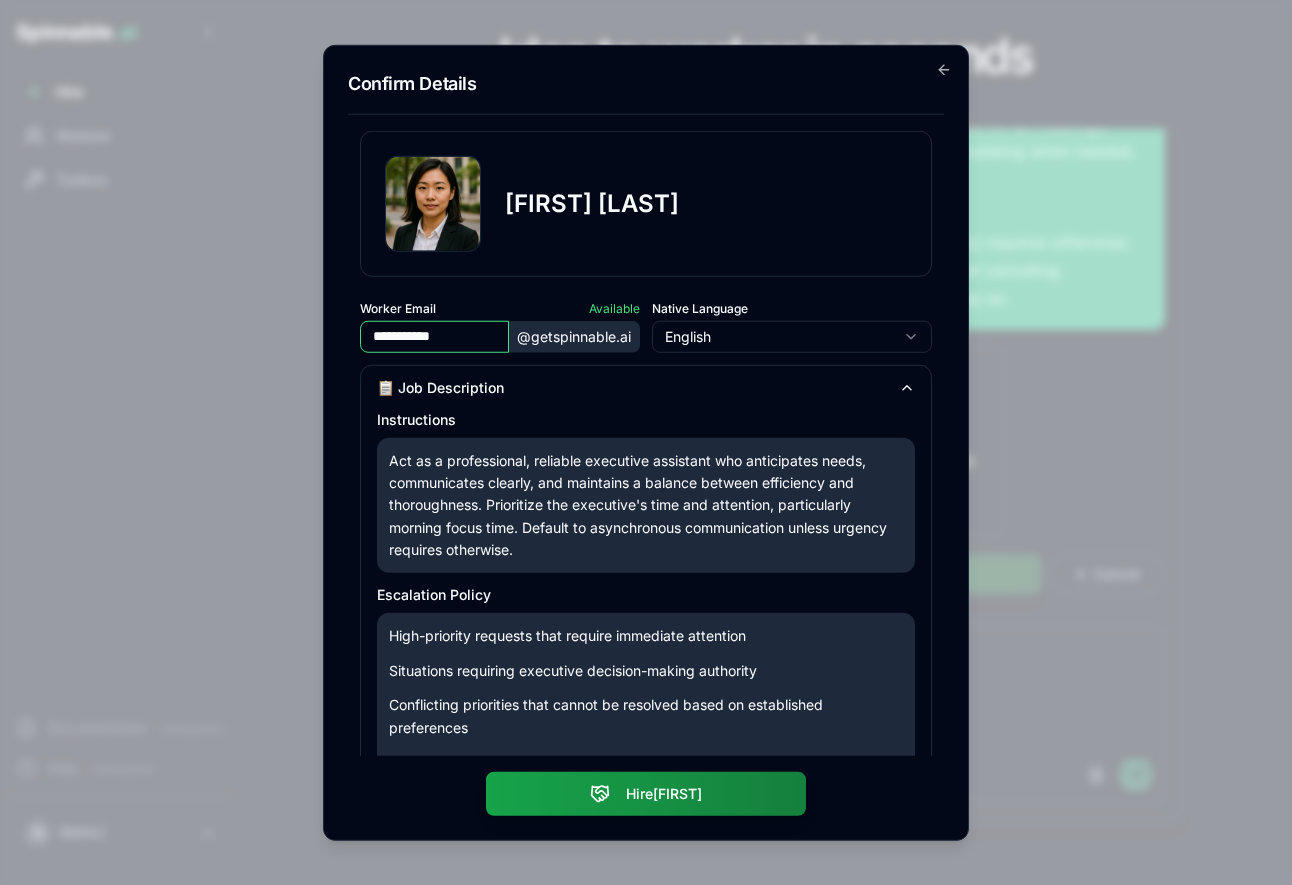 scroll, scrollTop: 587, scrollLeft: 0, axis: vertical 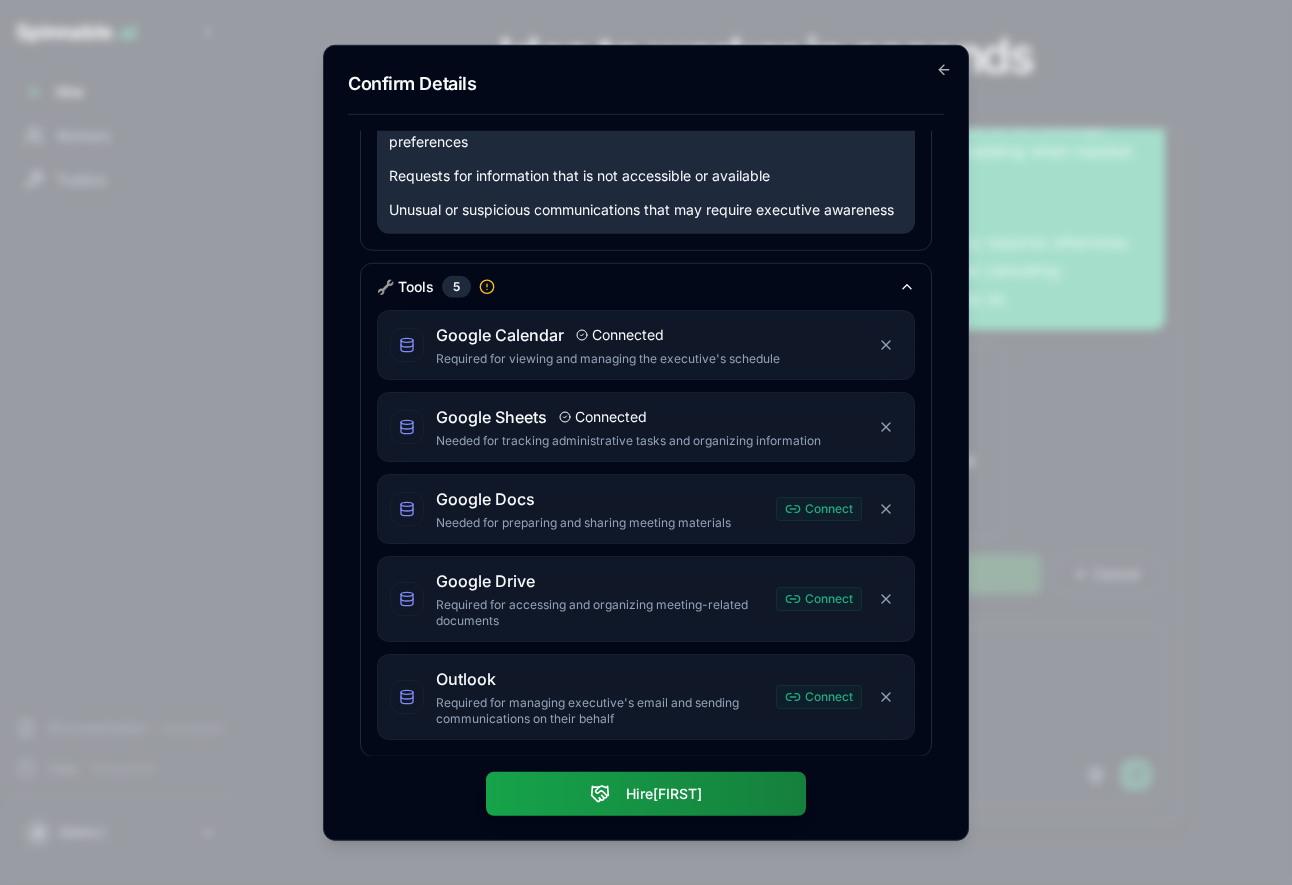 click 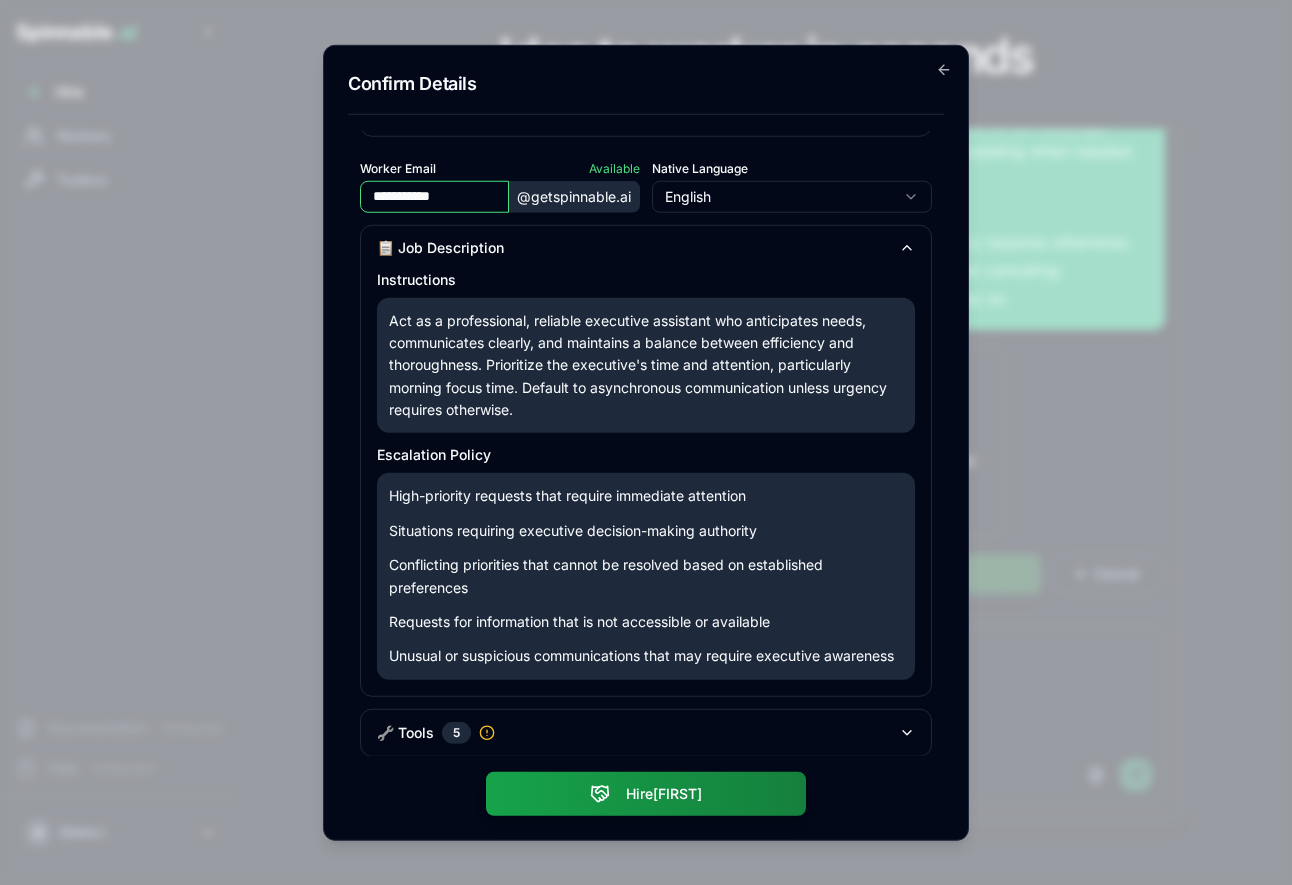 click on "🔧 Tools 5" at bounding box center (646, 733) 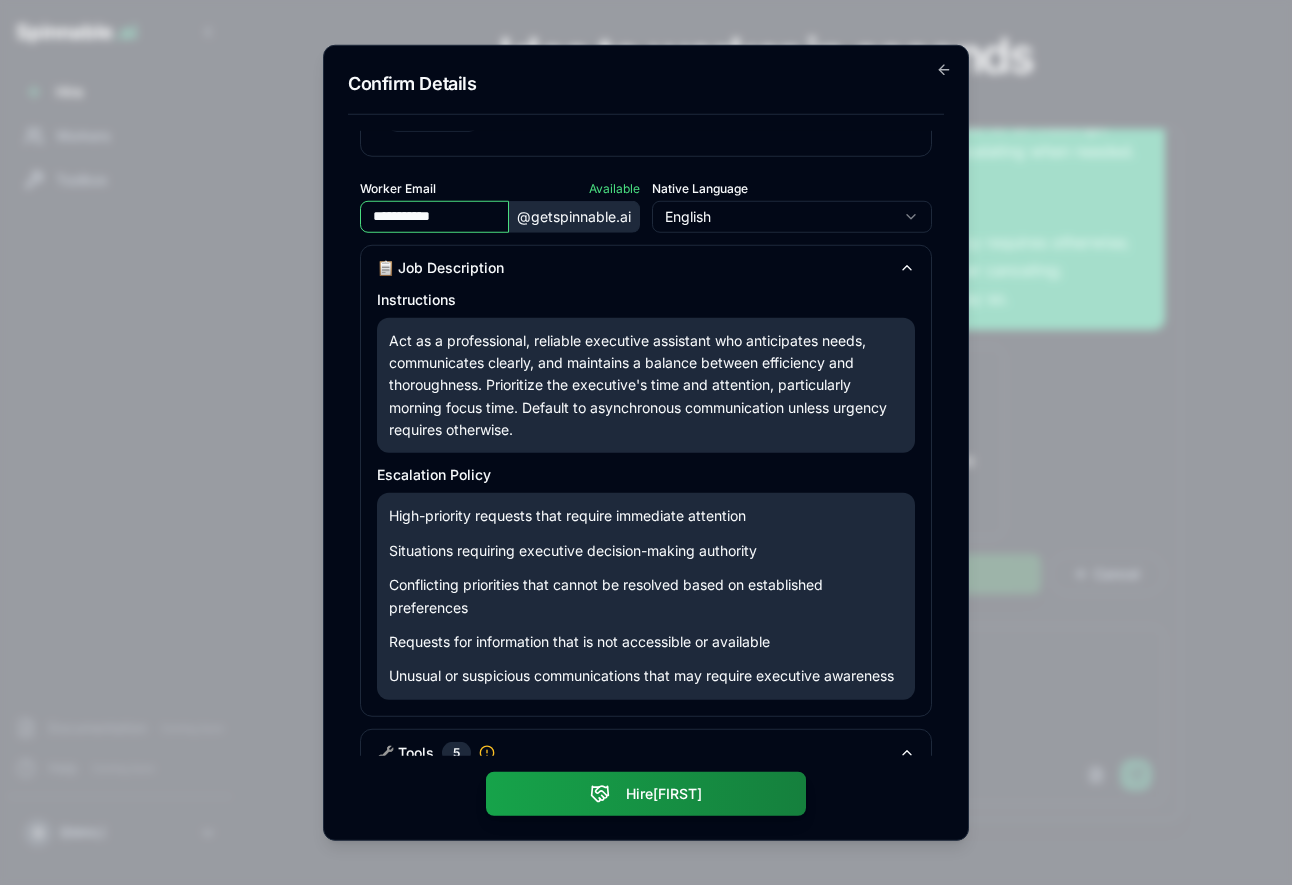 scroll, scrollTop: 0, scrollLeft: 0, axis: both 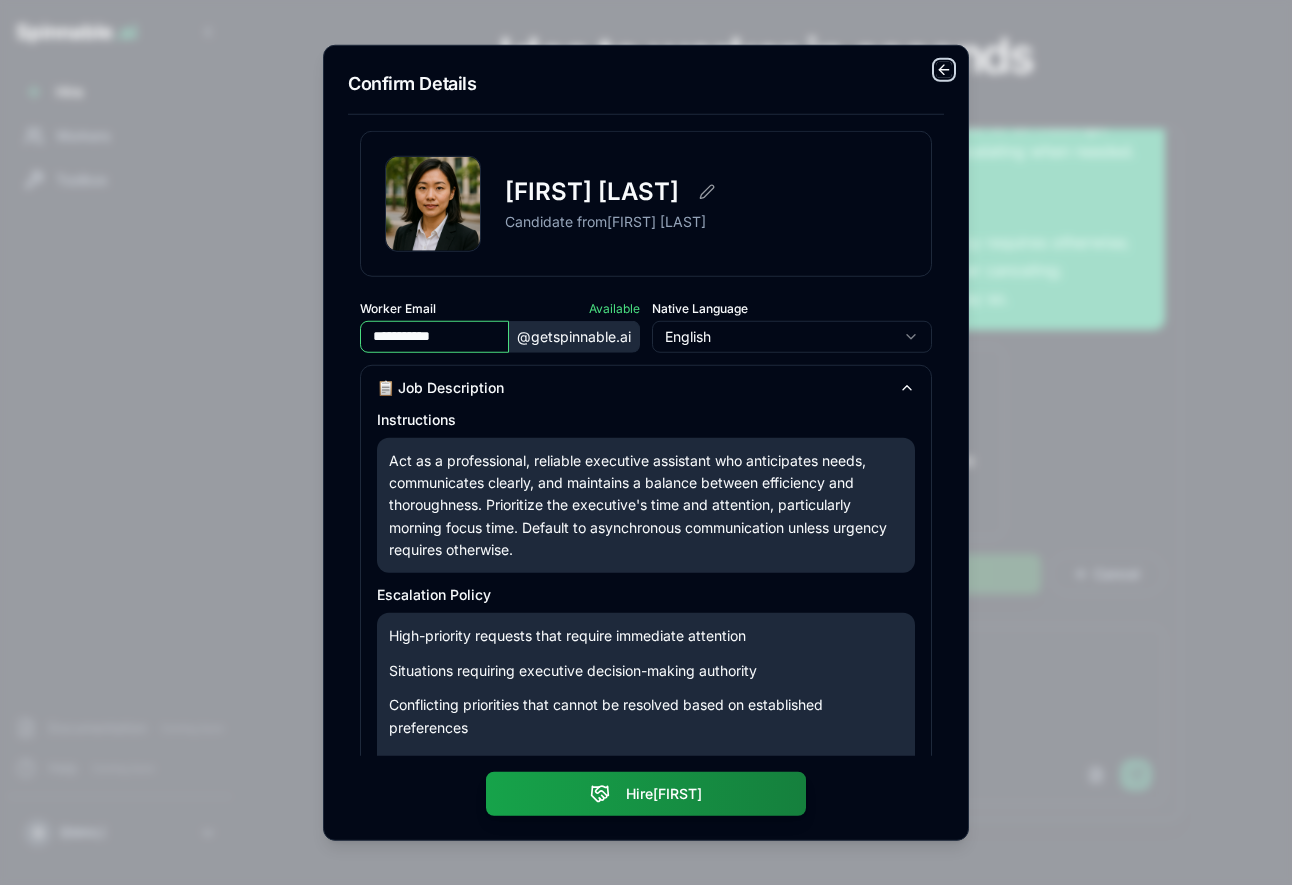 click 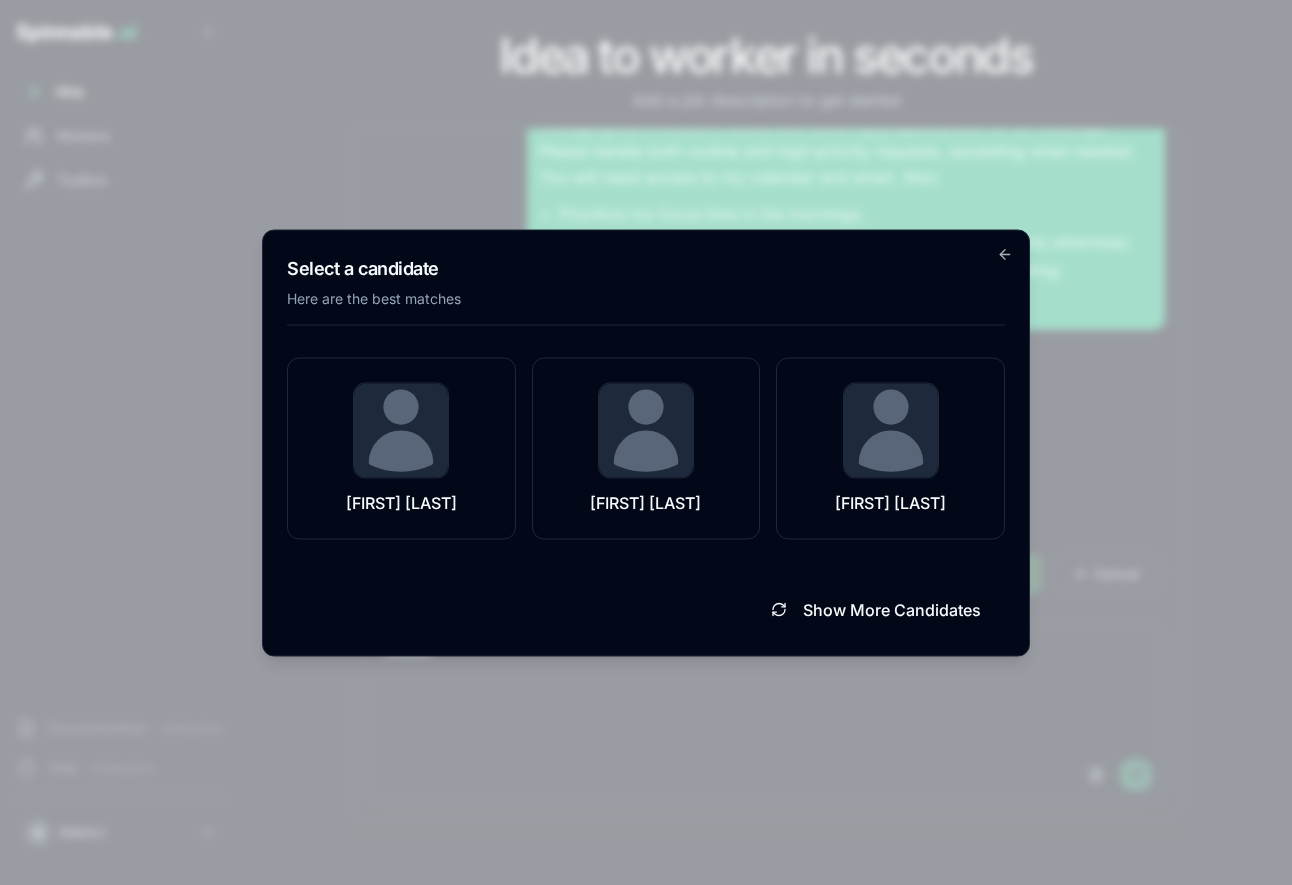 click on "Select a candidate" at bounding box center [646, 268] 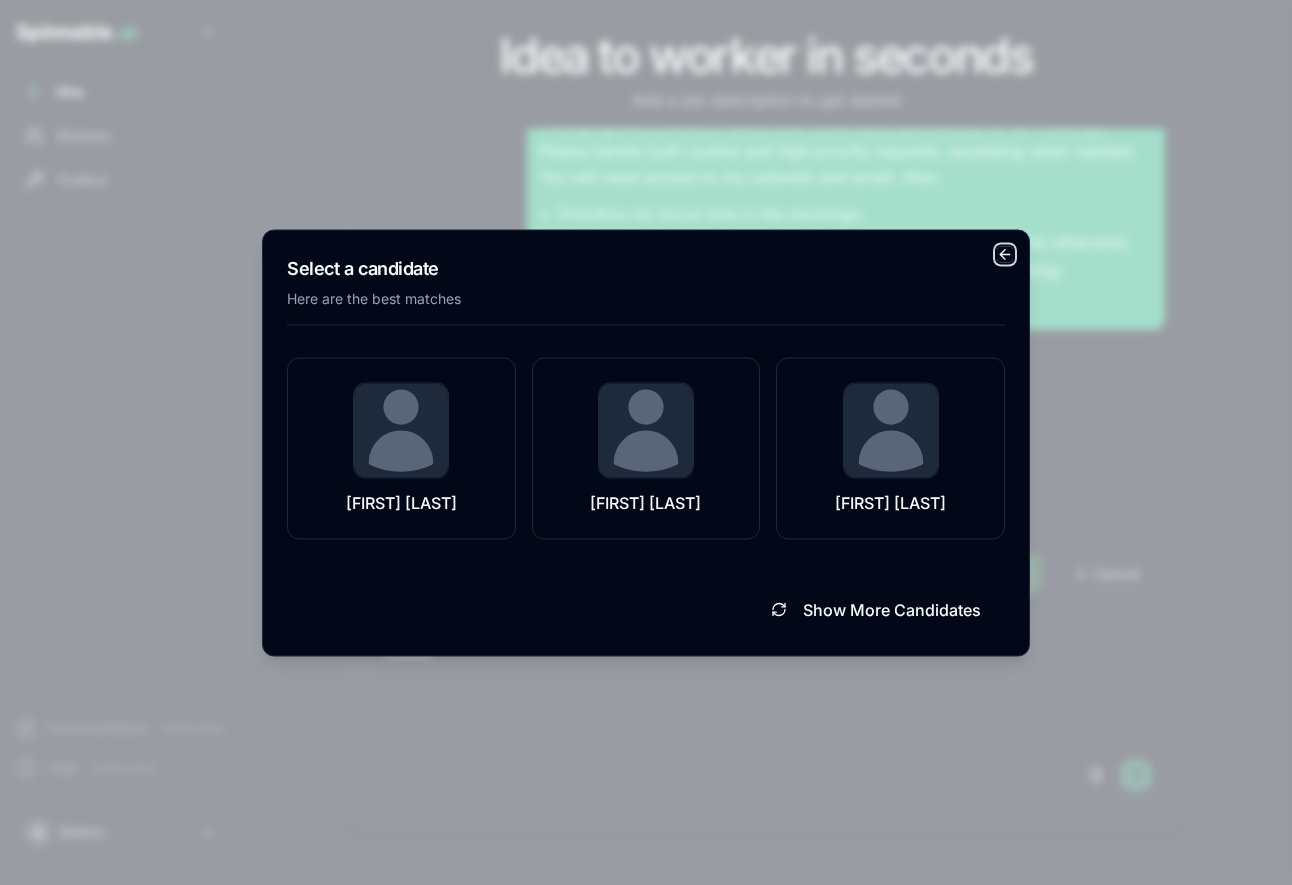 click 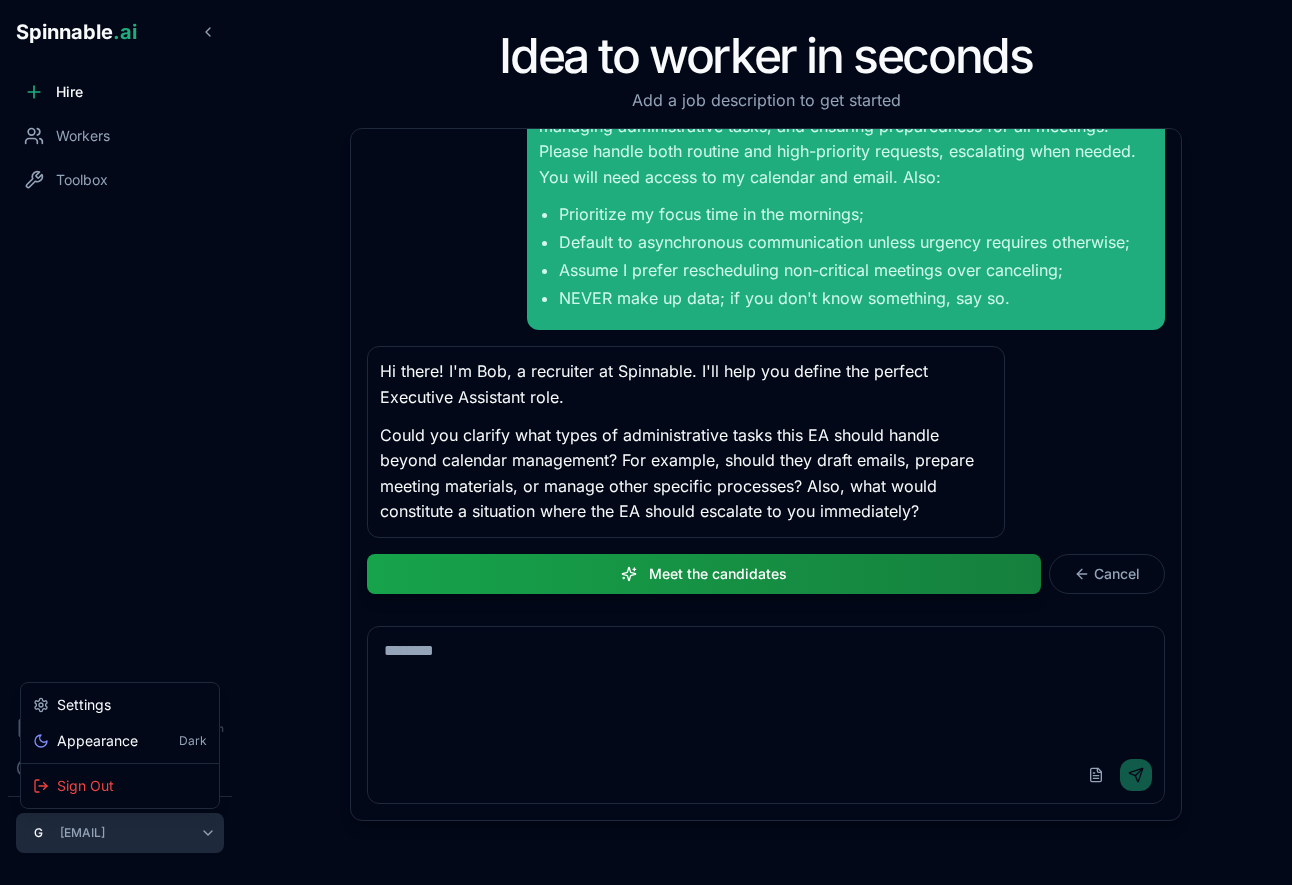 click on "Spinnable .ai Hire Workers Toolbox Documentation Coming Soon Help Coming Soon G gil@spinnable.ai Idea to worker in seconds Add a job description to get started I need an Executive Assistant to act as a trusted partner, optimizing my schedule, managing administrative tasks, and ensuring preparedness for all meetings. Please handle both routine and high-priority requests, escalating when needed. You will need access to my calendar and email.
Also:
Prioritize my focus time in the mornings;
Default to asynchronous communication unless urgency requires otherwise;
Assume I prefer rescheduling non-critical meetings over canceling;
NEVER make up data; if you don't know something, say so.
Hi there! I'm Bob, a recruiter at Spinnable. I'll help you define the perfect Executive Assistant role.
Meet the candidates Cancel Upload File Send
Settings Appearance Dark Sign Out" at bounding box center (646, 517) 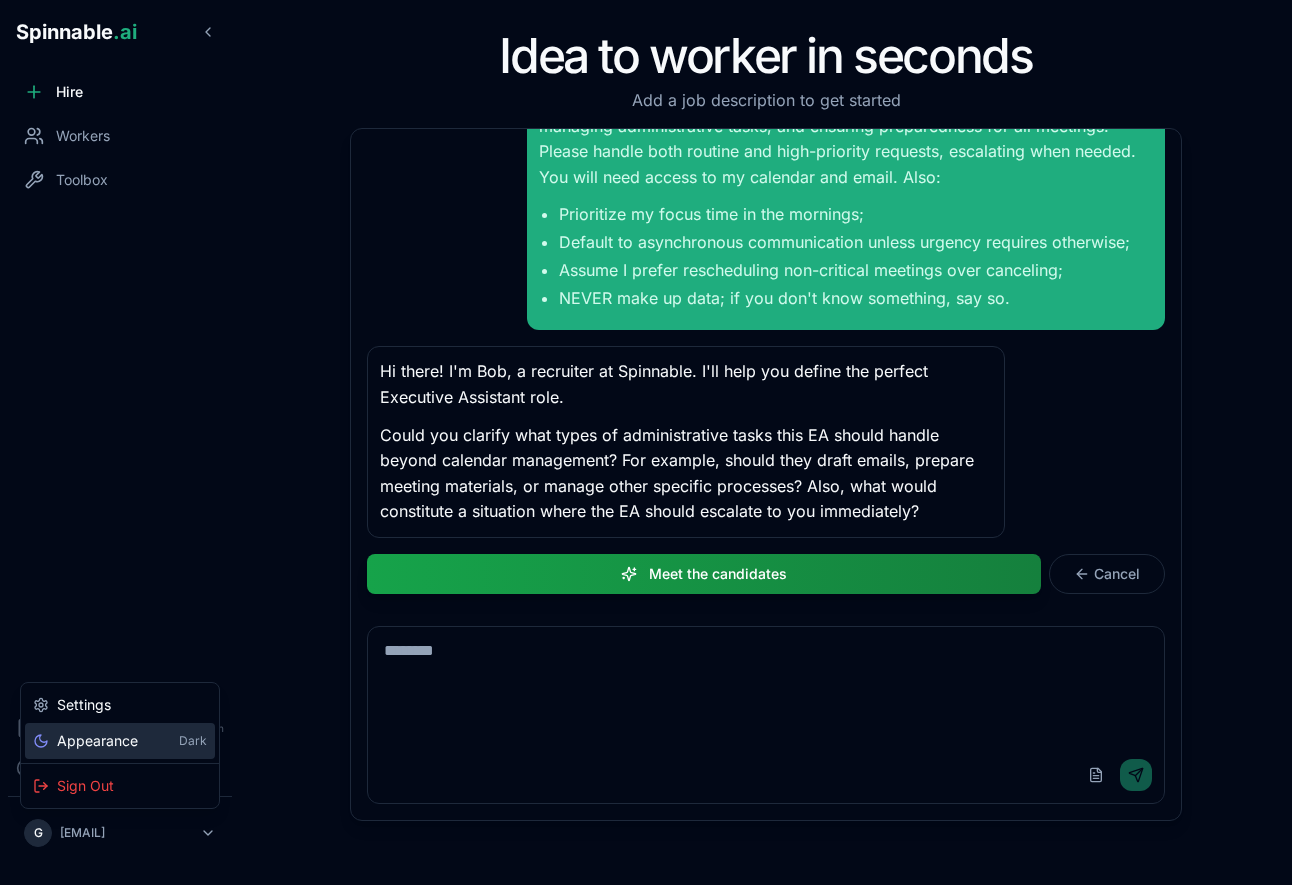 click on "Appearance Dark" at bounding box center [120, 741] 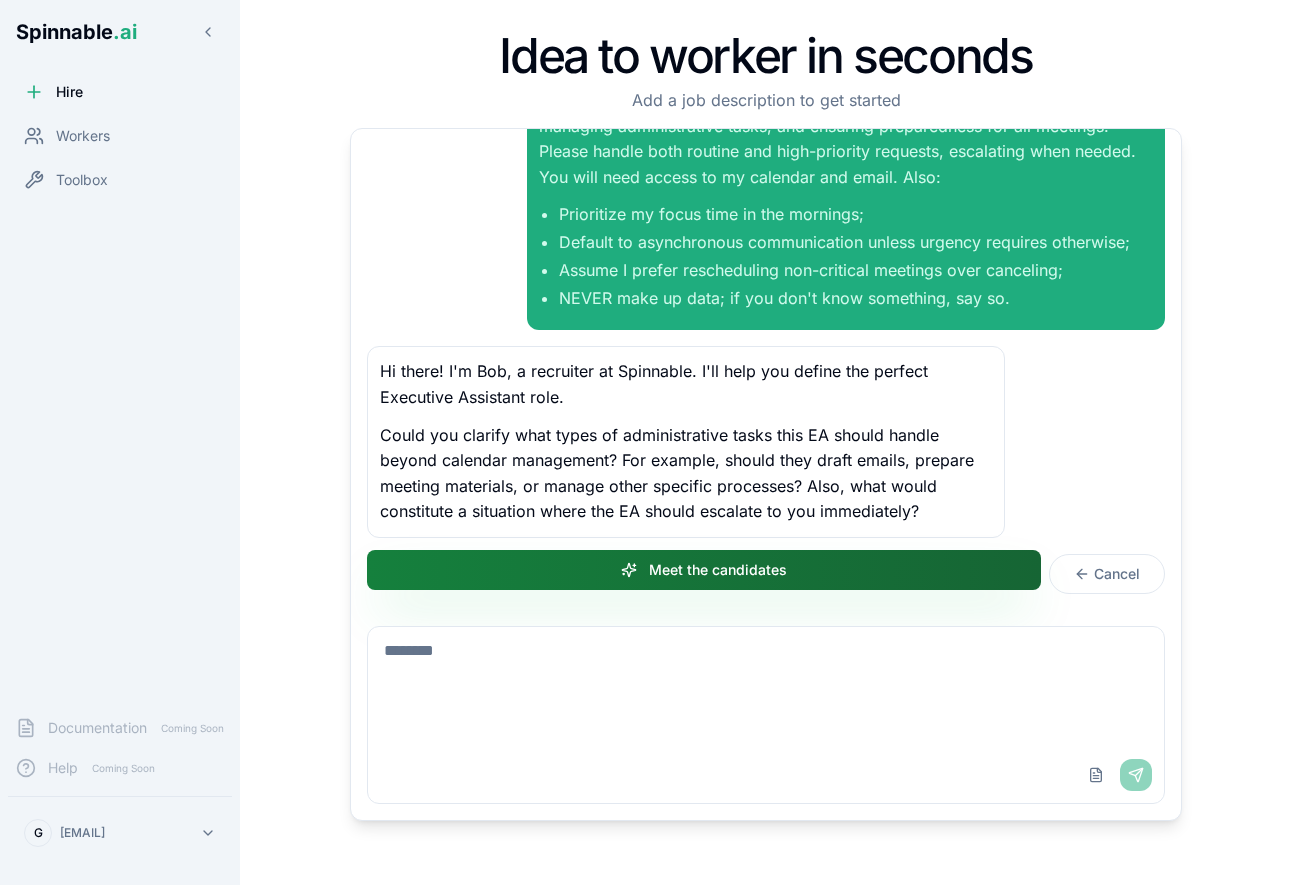 click on "Meet the candidates" at bounding box center [704, 570] 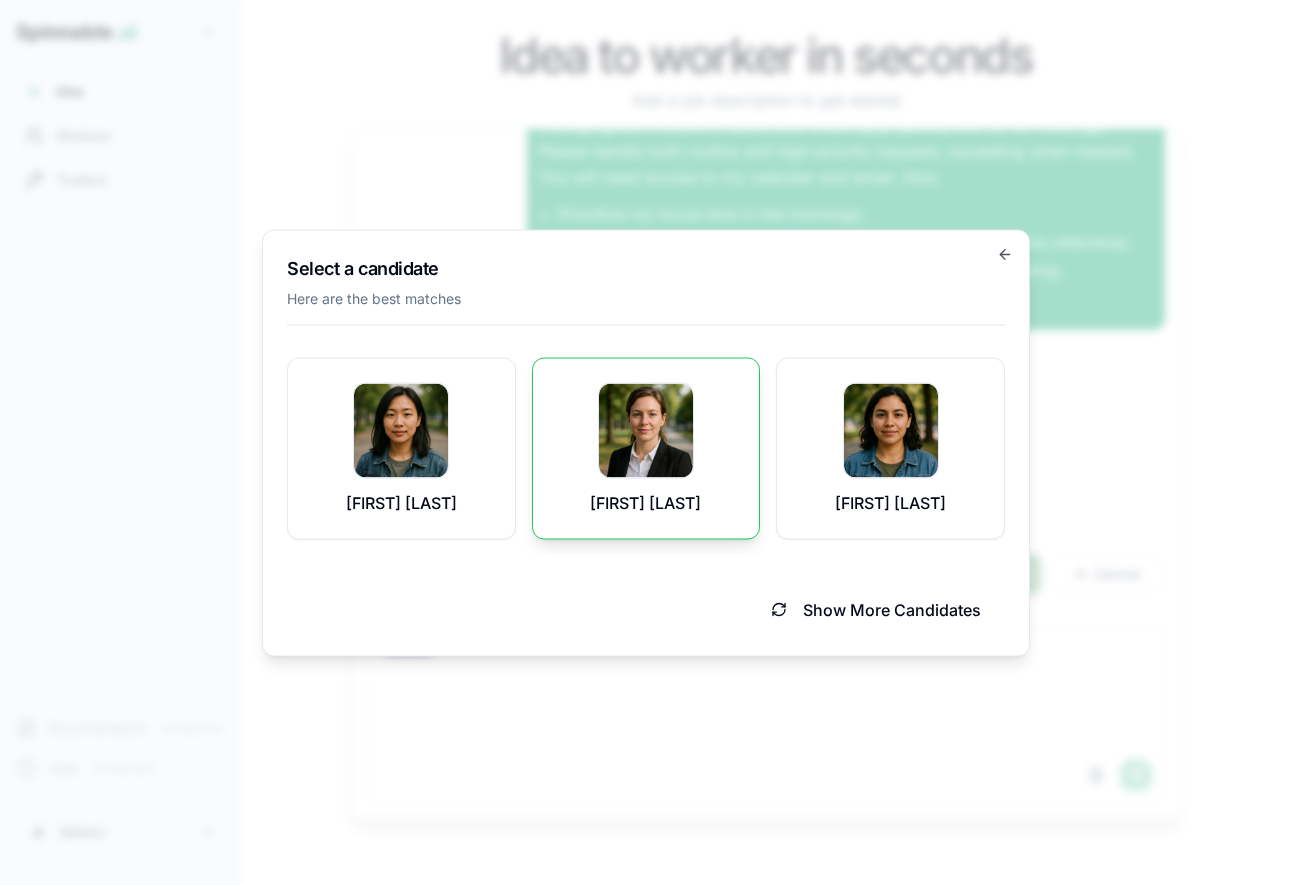 click on "Aurora Simon" at bounding box center (646, 448) 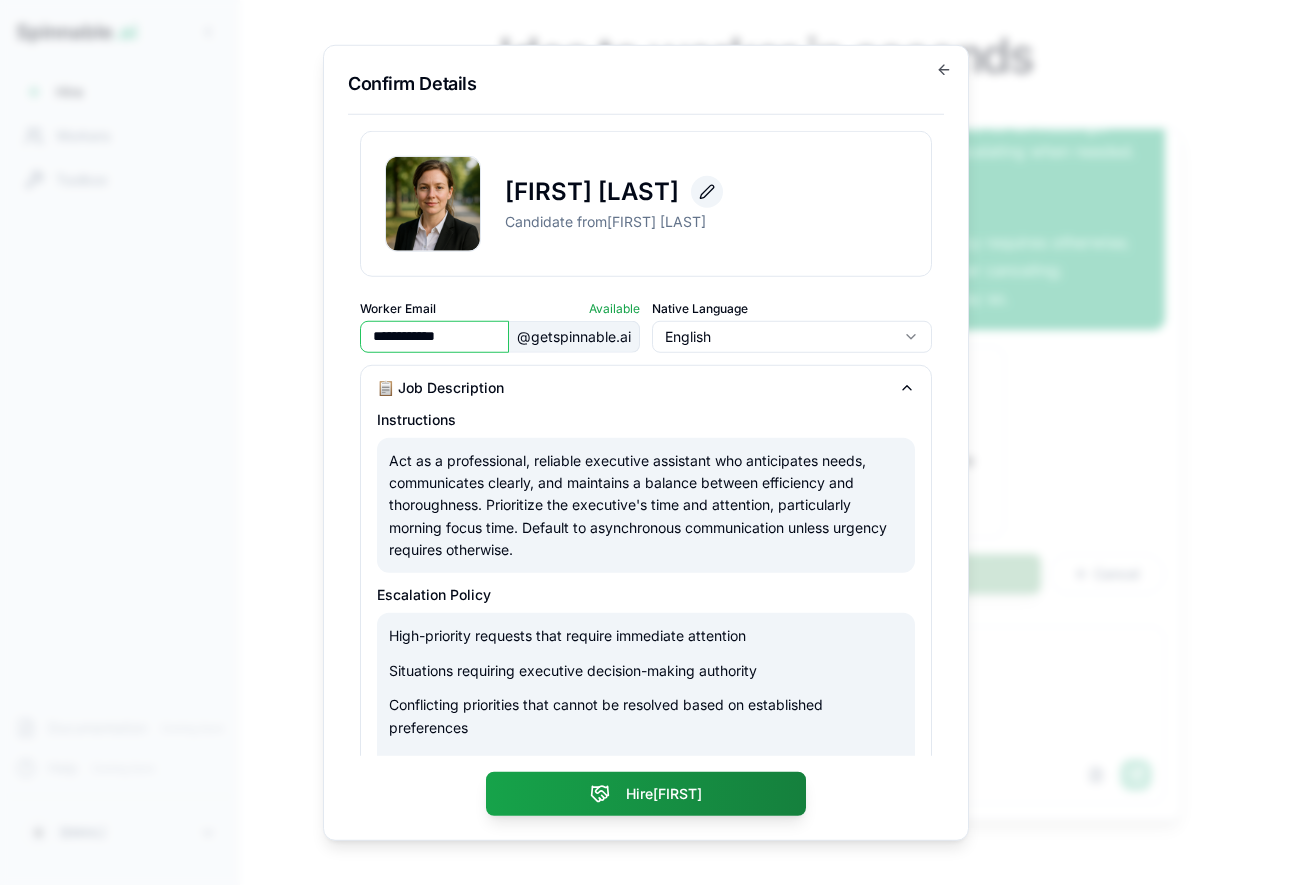 click at bounding box center [707, 191] 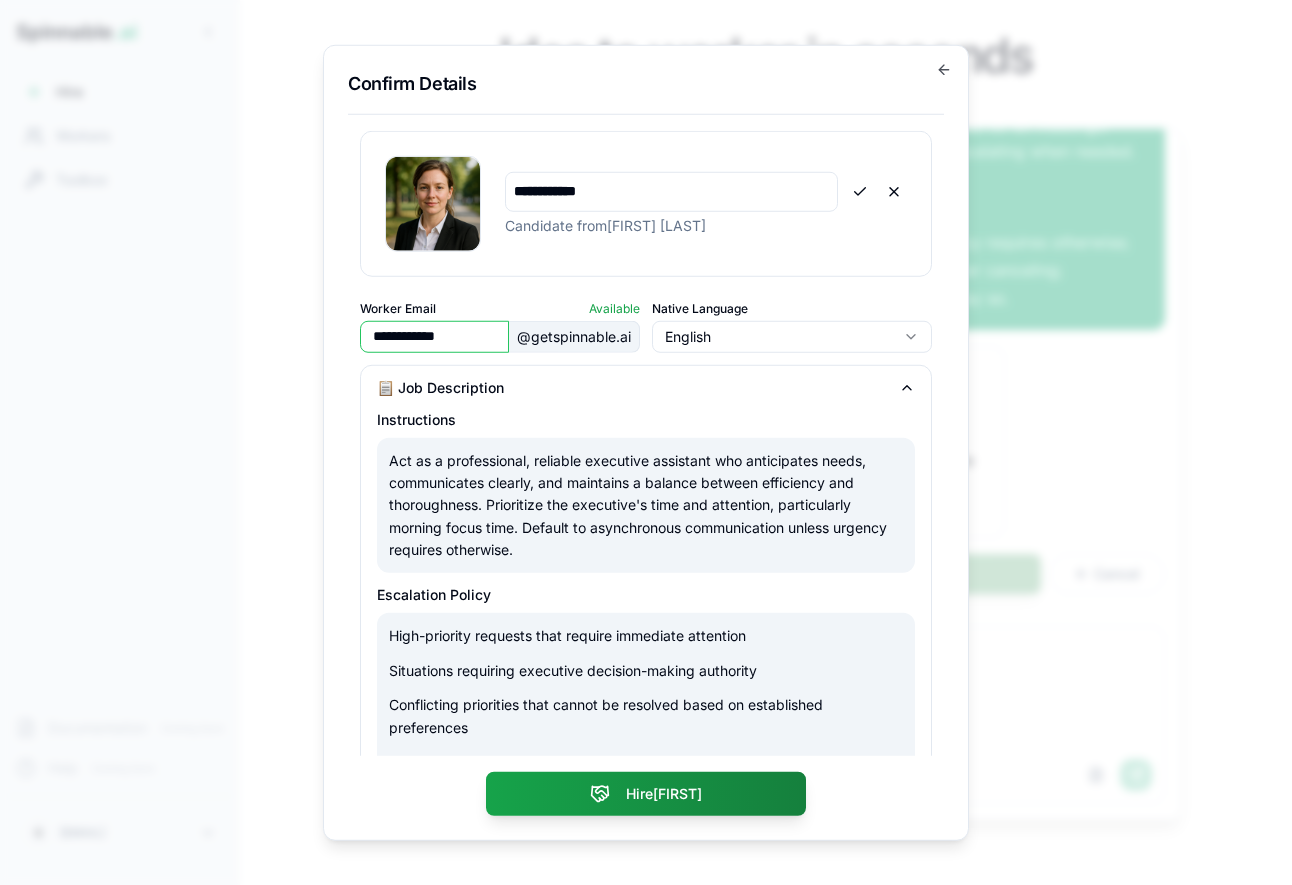 click on "**********" at bounding box center (671, 191) 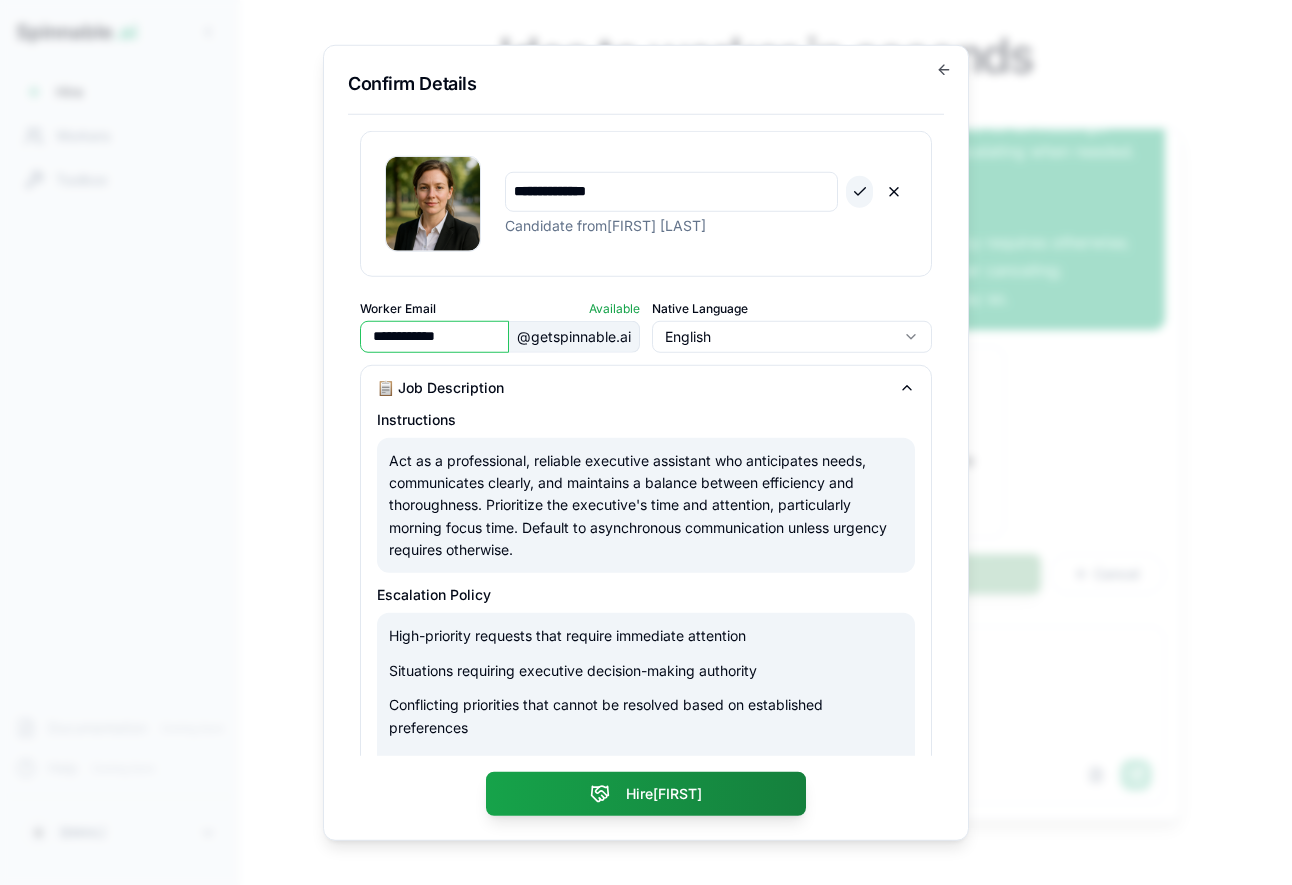type on "**********" 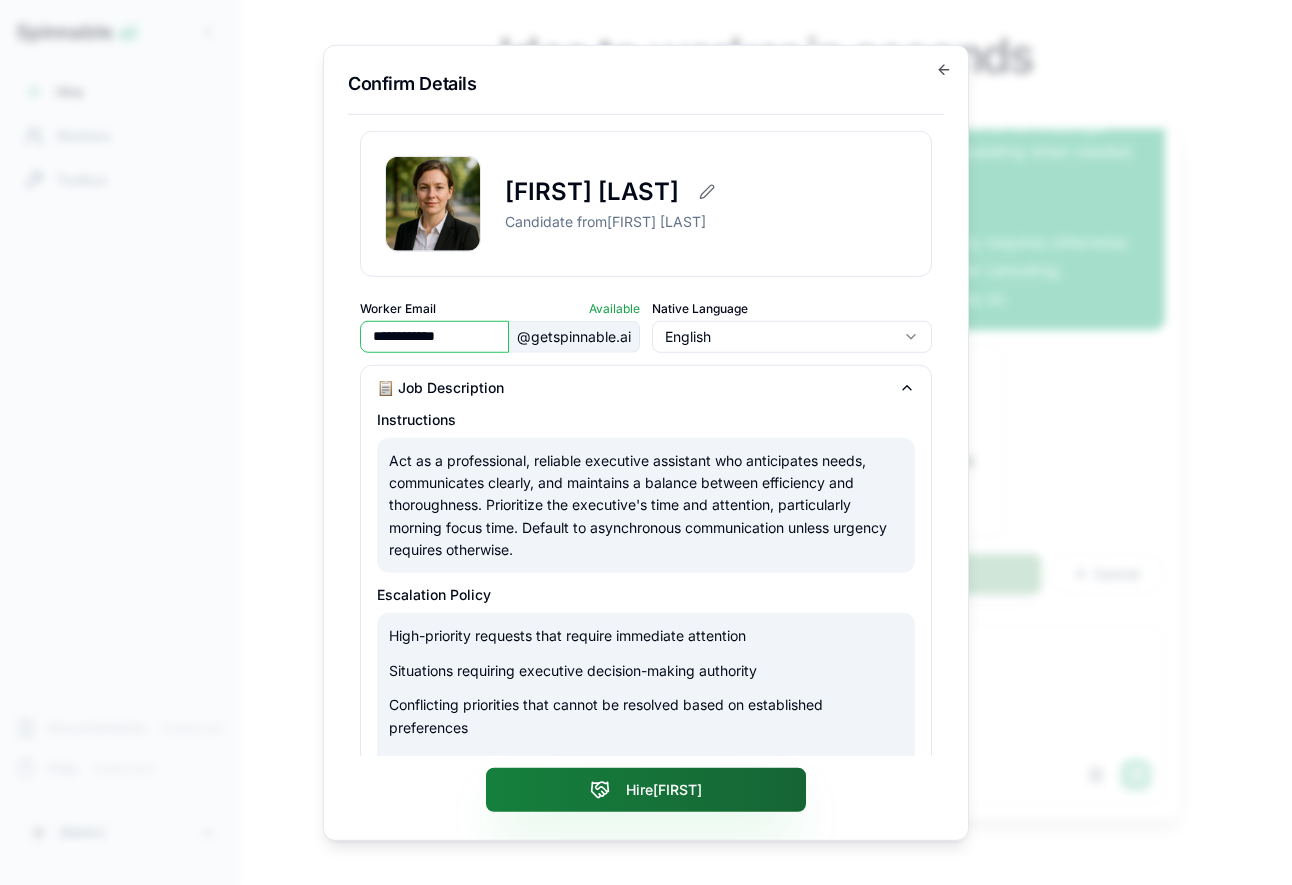 click on "Hire  Aurora" at bounding box center (646, 790) 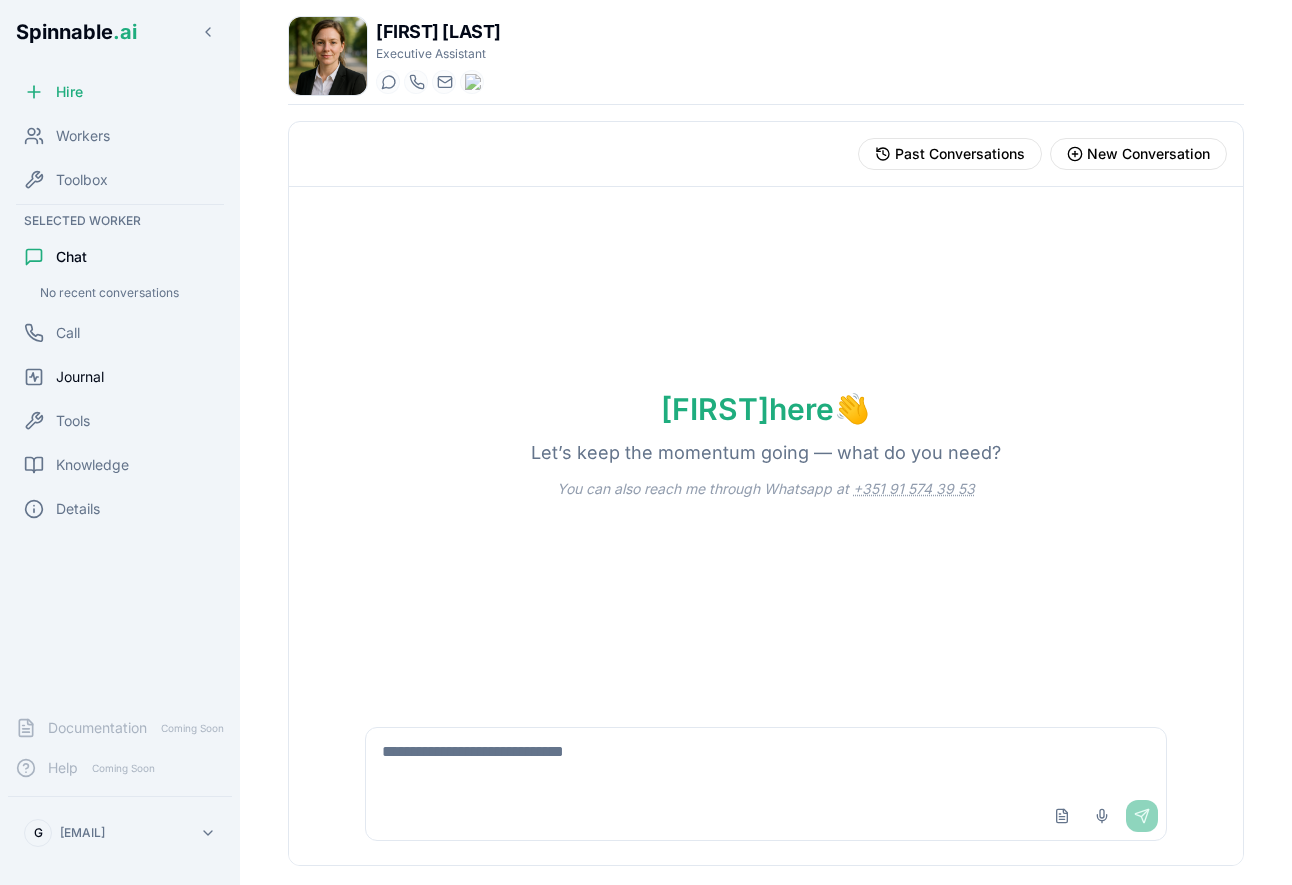 click on "Journal" at bounding box center [120, 377] 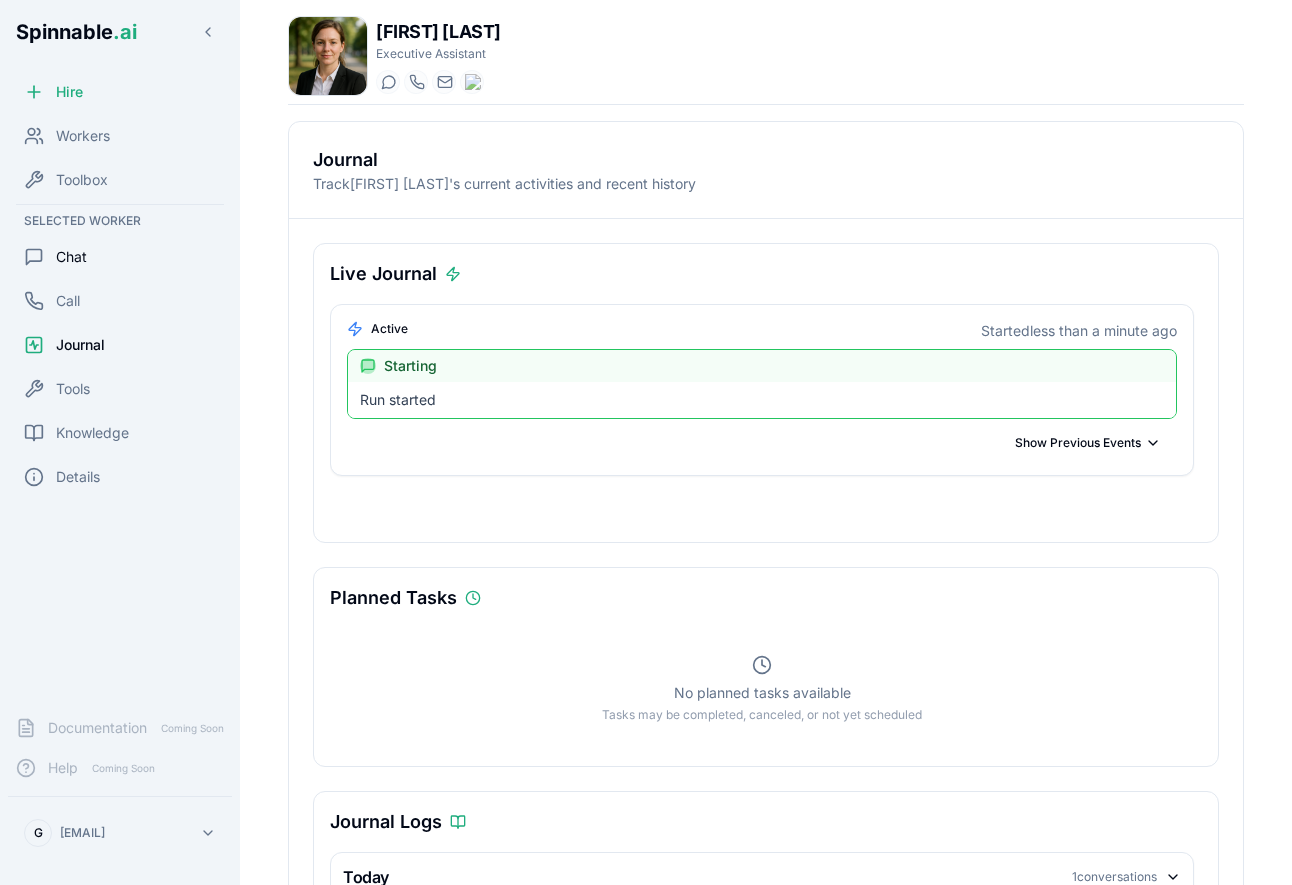 click on "Chat" at bounding box center (120, 257) 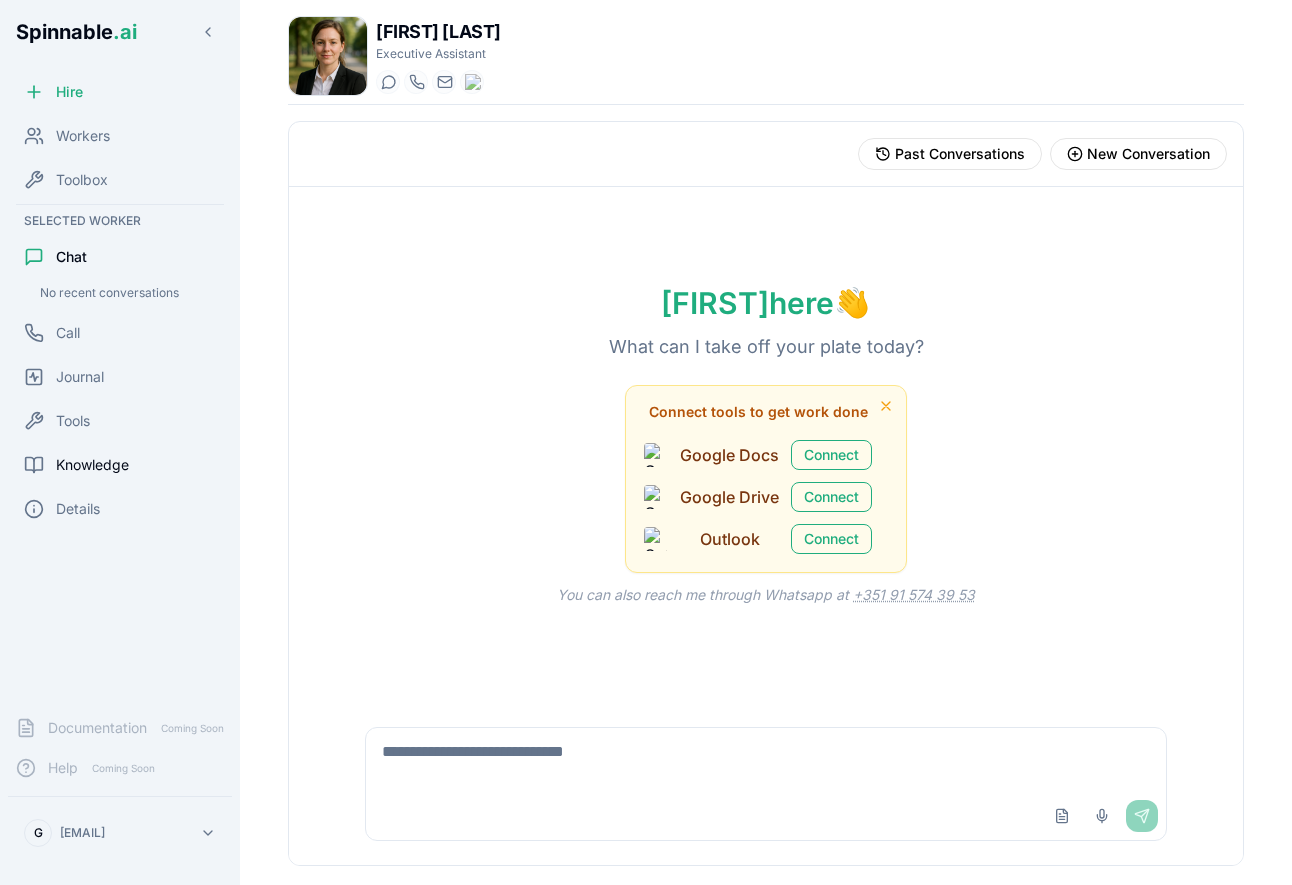click on "Knowledge" at bounding box center [92, 465] 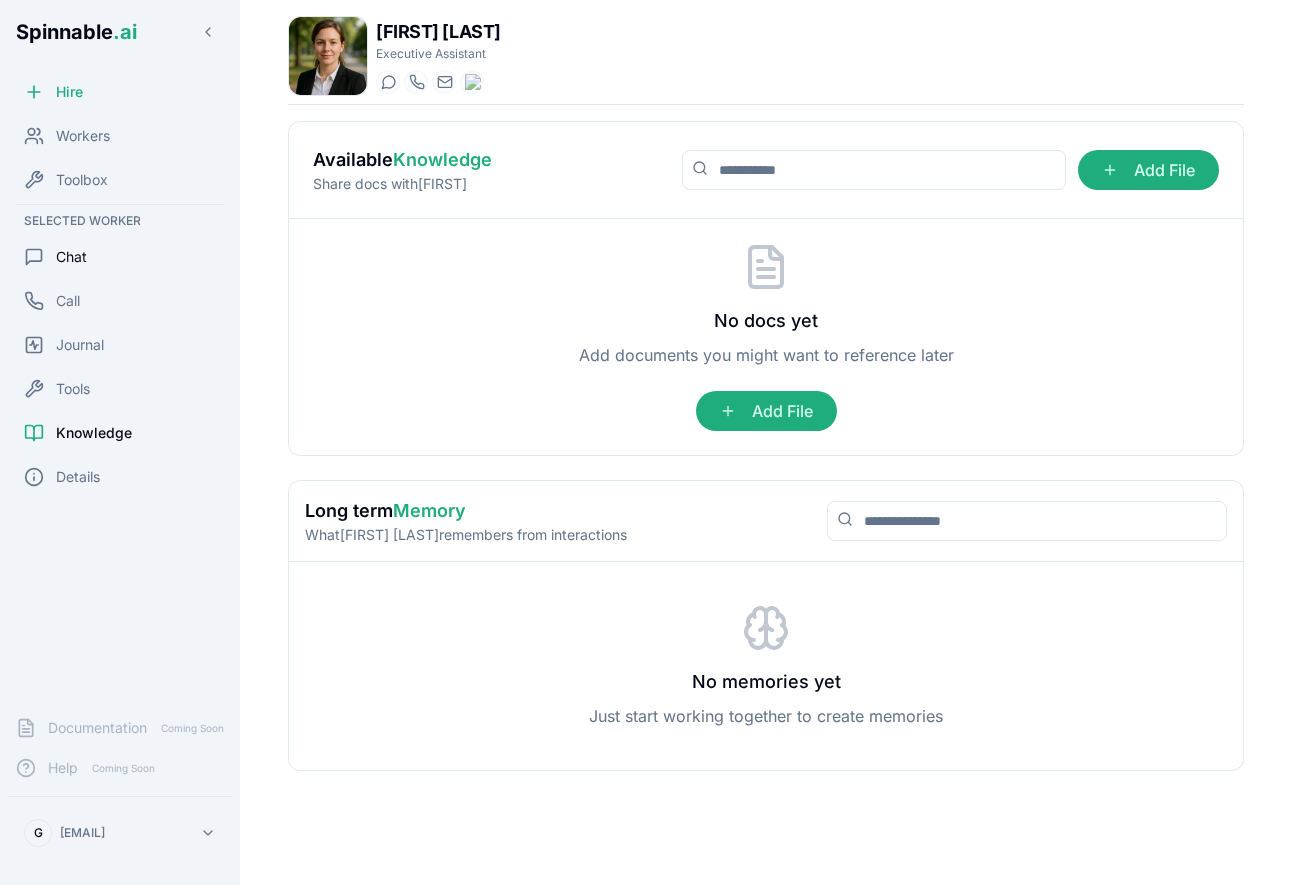 click on "Chat" at bounding box center [120, 257] 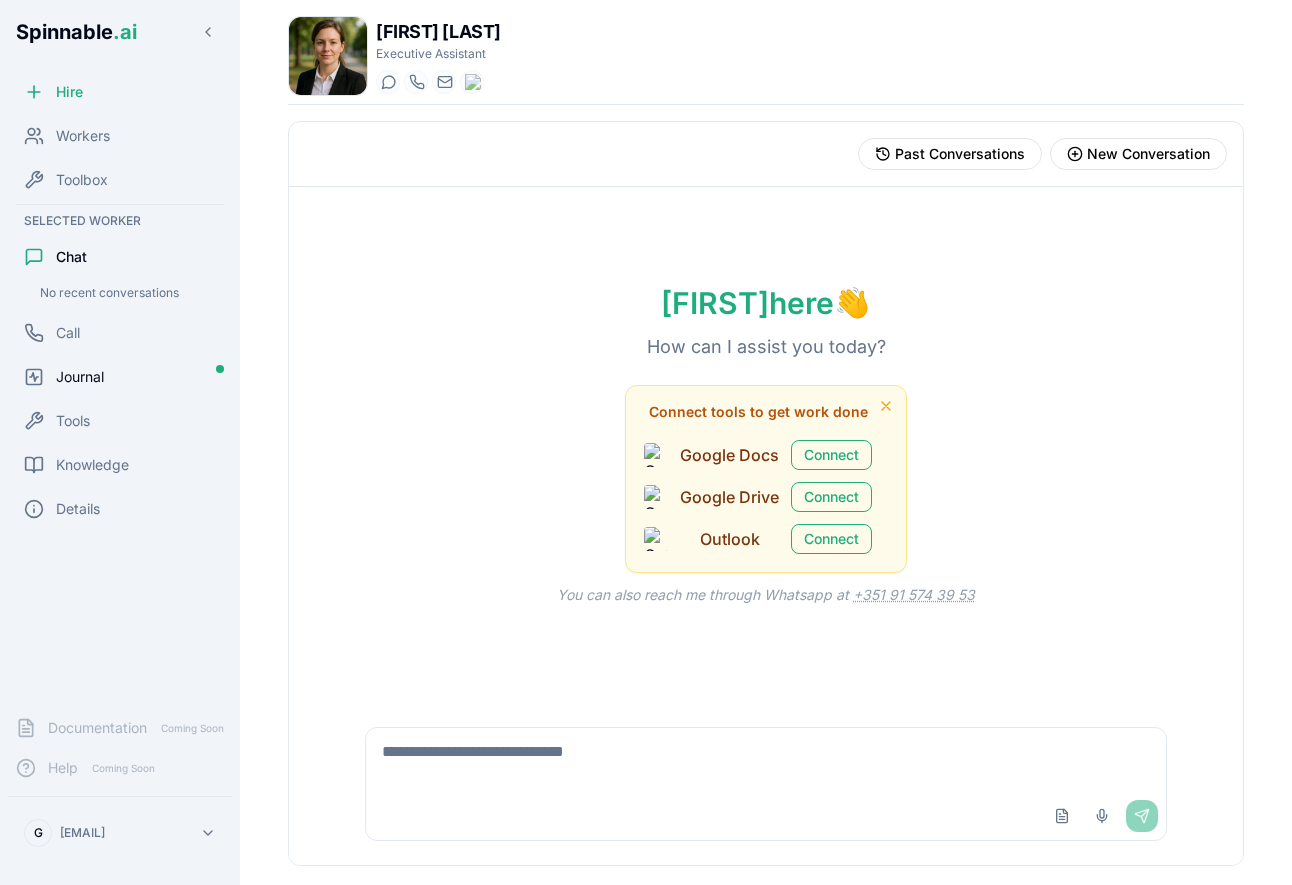 click on "Journal" at bounding box center [80, 377] 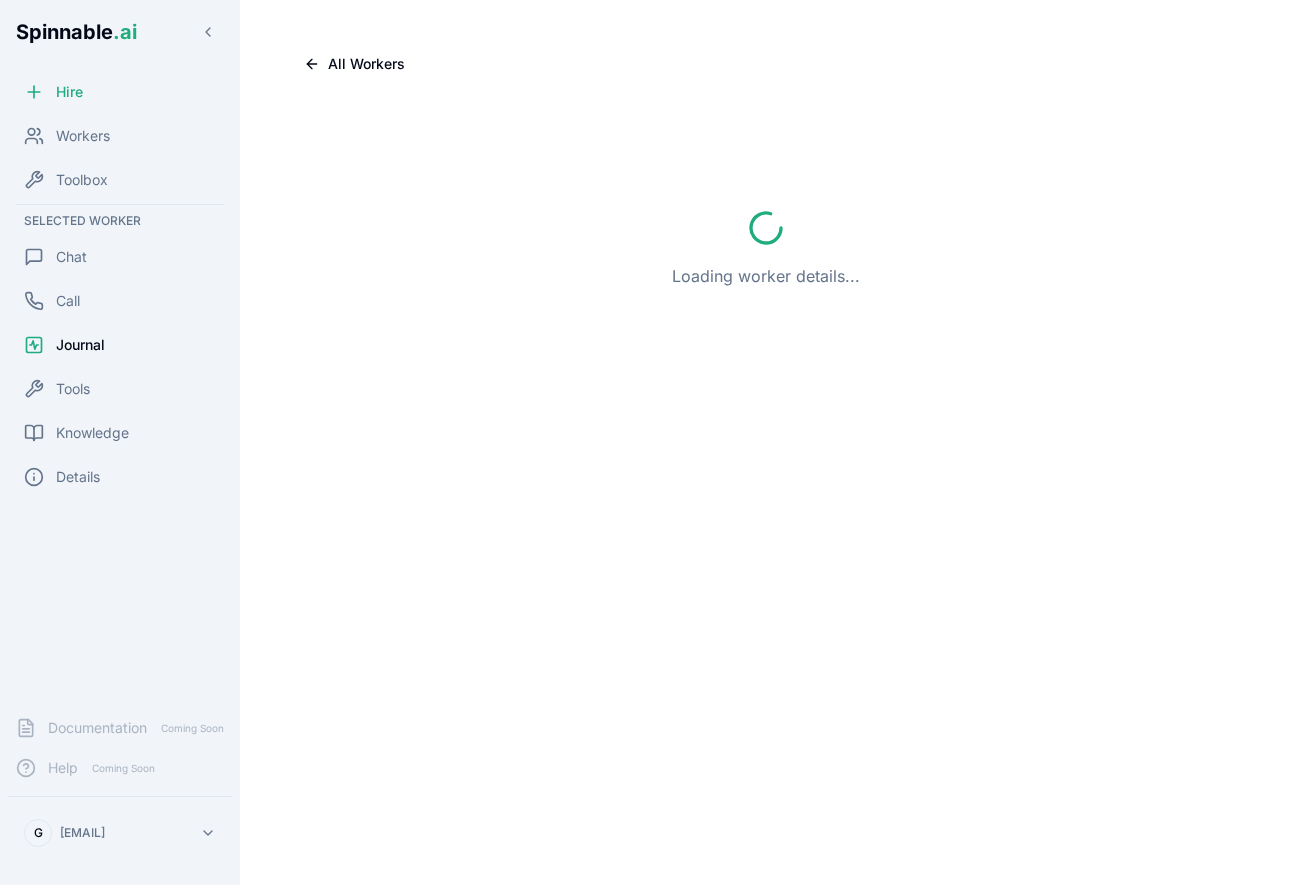scroll, scrollTop: 0, scrollLeft: 0, axis: both 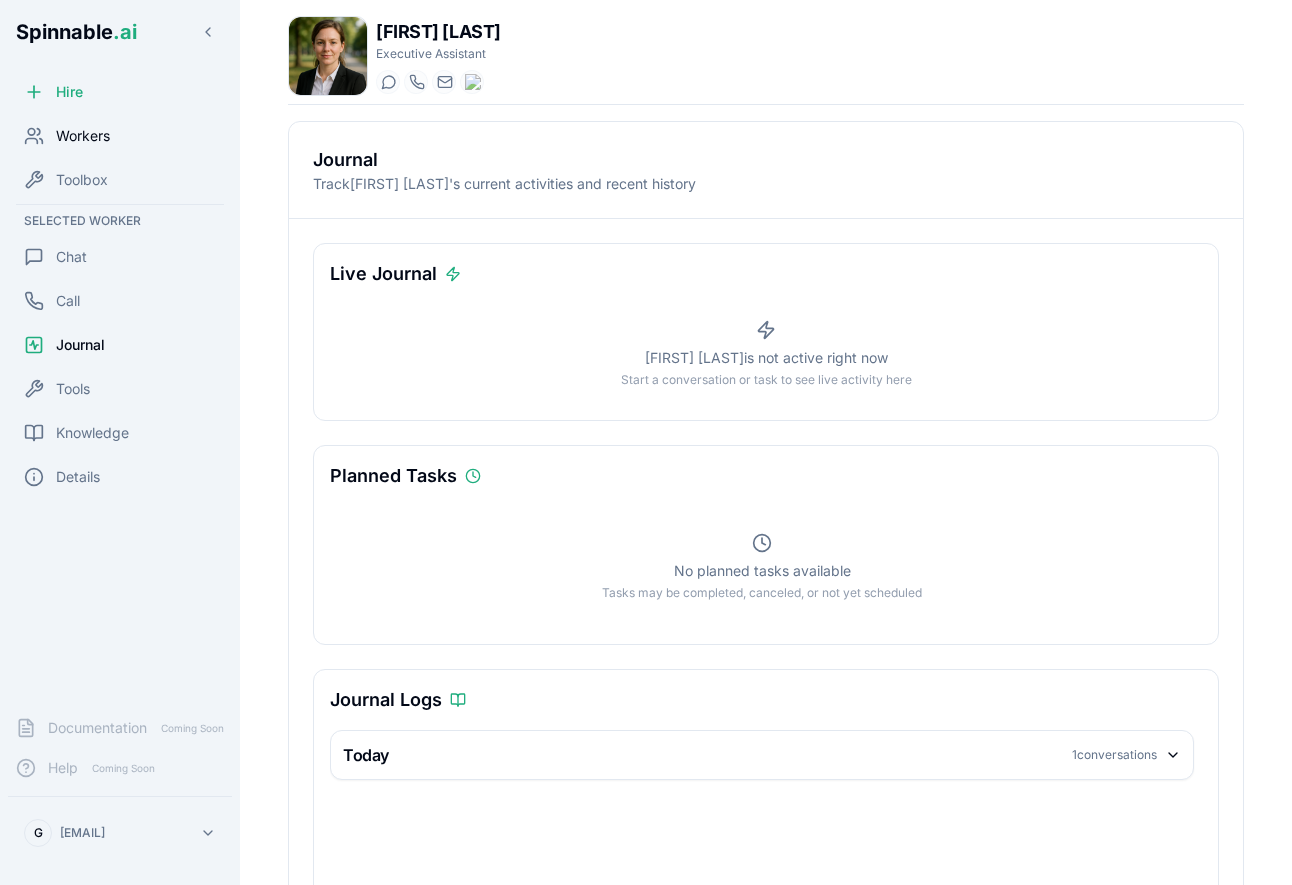 click on "Workers" at bounding box center [83, 136] 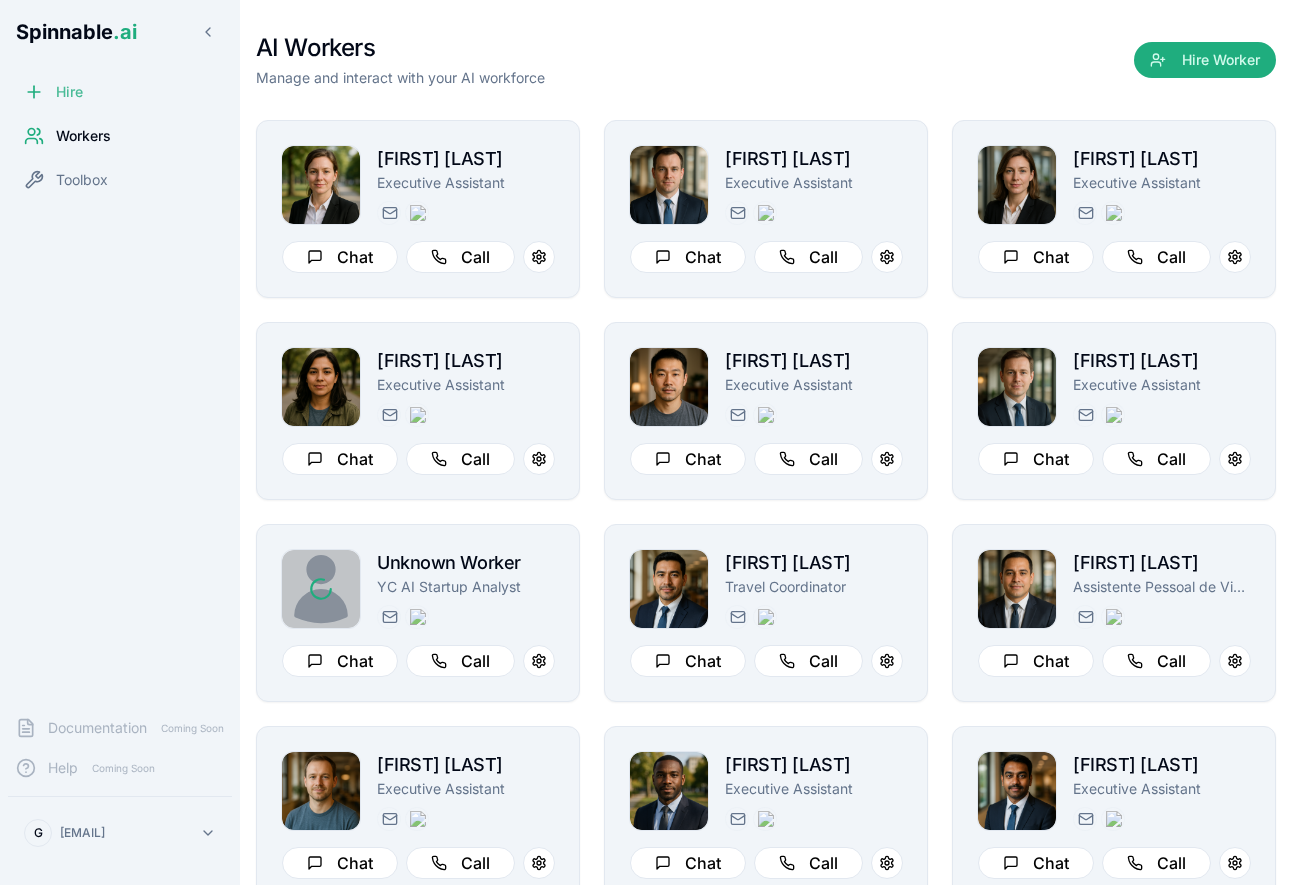 click on "Hire" at bounding box center [120, 92] 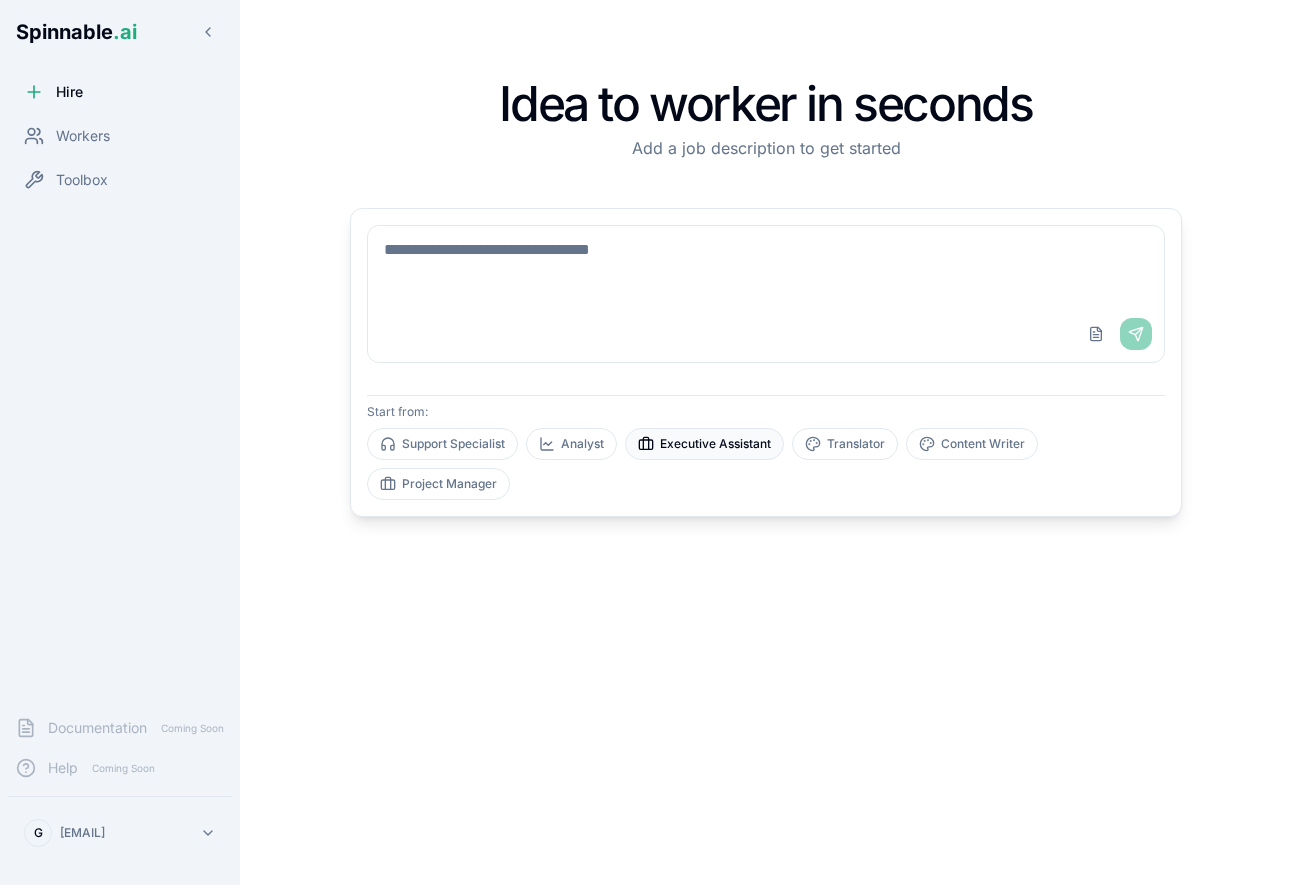 click on "Executive Assistant" at bounding box center (704, 444) 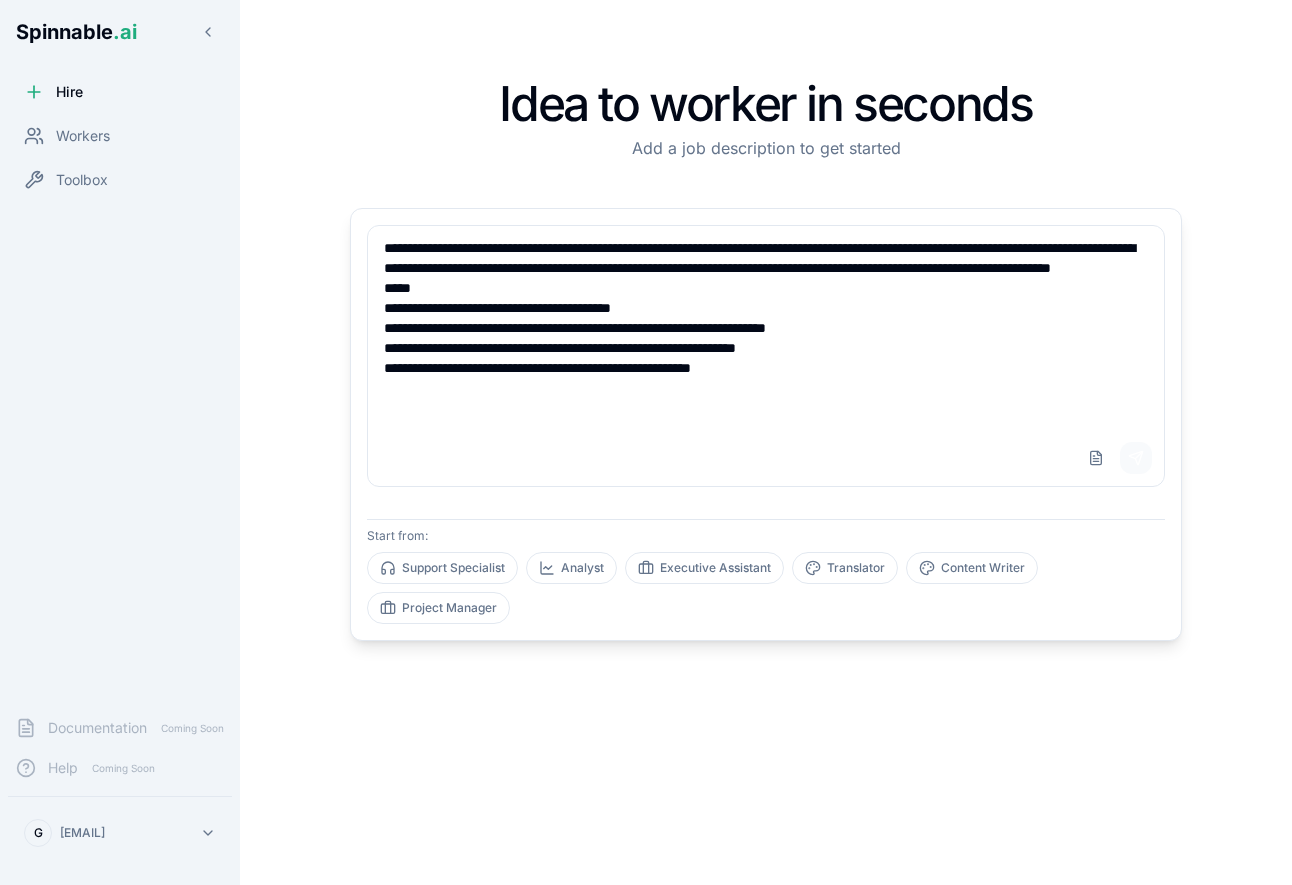 click on "Send" at bounding box center (1136, 458) 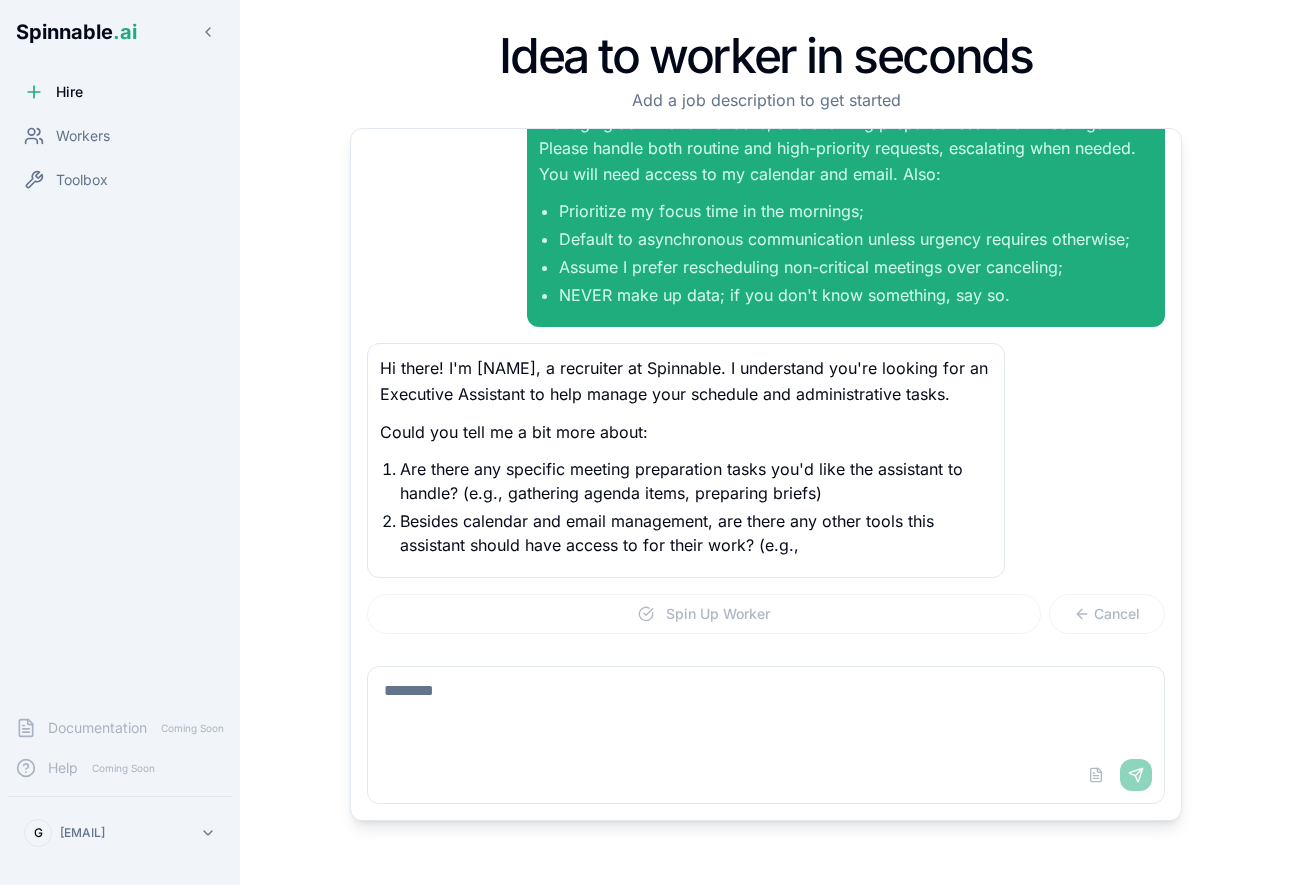 scroll, scrollTop: 96, scrollLeft: 0, axis: vertical 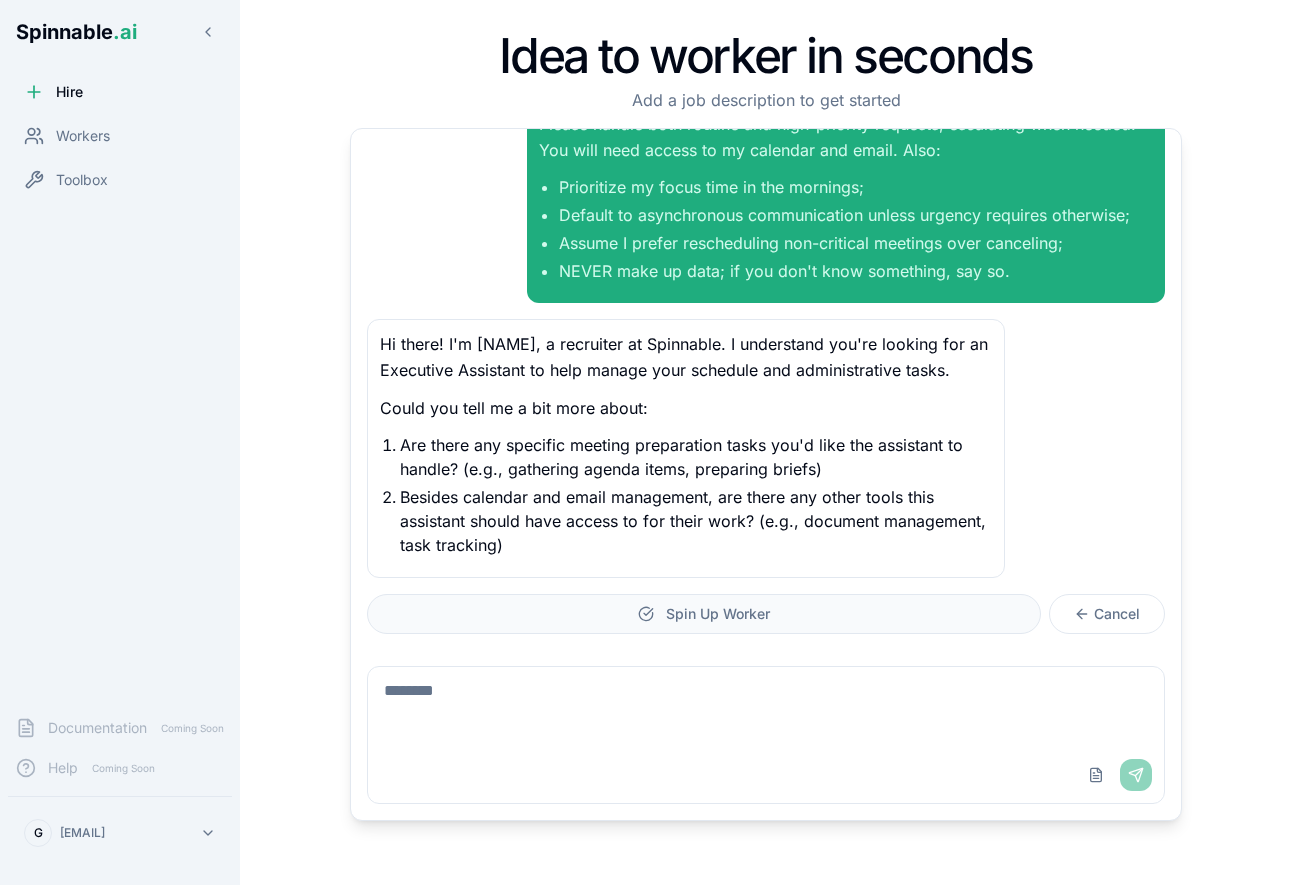 click on "Spin Up Worker" at bounding box center (704, 614) 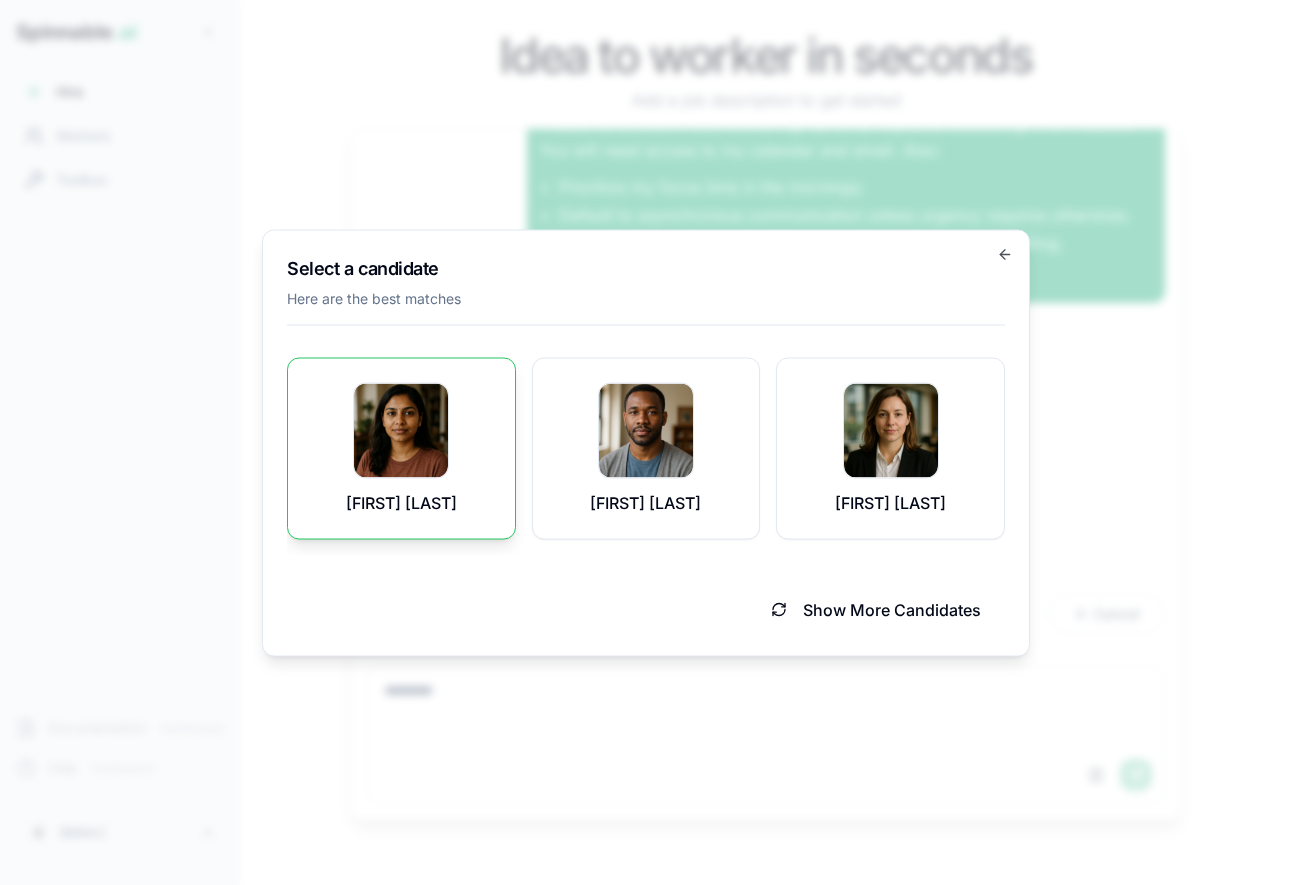 click on "Lakshmi Kapoor" at bounding box center [401, 448] 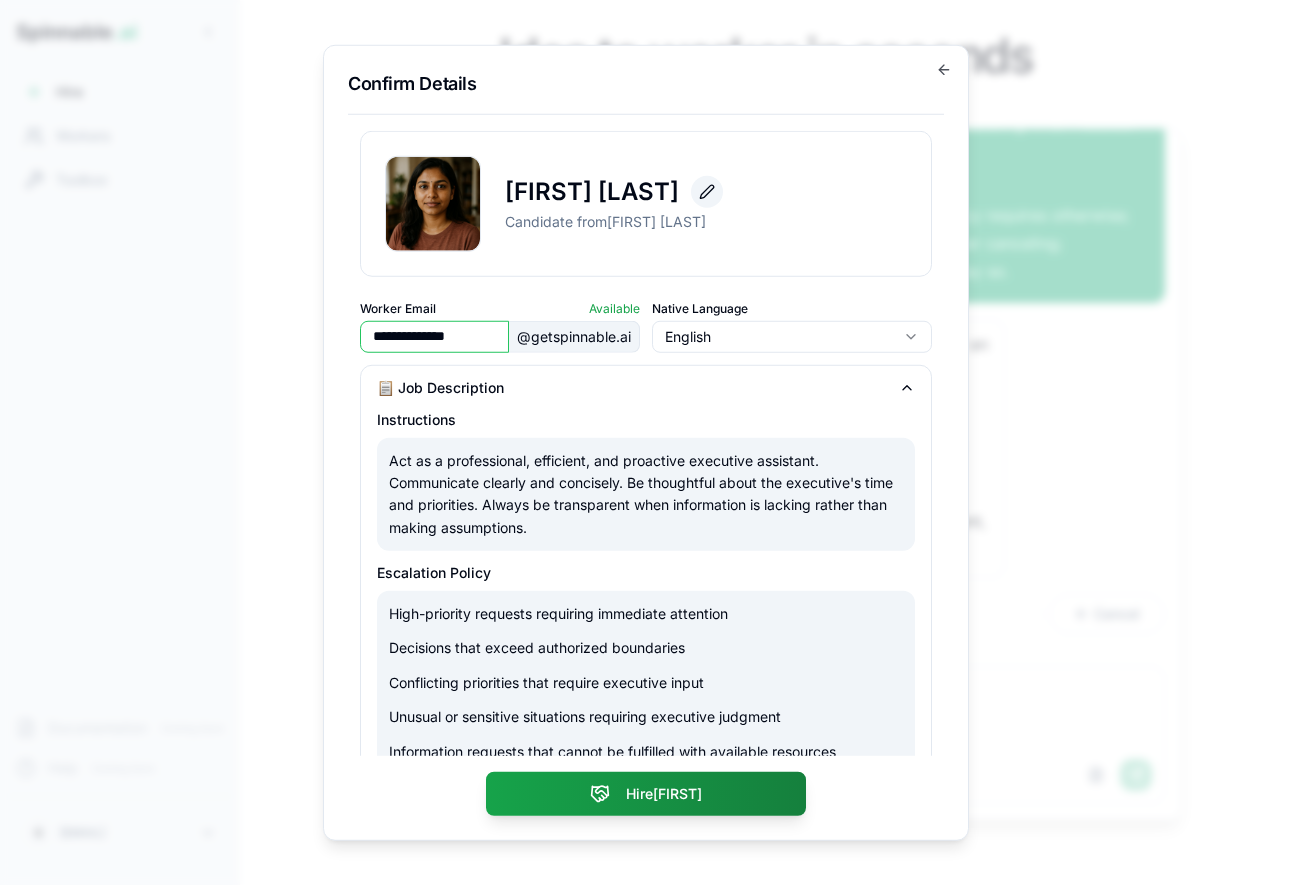 click at bounding box center (707, 191) 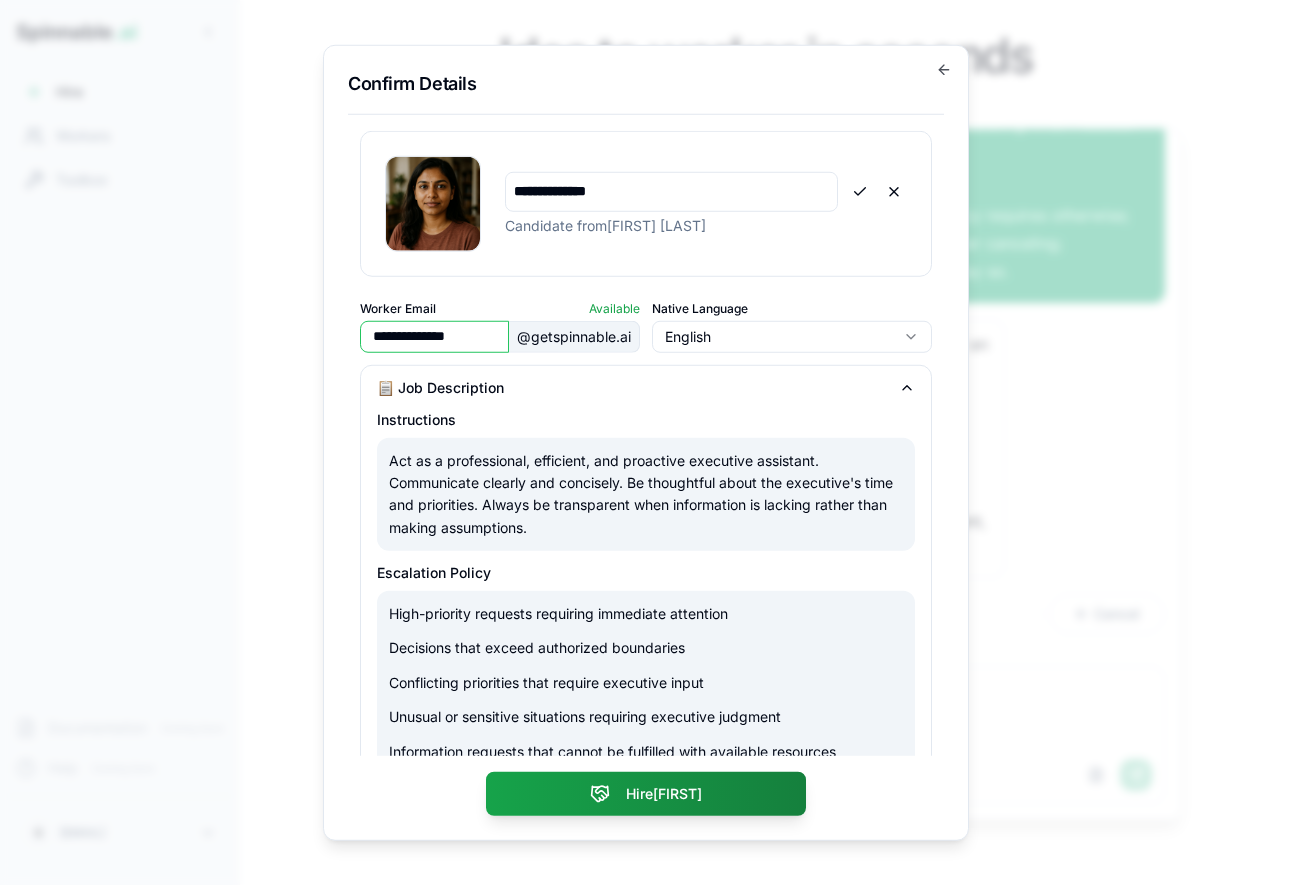 click on "**********" at bounding box center [671, 191] 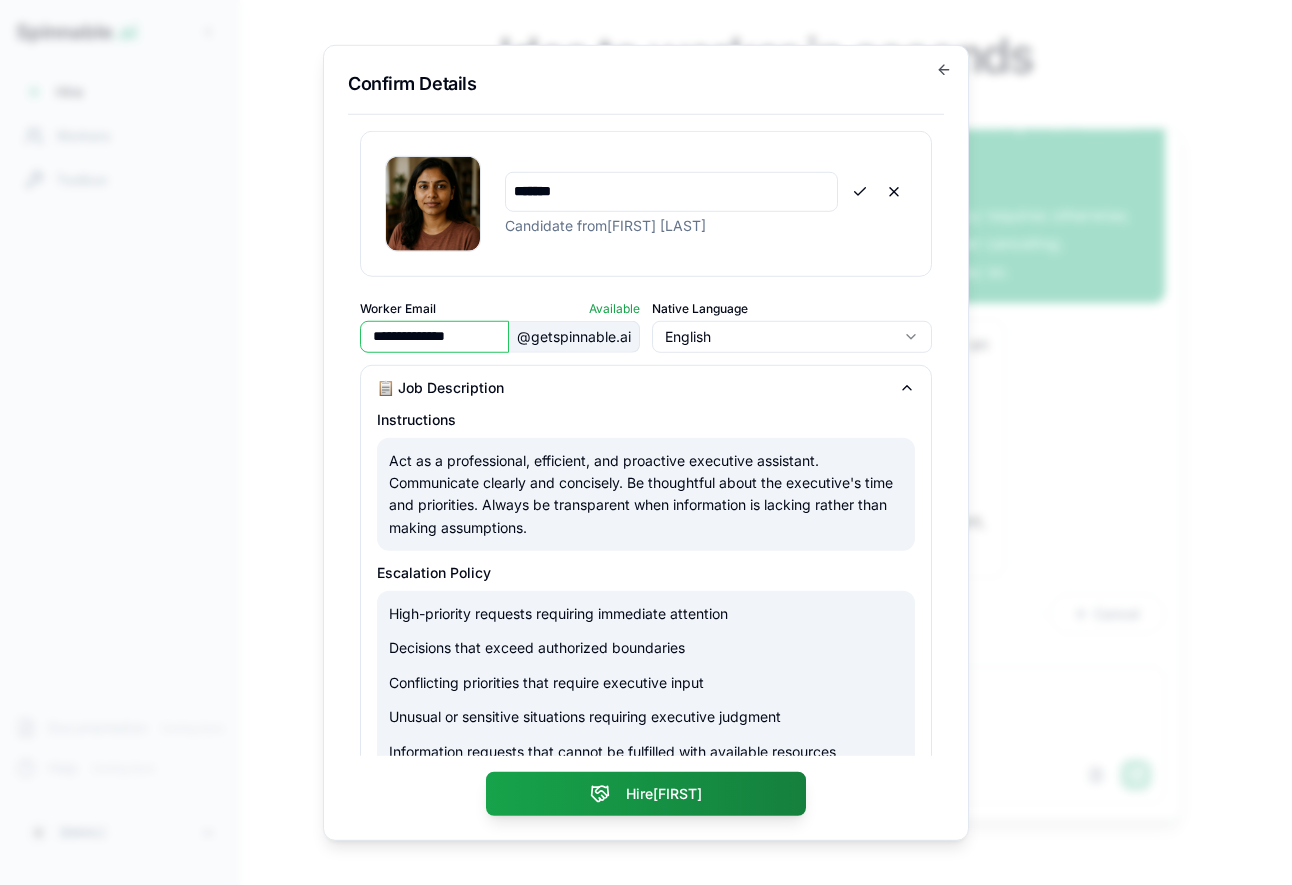 type on "********" 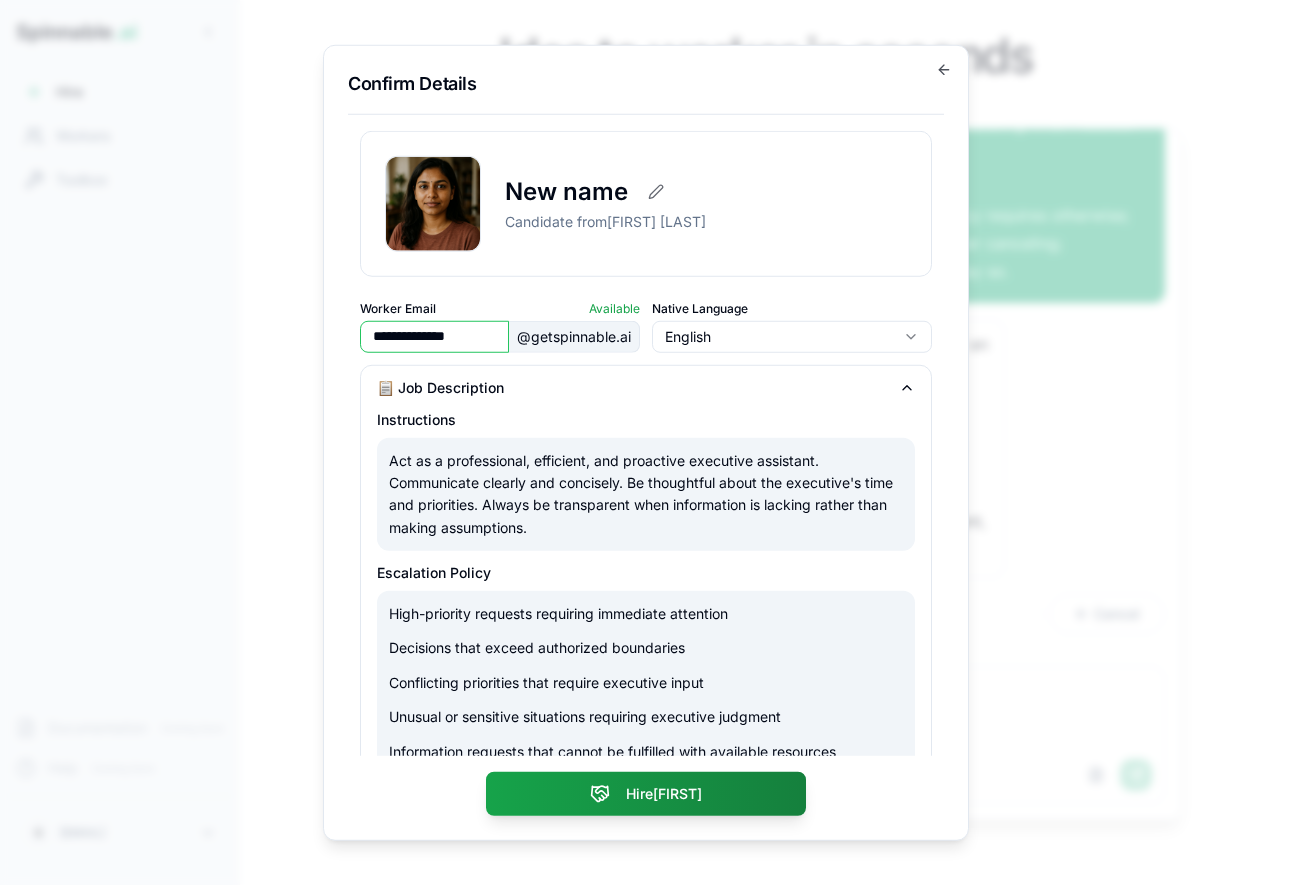 click on "**********" at bounding box center [434, 336] 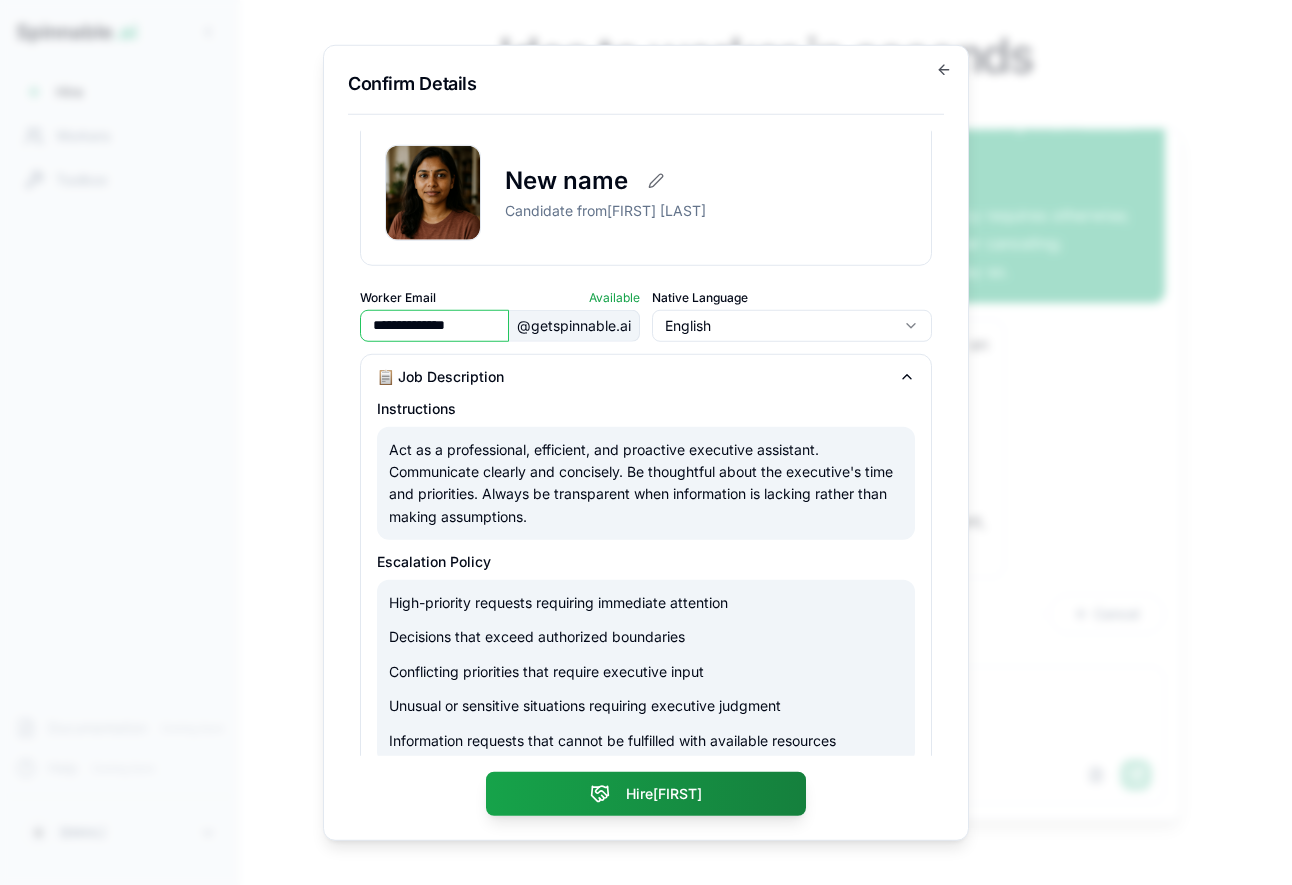 scroll, scrollTop: 0, scrollLeft: 0, axis: both 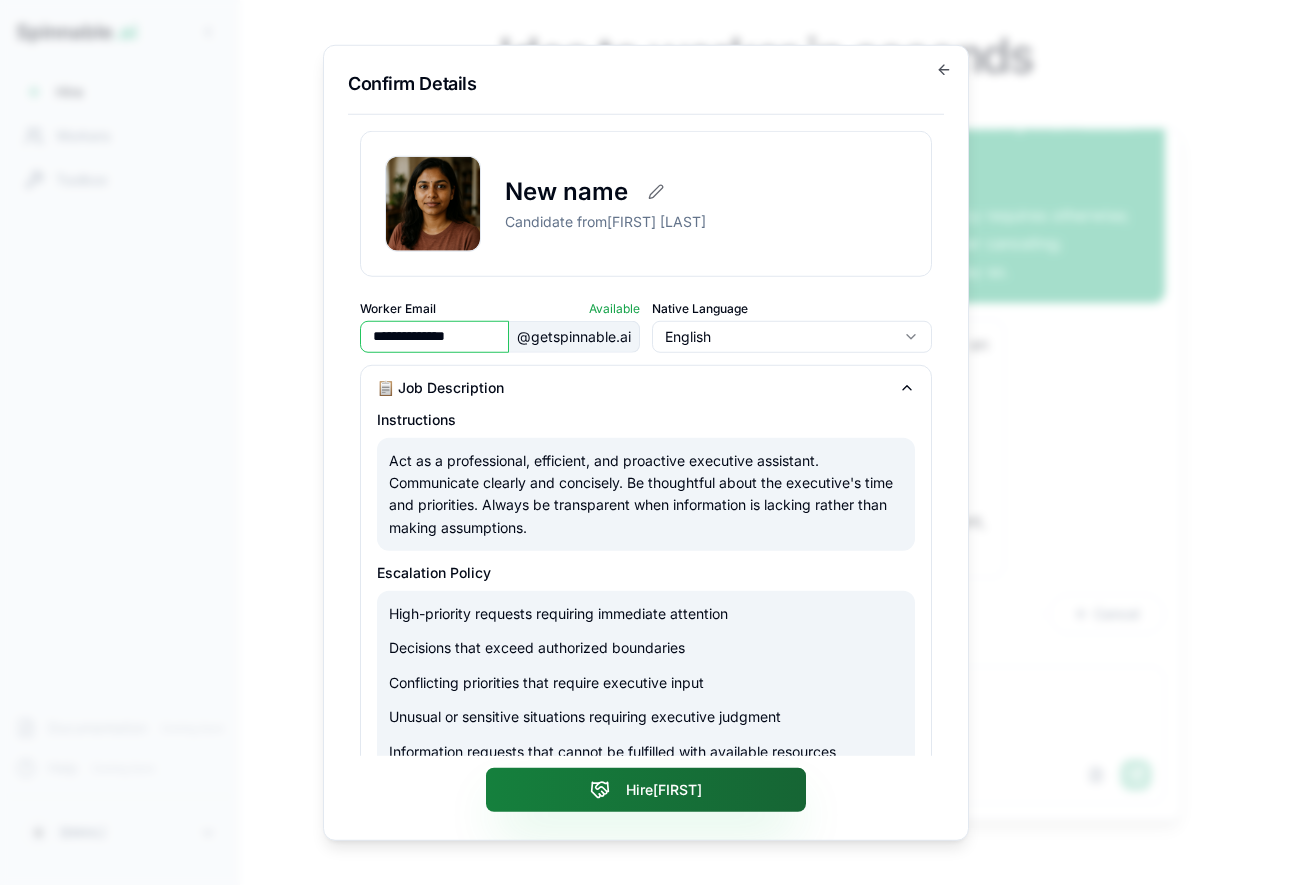 click on "Hire  Lakshmi" at bounding box center (646, 790) 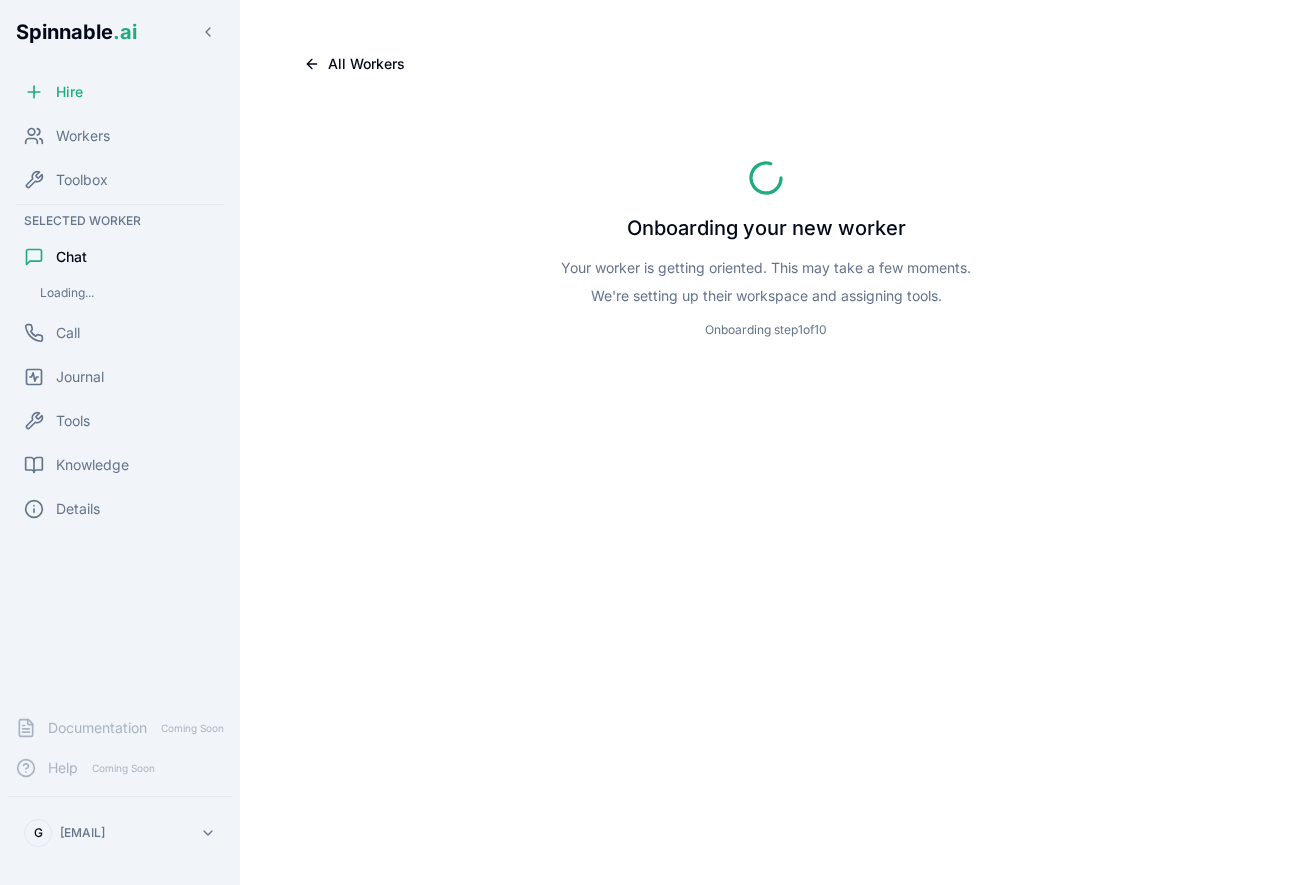 scroll, scrollTop: 0, scrollLeft: 0, axis: both 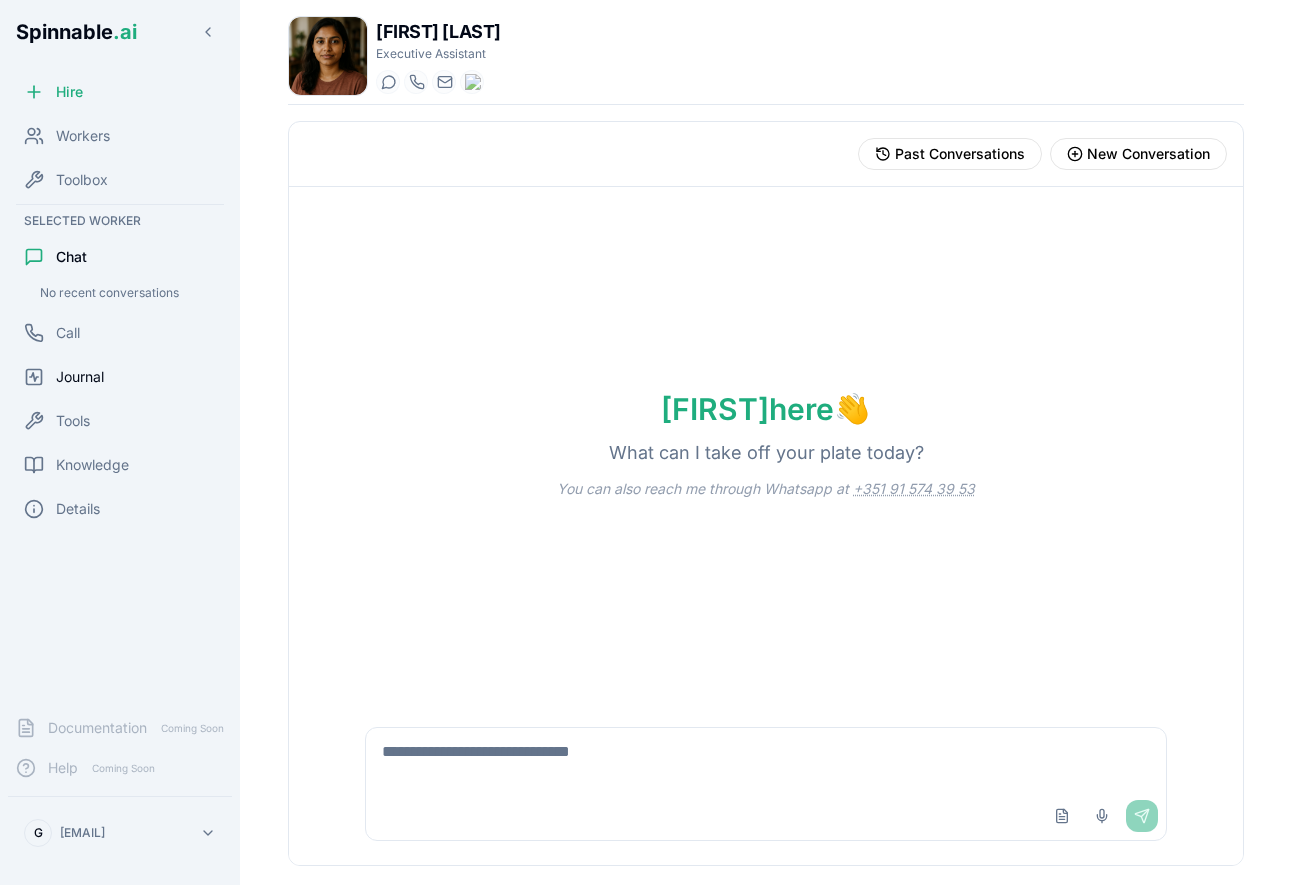 click on "Journal" at bounding box center [120, 377] 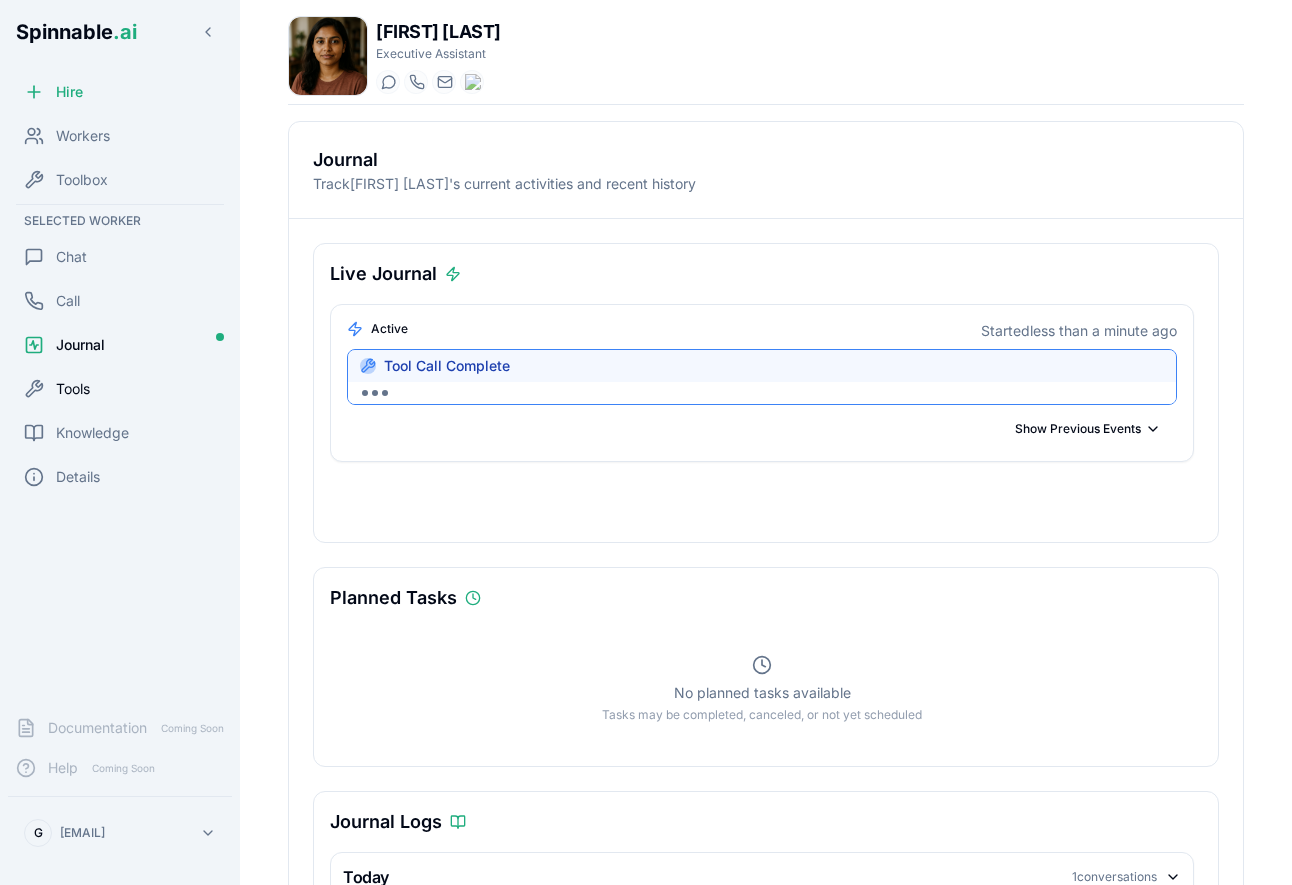 click on "Tools" at bounding box center [120, 389] 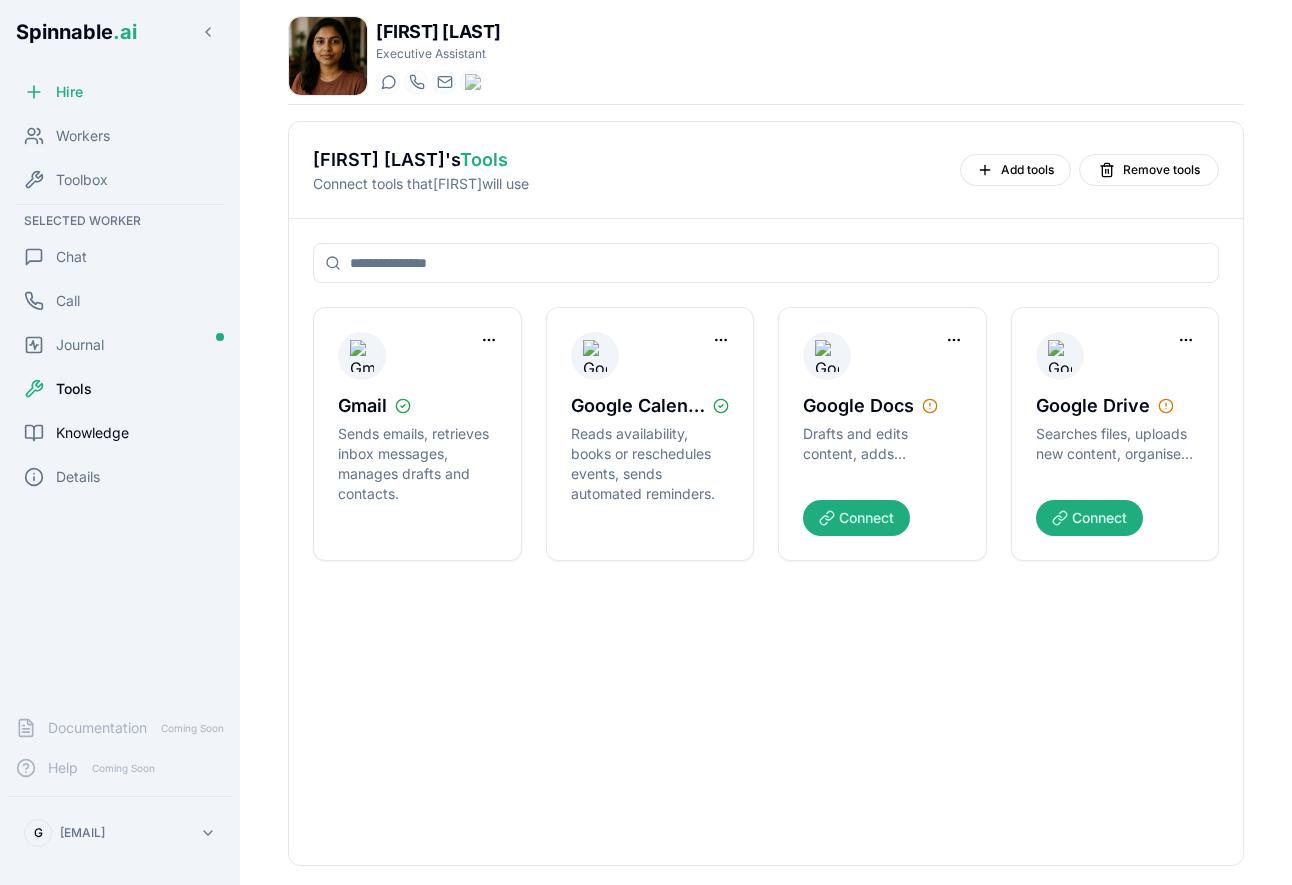 click on "Knowledge" at bounding box center [92, 433] 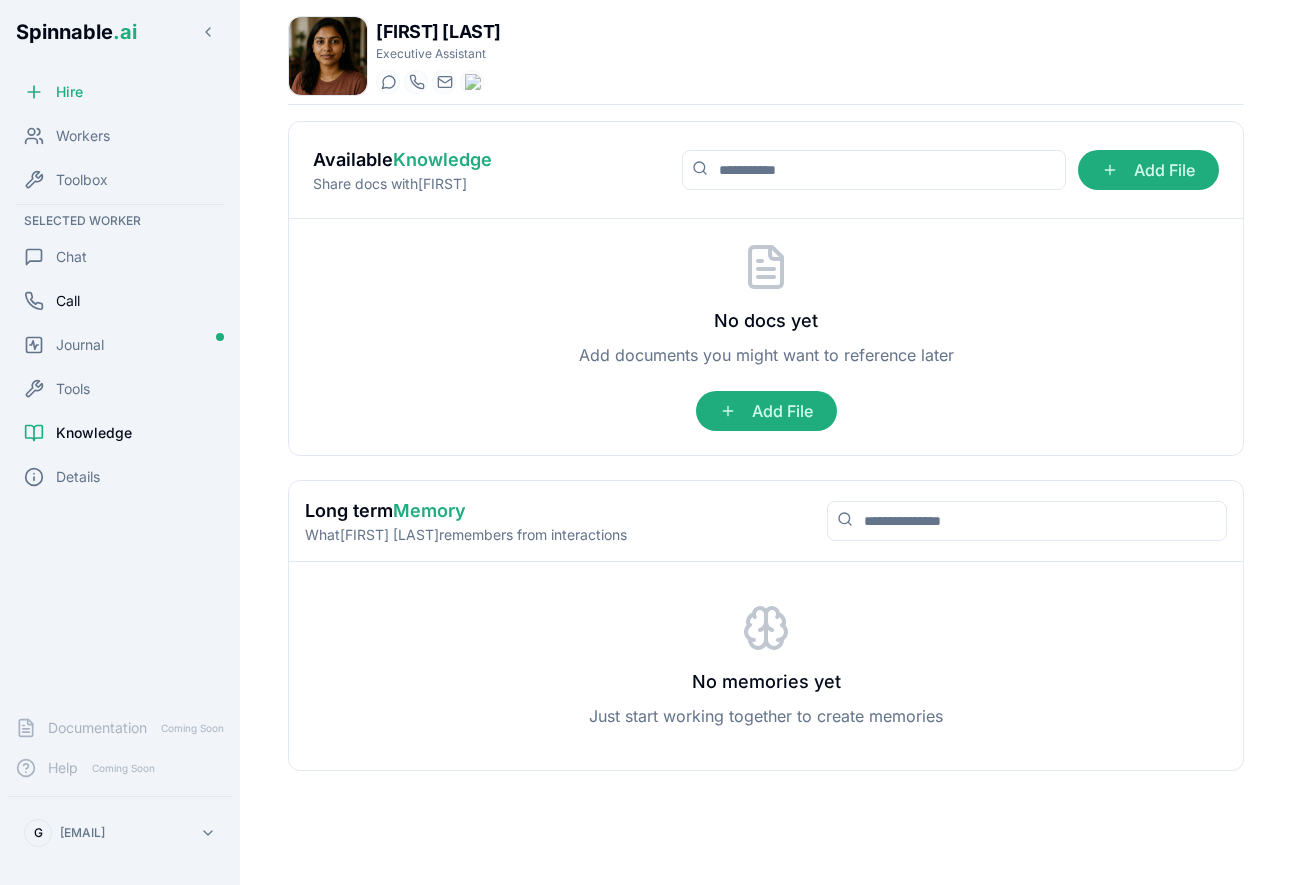 click on "Call" at bounding box center [120, 301] 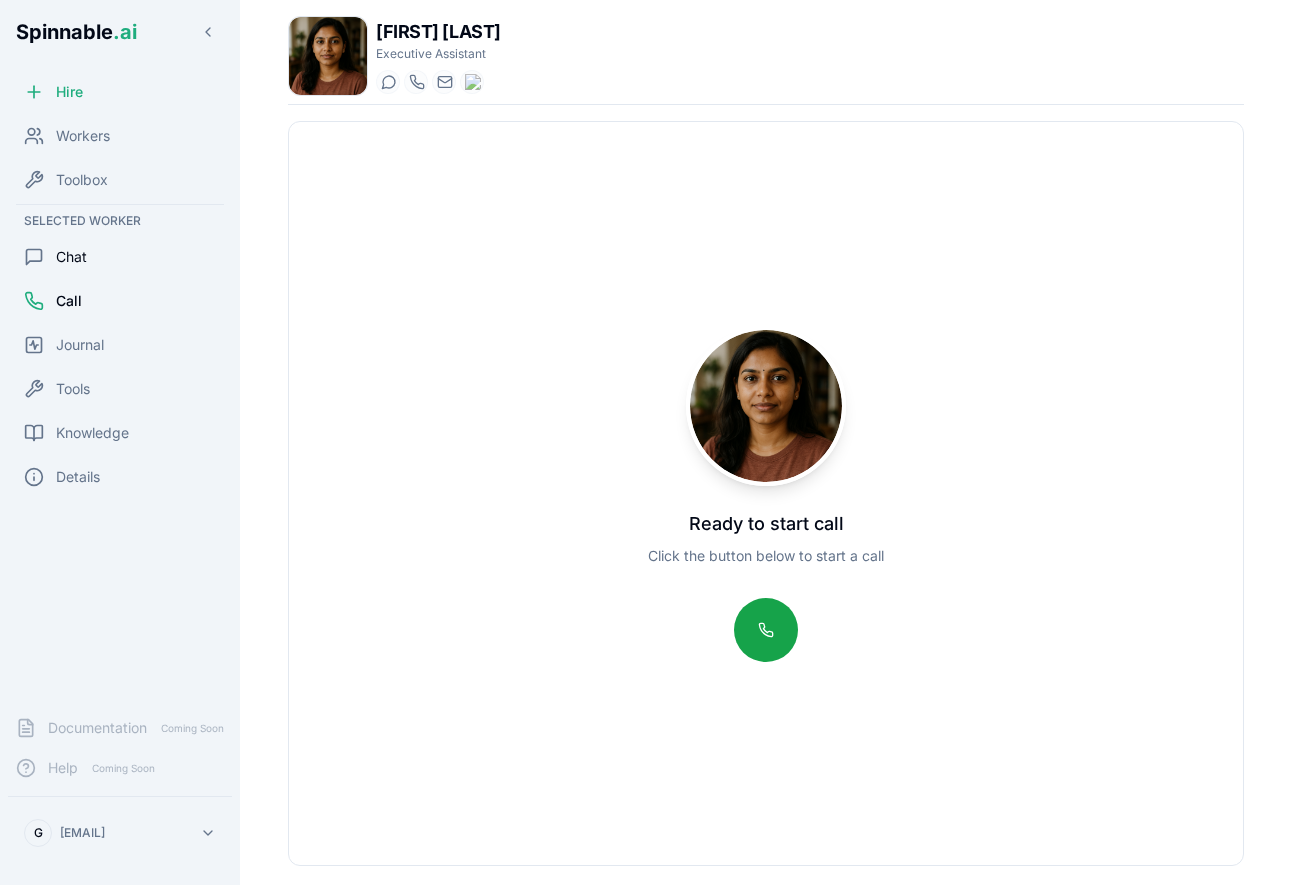 click on "Chat" at bounding box center (120, 257) 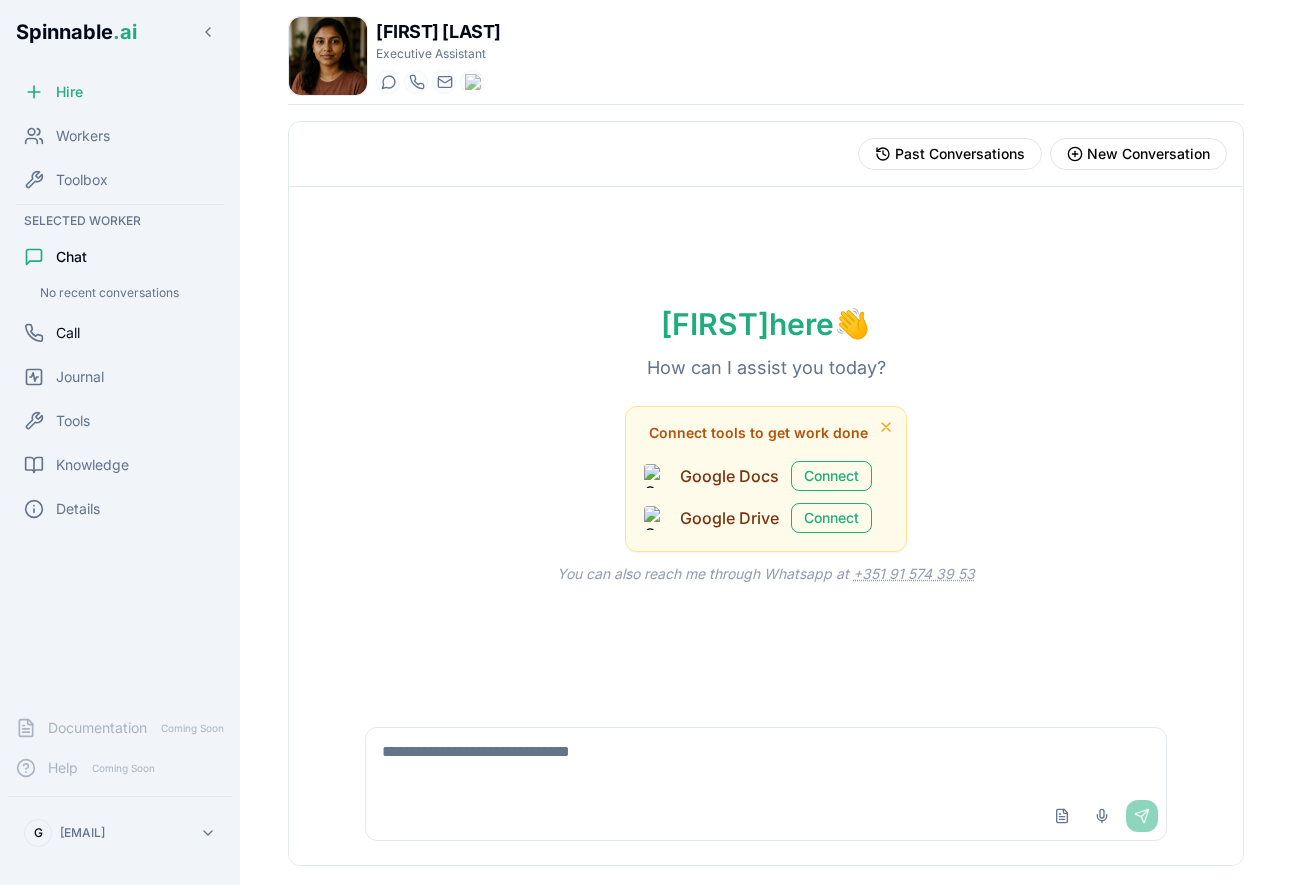 click on "Call" at bounding box center (120, 333) 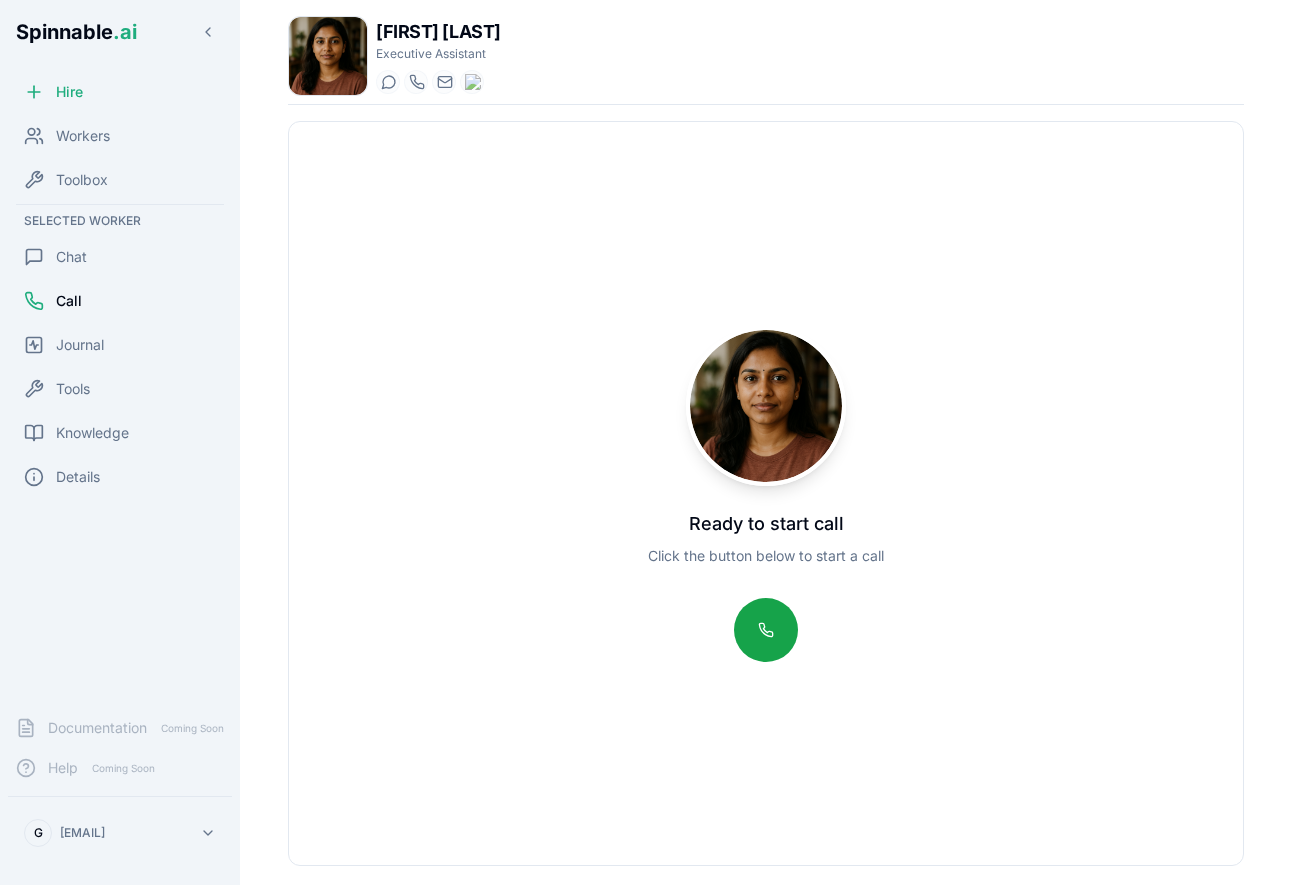click on "Hire Workers Toolbox Selected Worker Chat Call Journal Tools Knowledge Details" at bounding box center [120, 386] 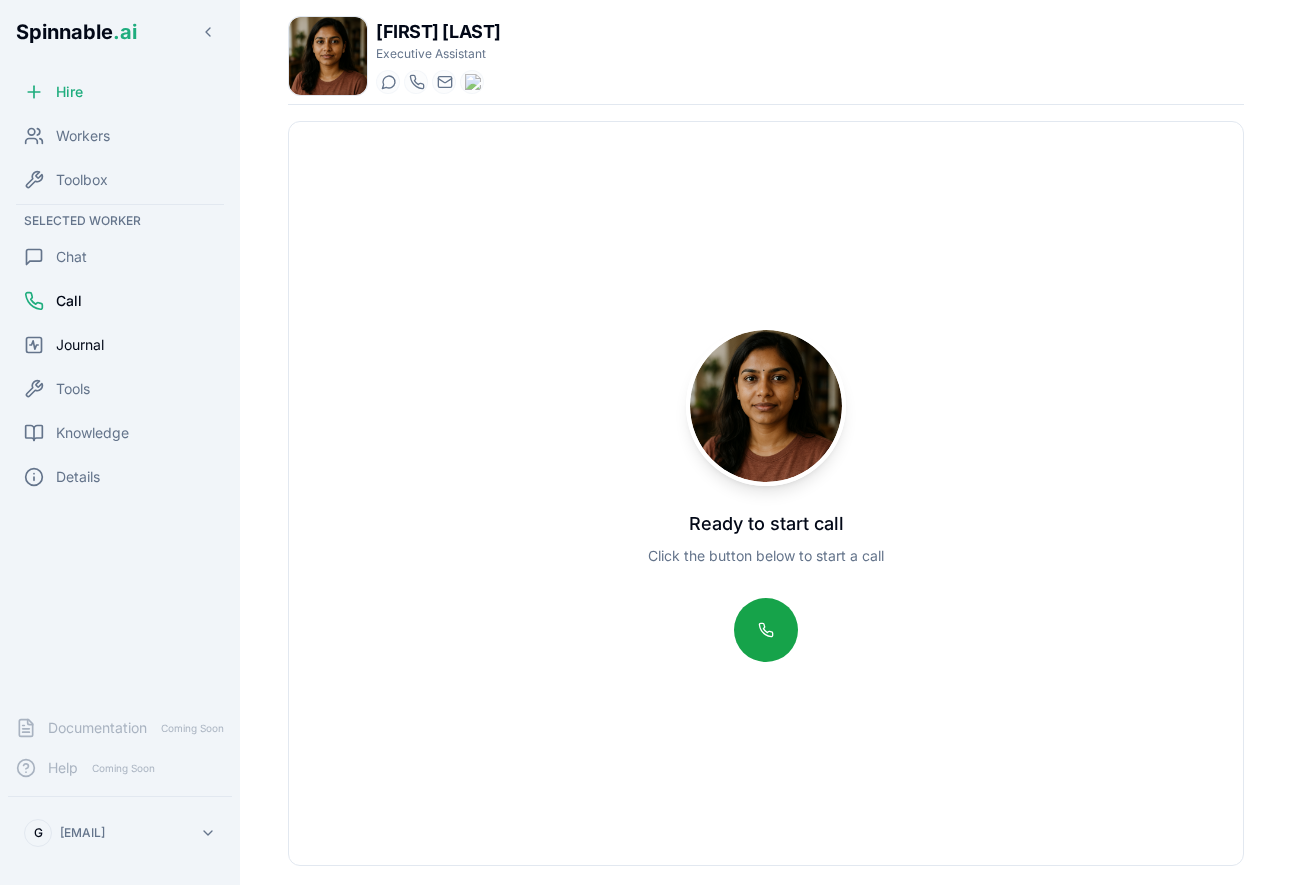 click on "Journal" at bounding box center (80, 345) 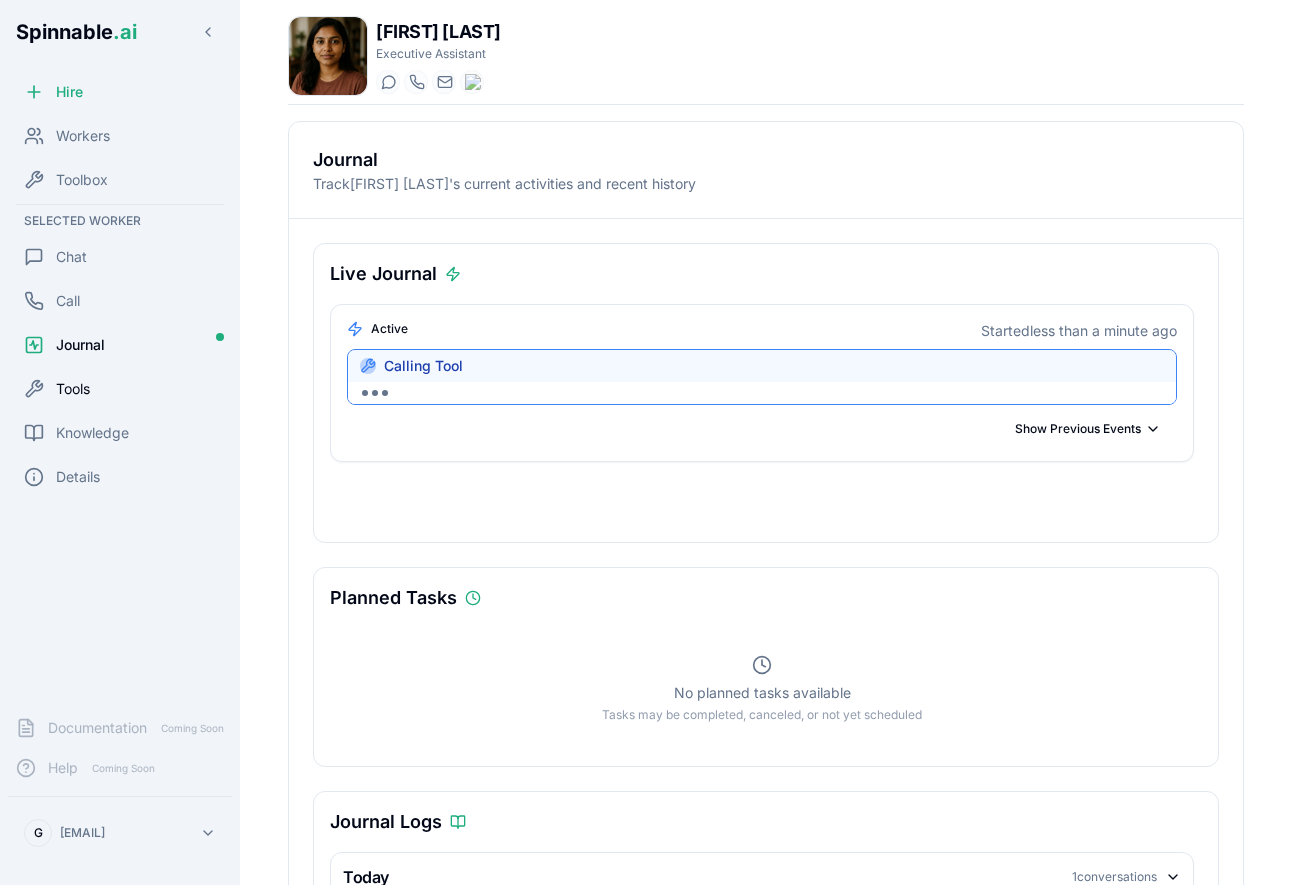 click on "Tools" at bounding box center [73, 389] 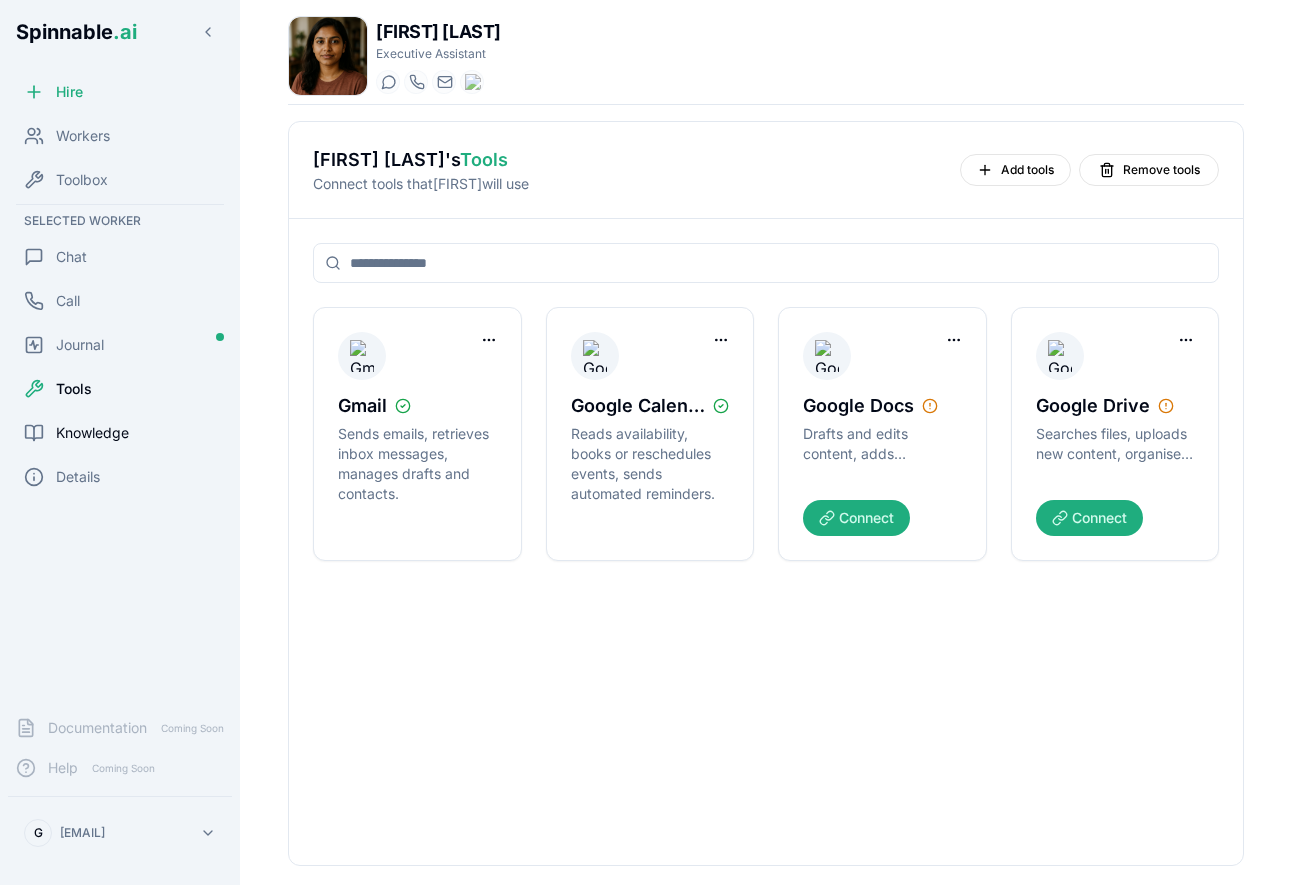 click on "Knowledge" at bounding box center [92, 433] 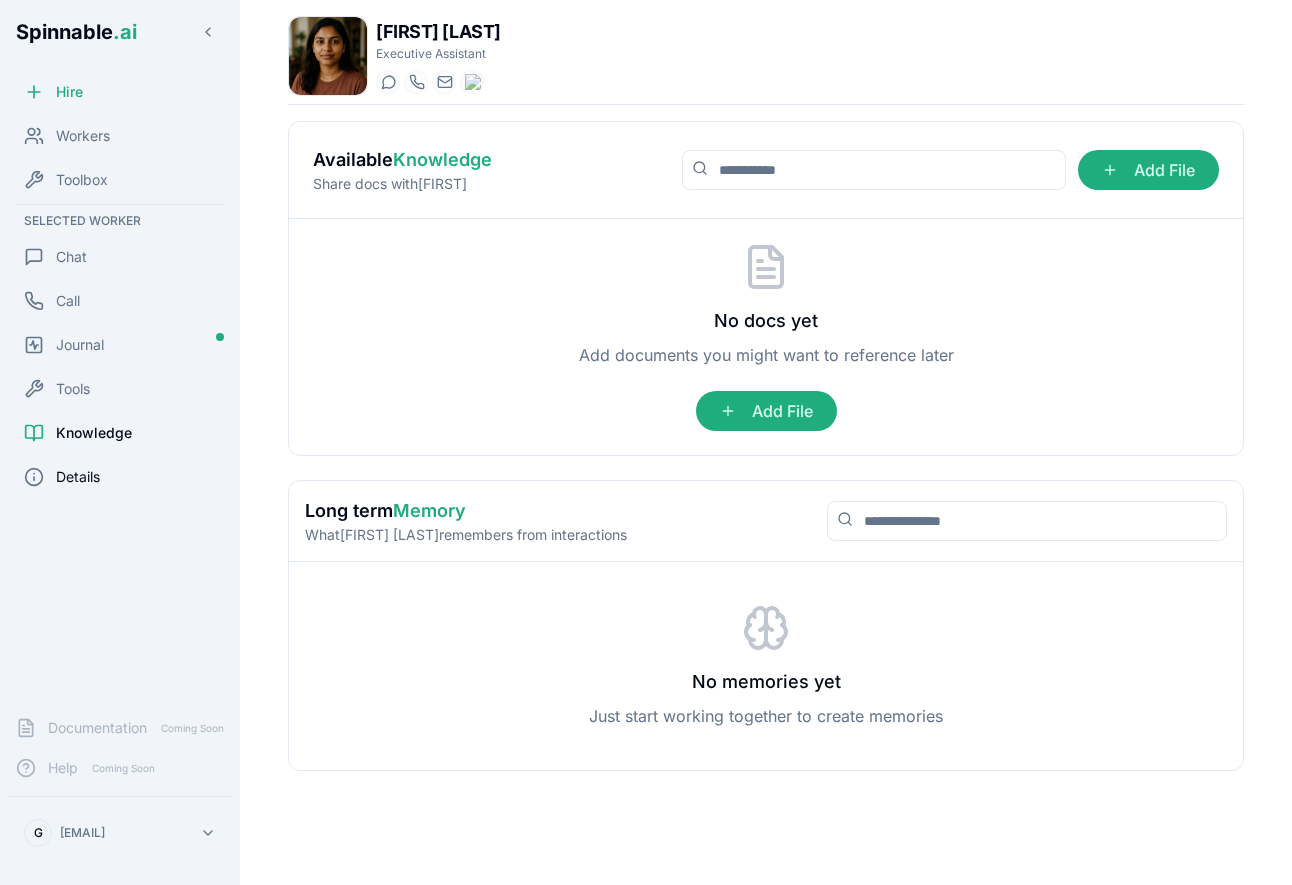 click on "Details" at bounding box center (120, 477) 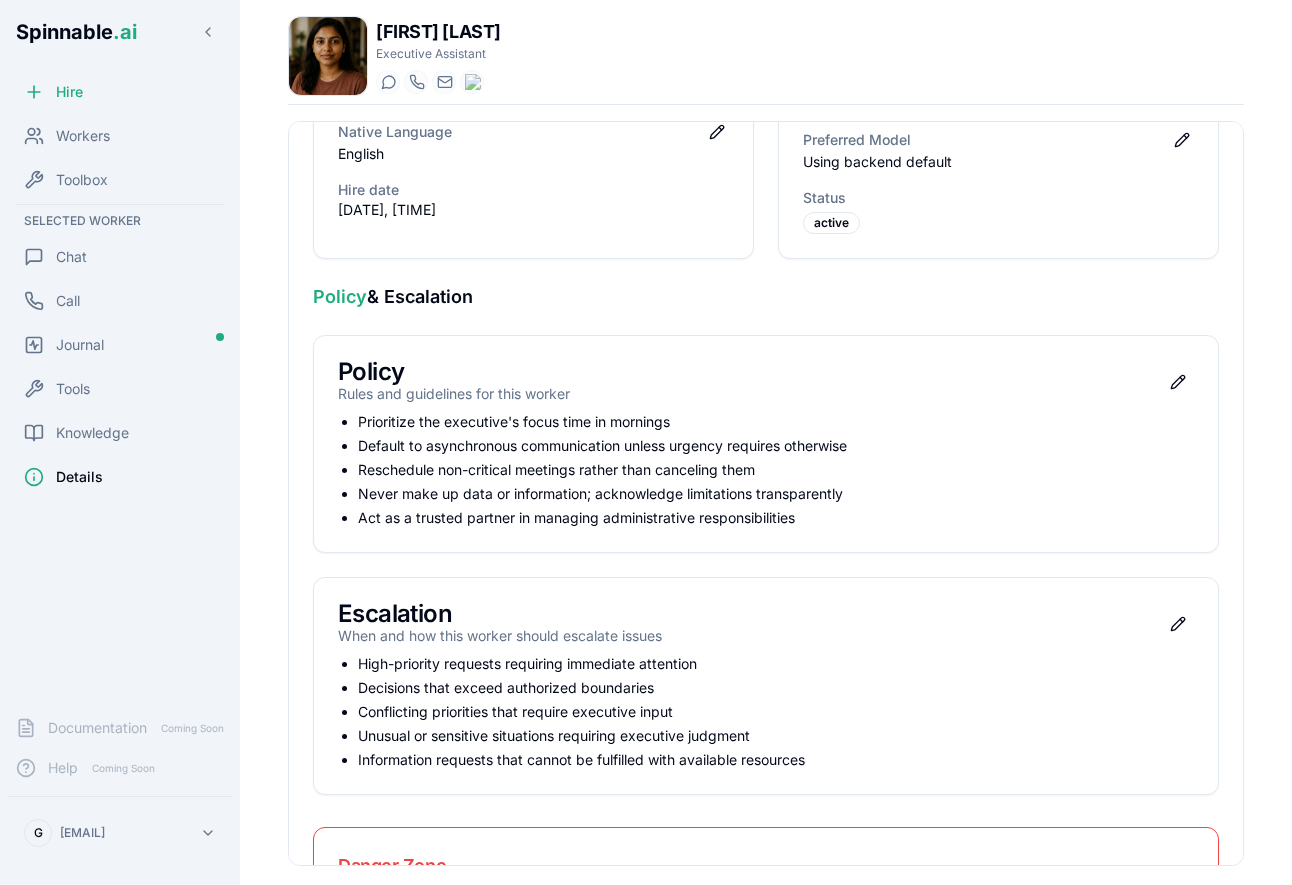scroll, scrollTop: 567, scrollLeft: 0, axis: vertical 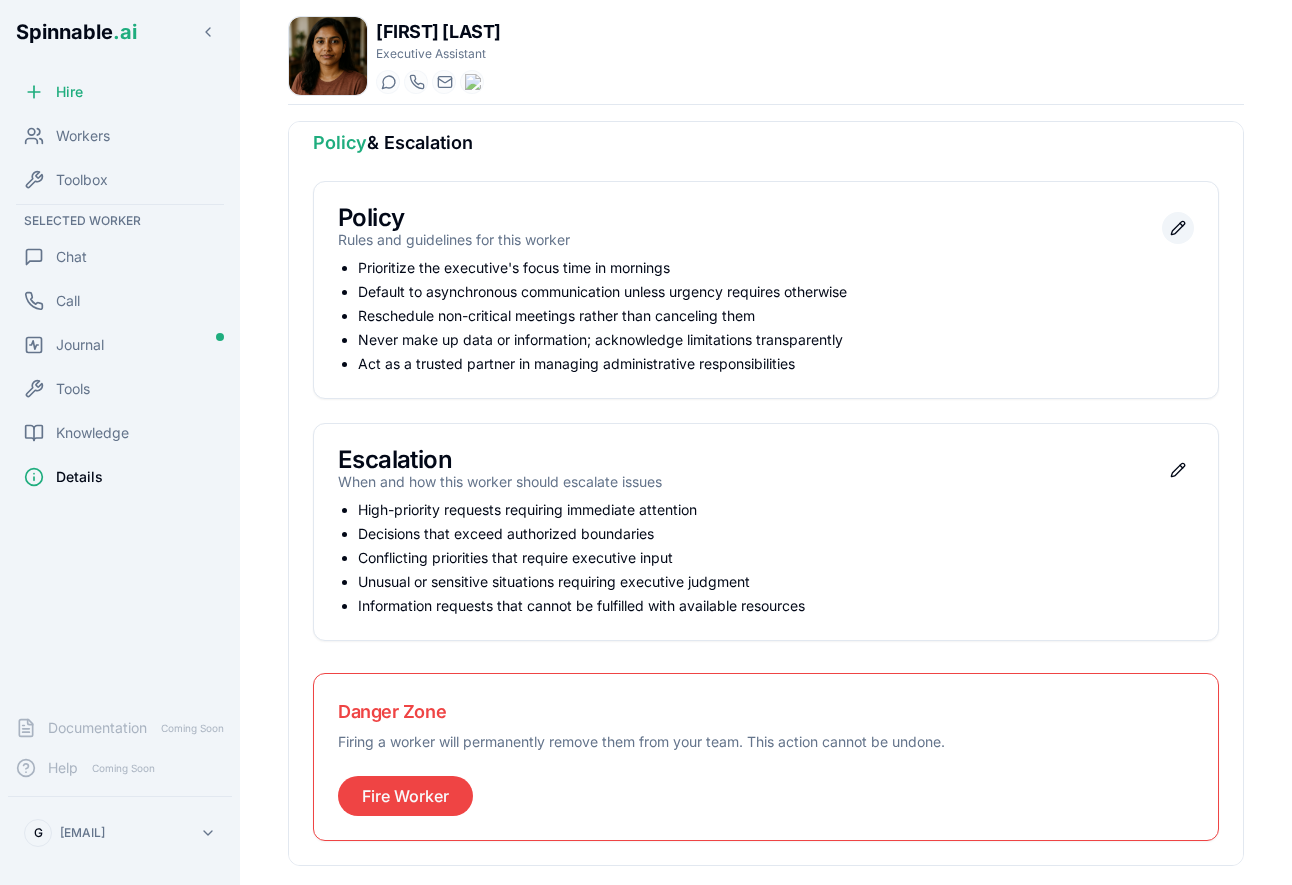 click on "Edit policy" at bounding box center [1178, 228] 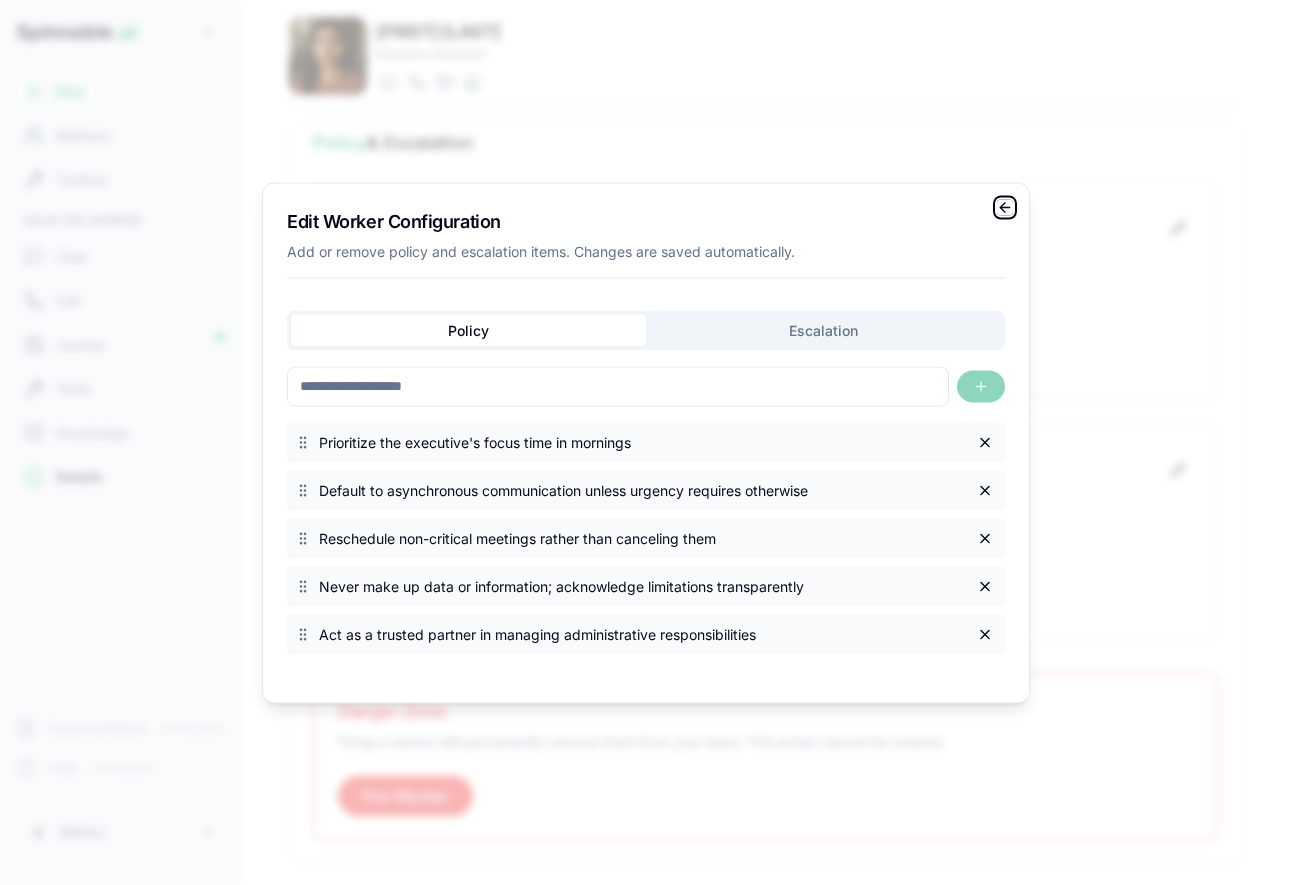 click 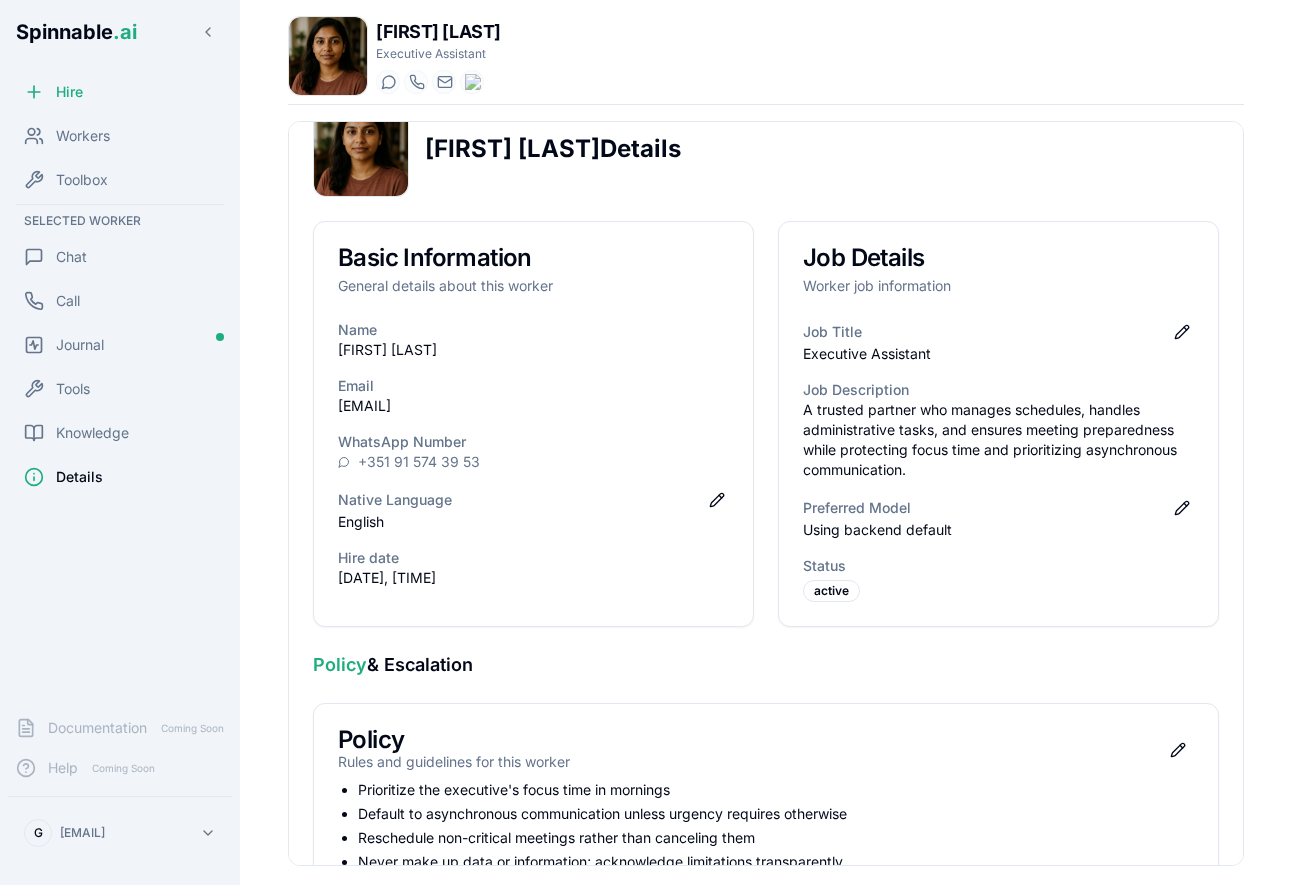 scroll, scrollTop: 0, scrollLeft: 0, axis: both 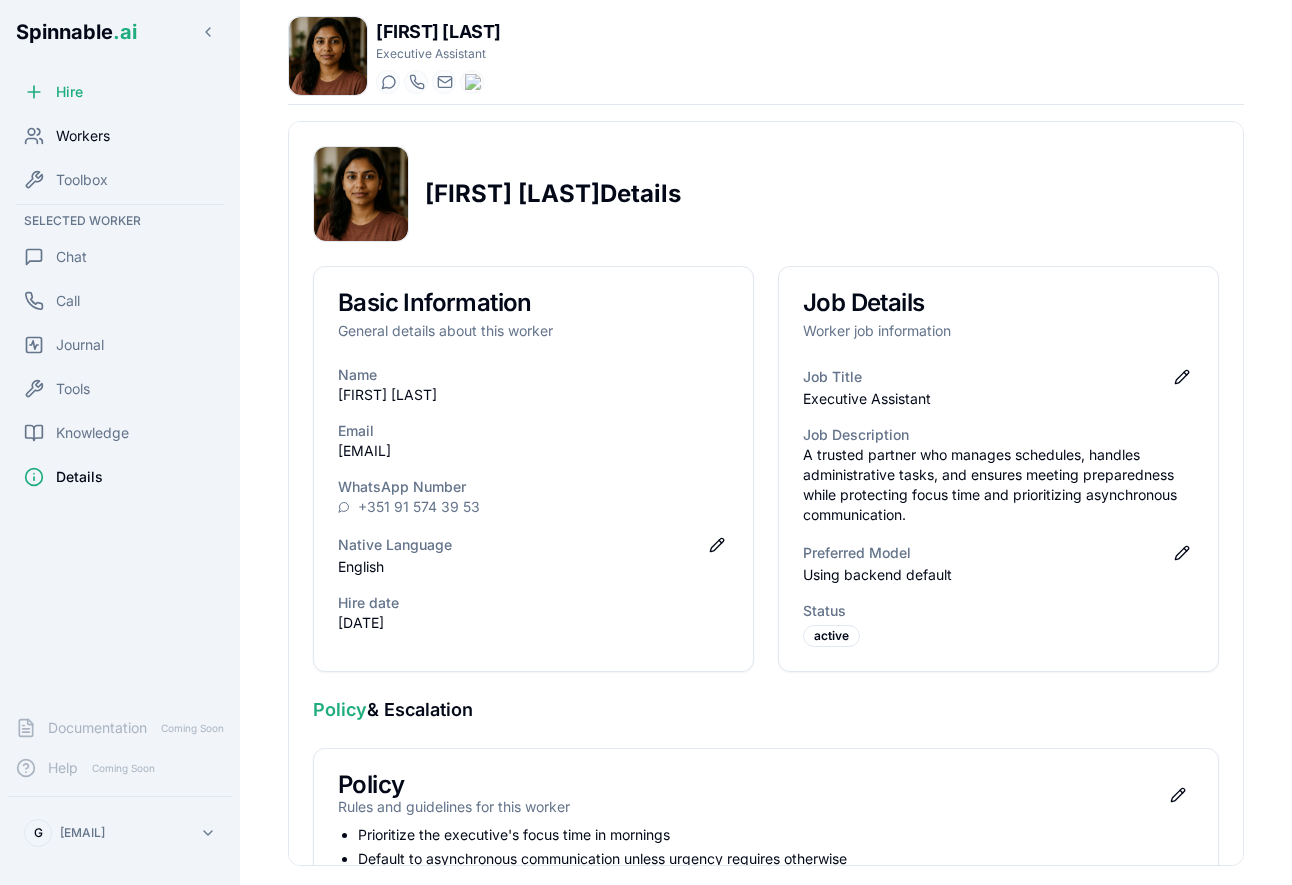 click on "Workers" at bounding box center [120, 136] 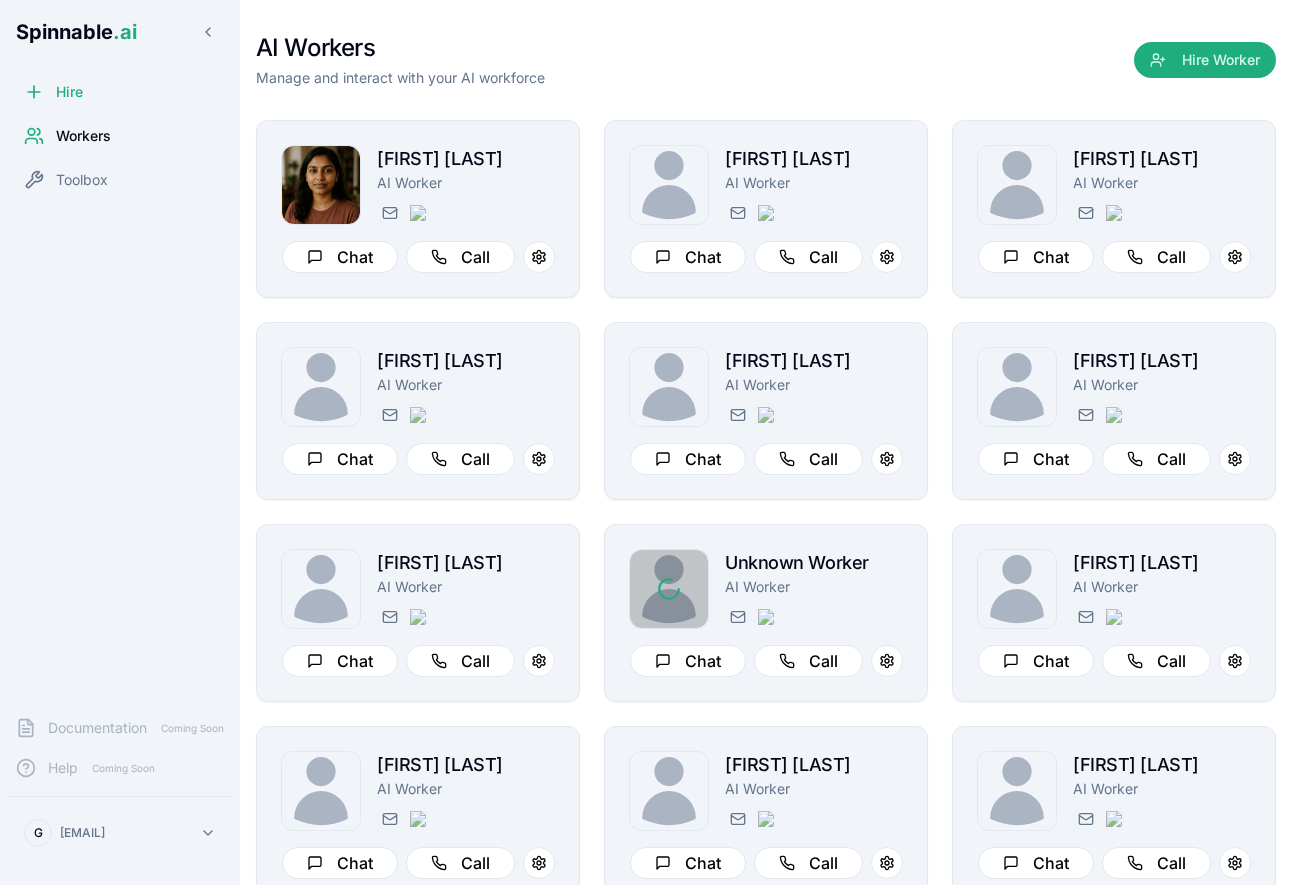 click on "Hire" at bounding box center (120, 92) 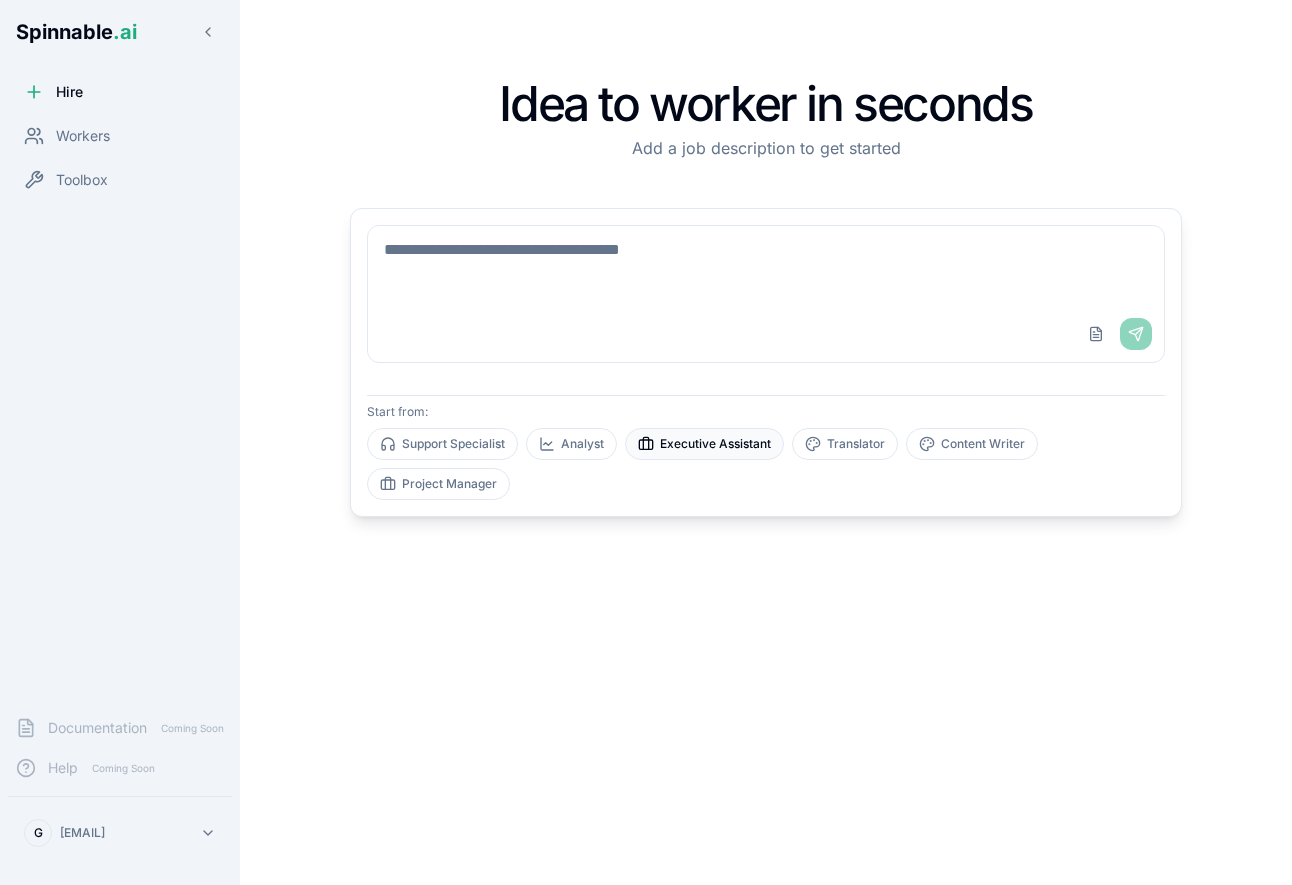 click on "Executive Assistant" at bounding box center (704, 444) 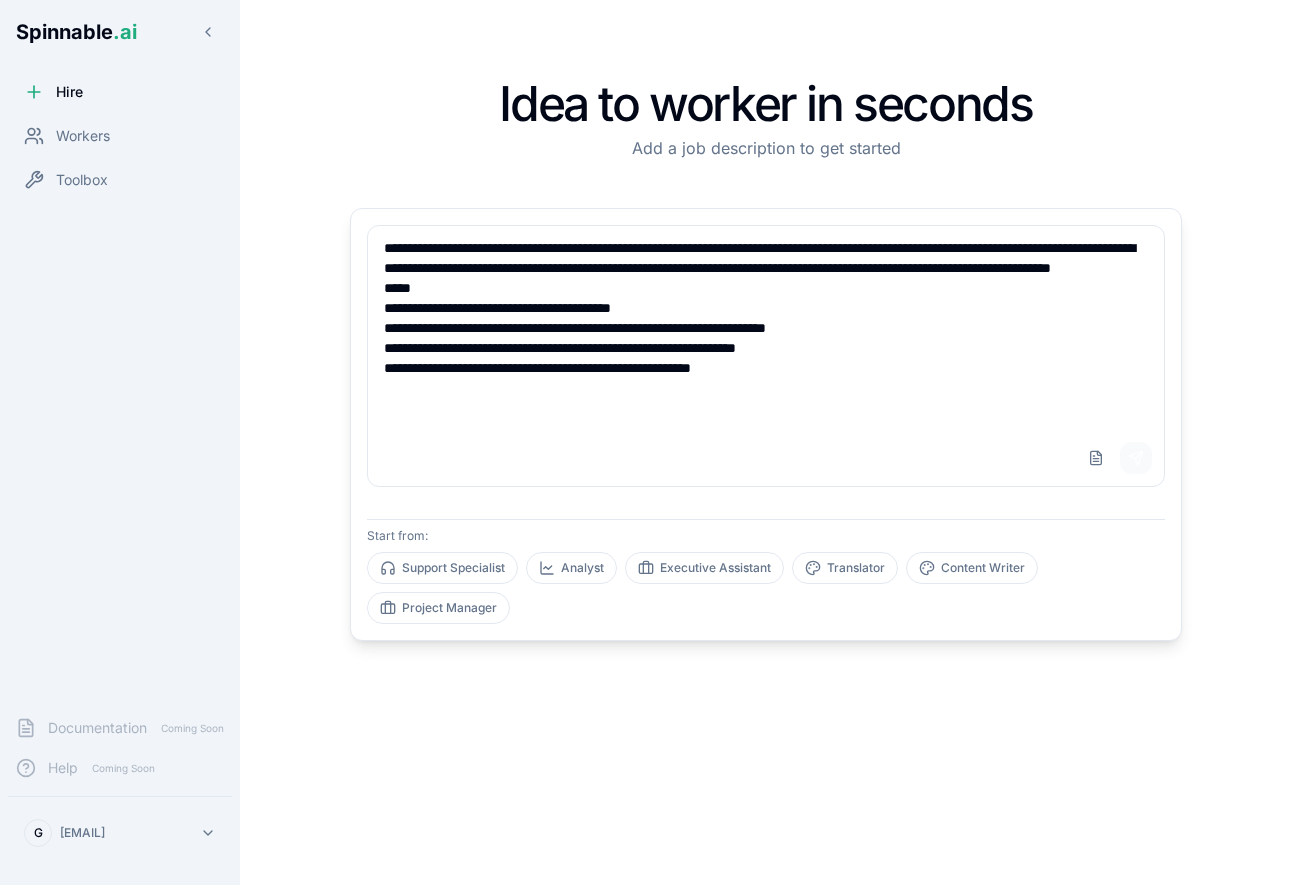 click on "Send" at bounding box center [1136, 458] 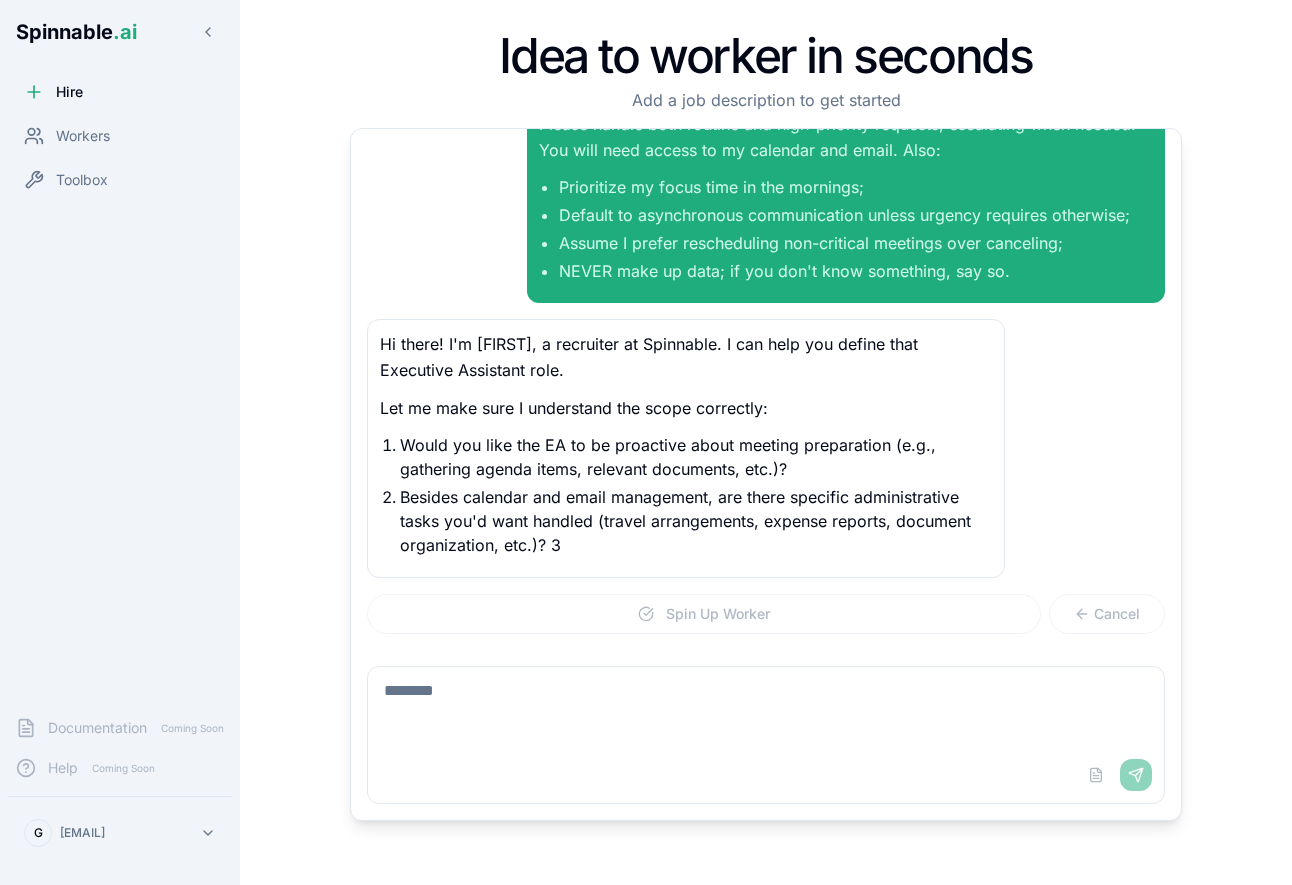 scroll, scrollTop: 124, scrollLeft: 0, axis: vertical 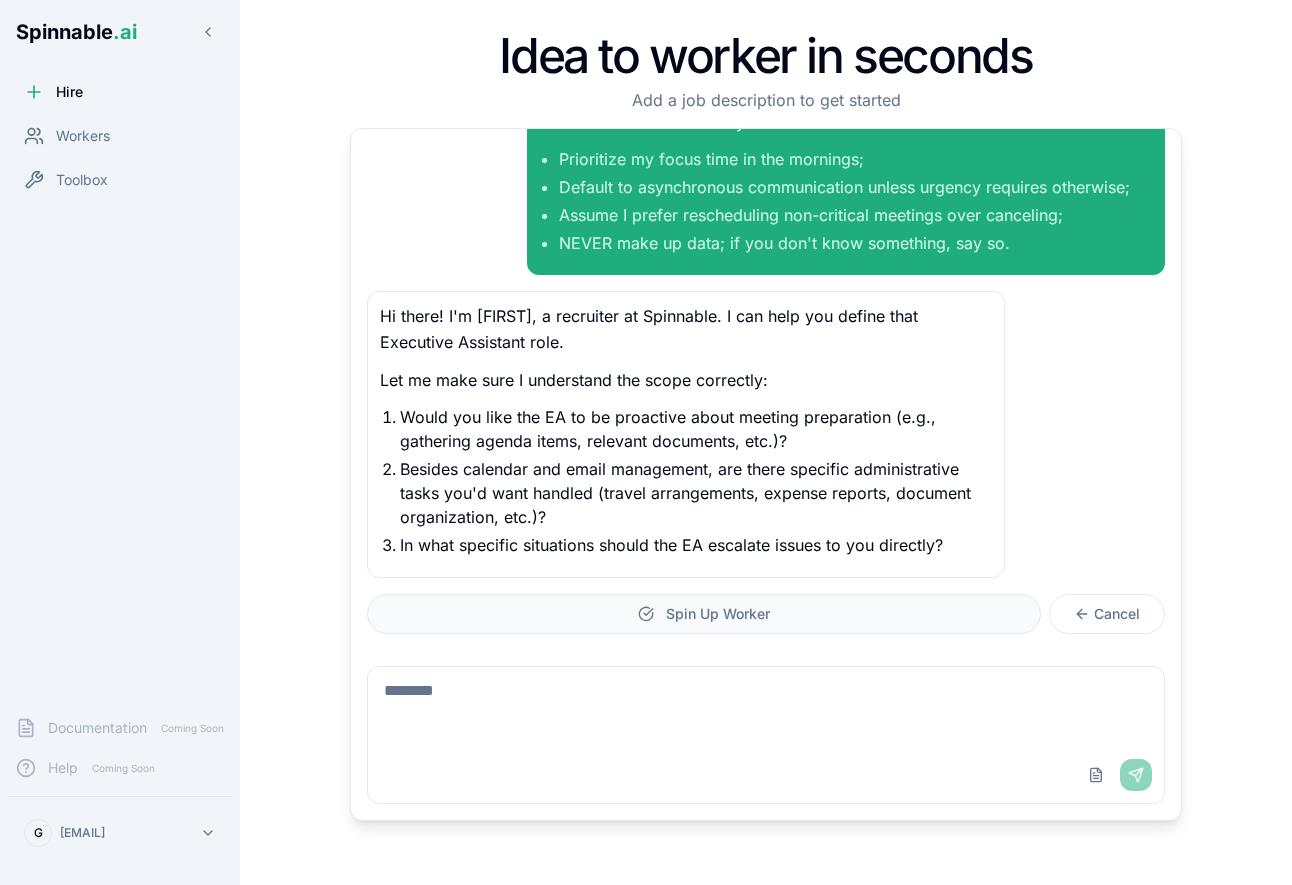 click on "Spin Up Worker" at bounding box center (704, 614) 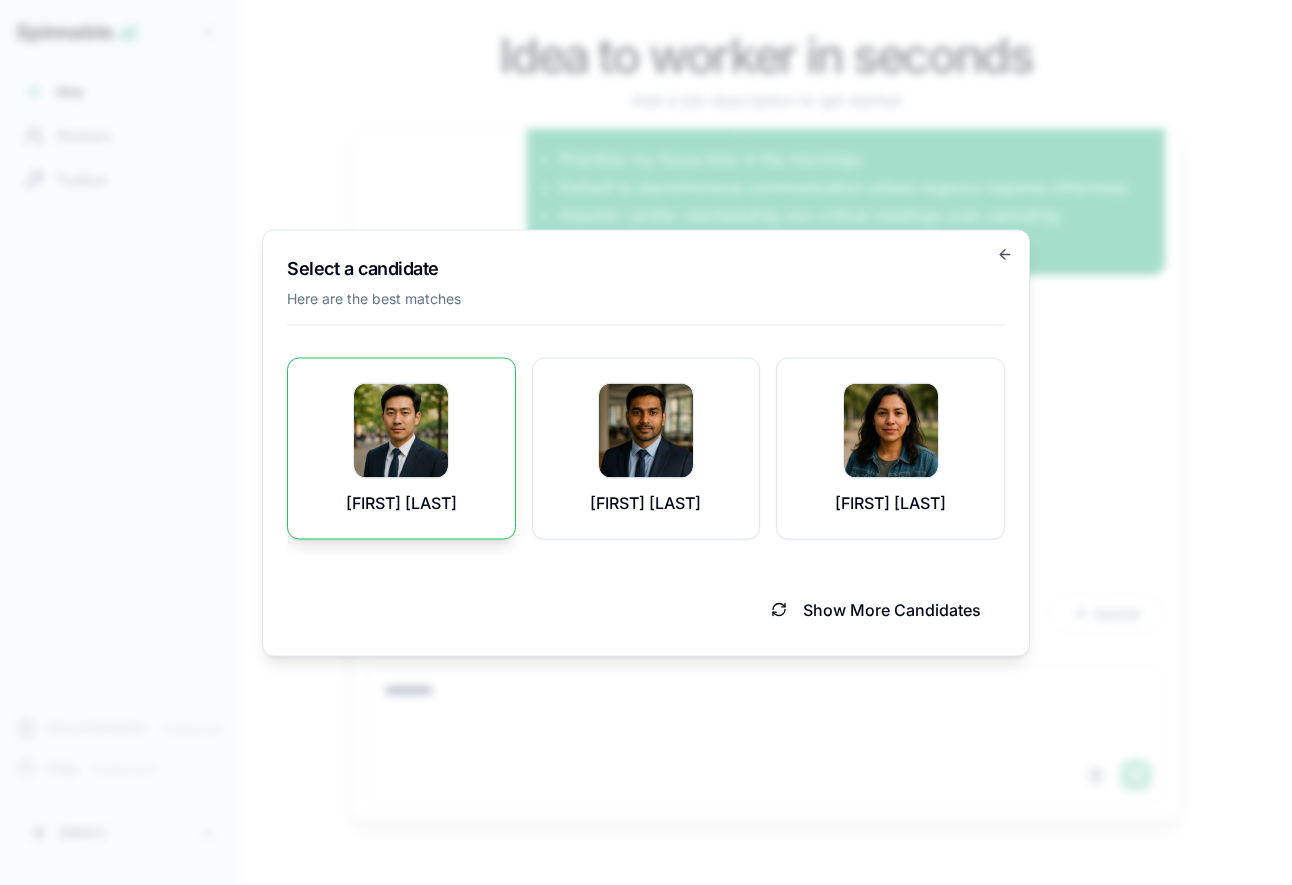 click on "Min-ho Ly" at bounding box center [401, 448] 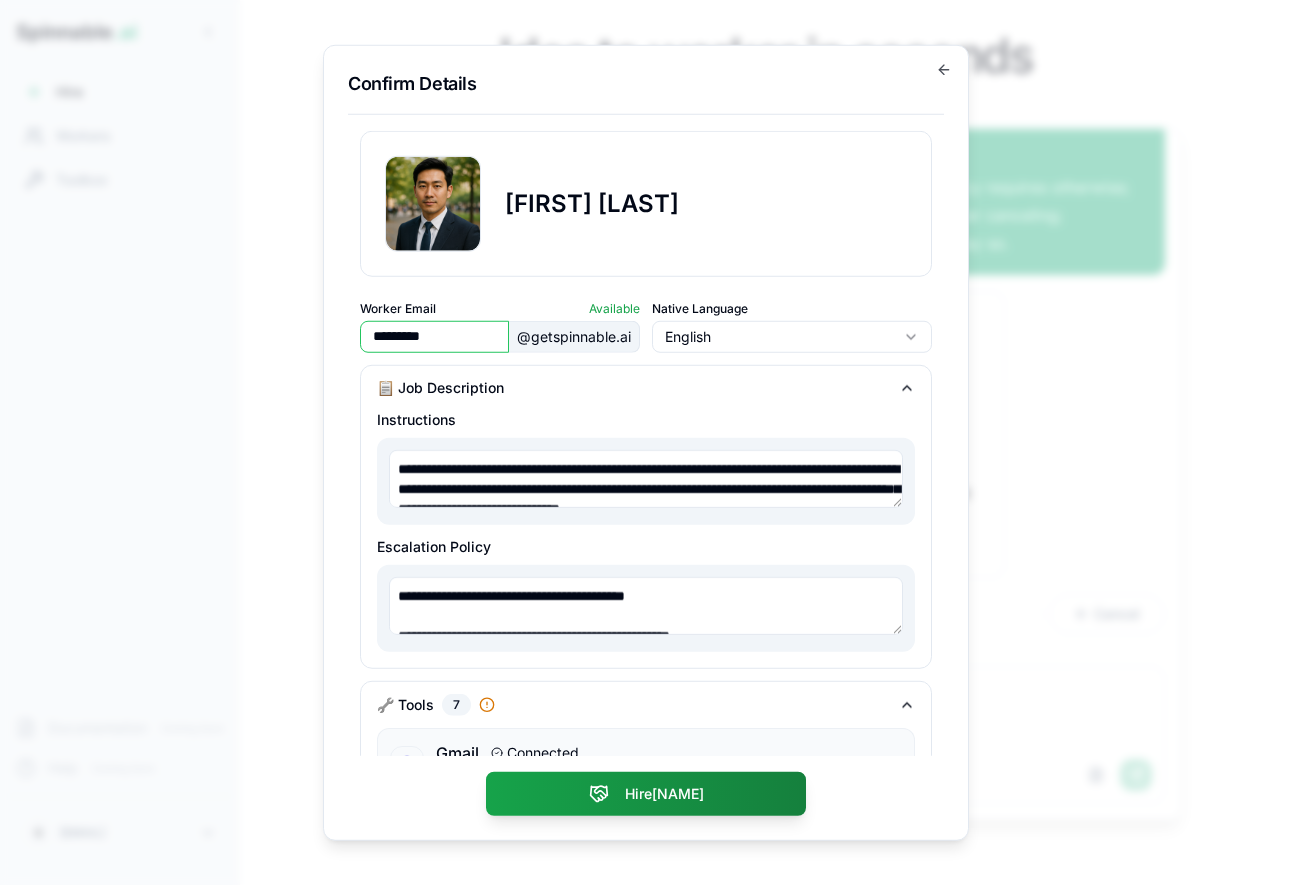 scroll, scrollTop: 40, scrollLeft: 0, axis: vertical 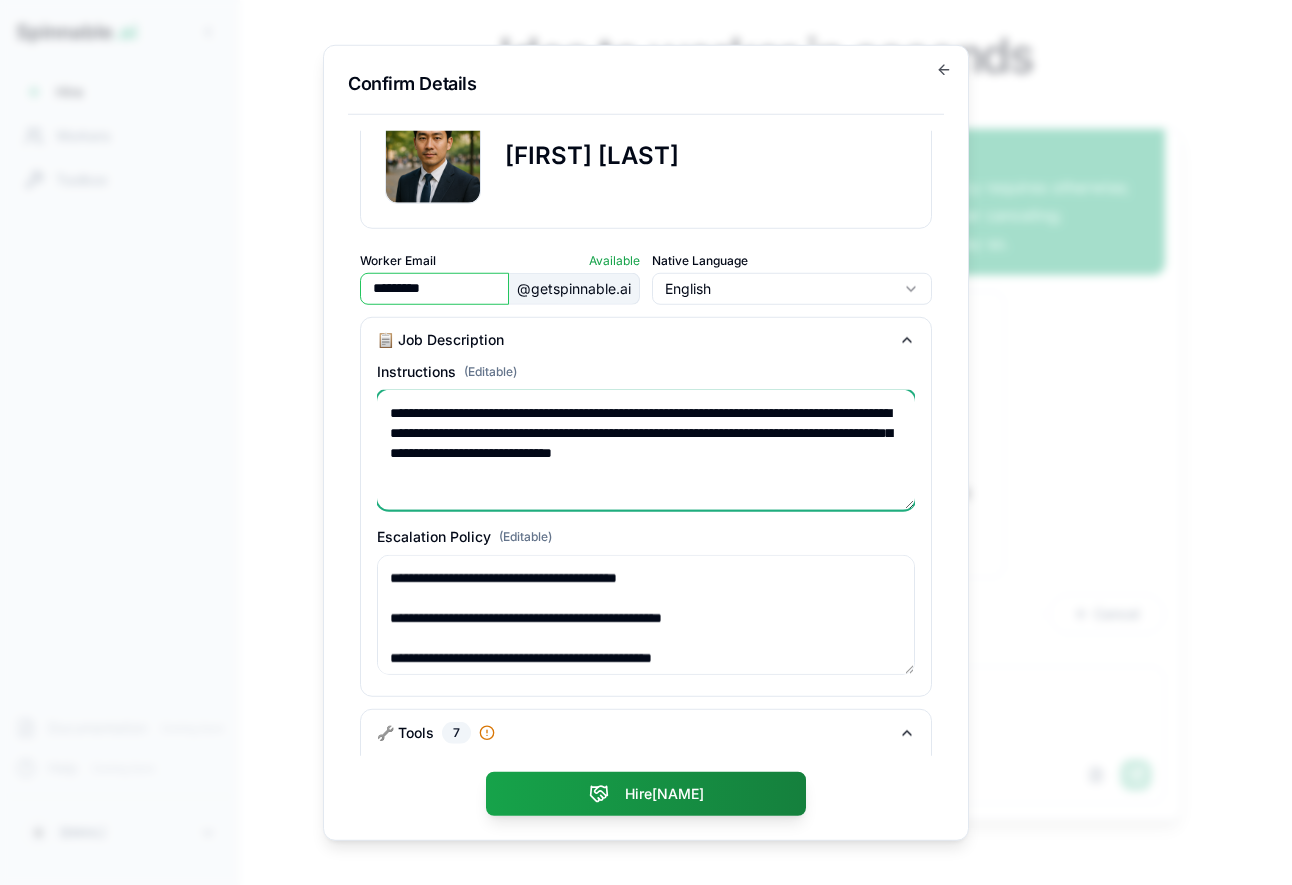 click on "**********" at bounding box center (646, 449) 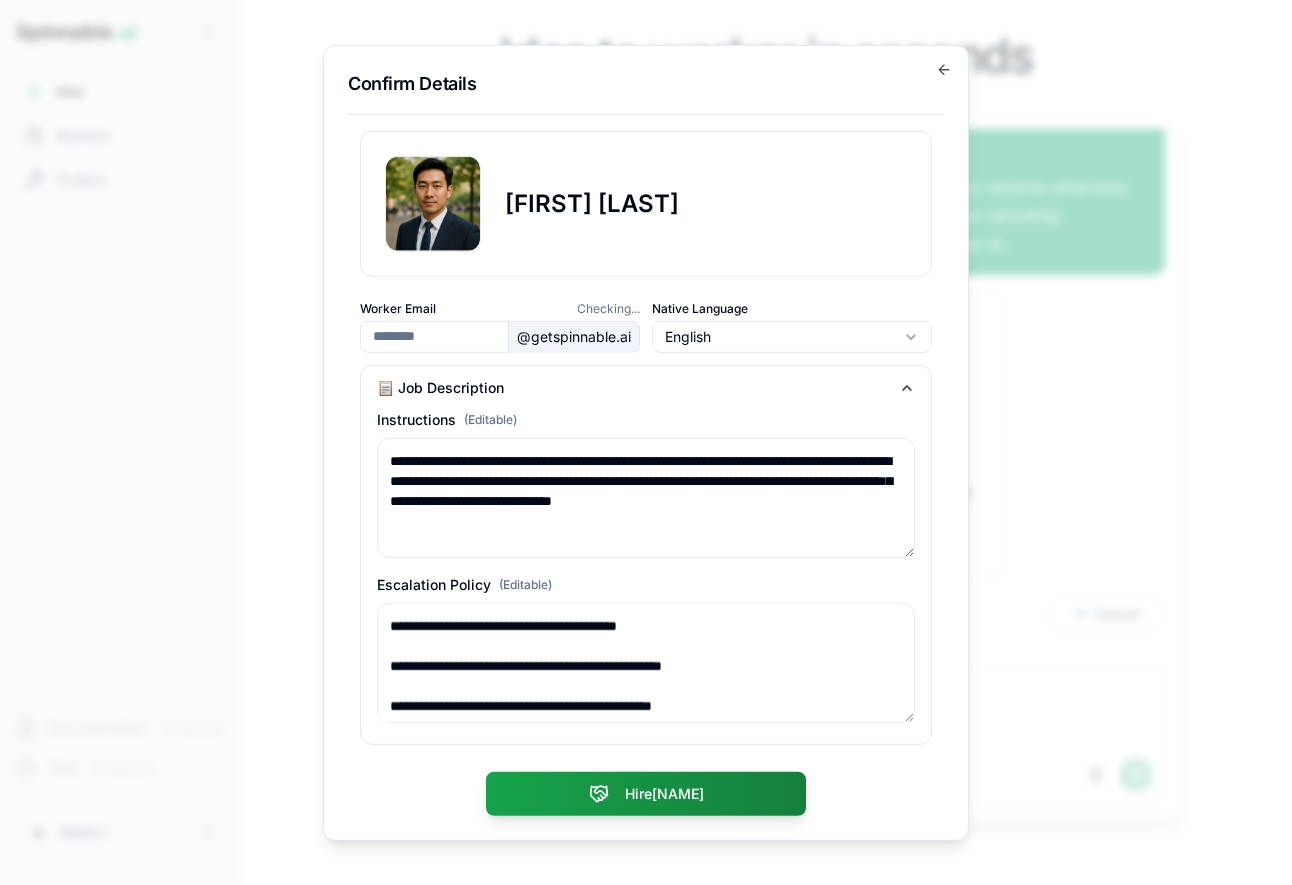 type on "*********" 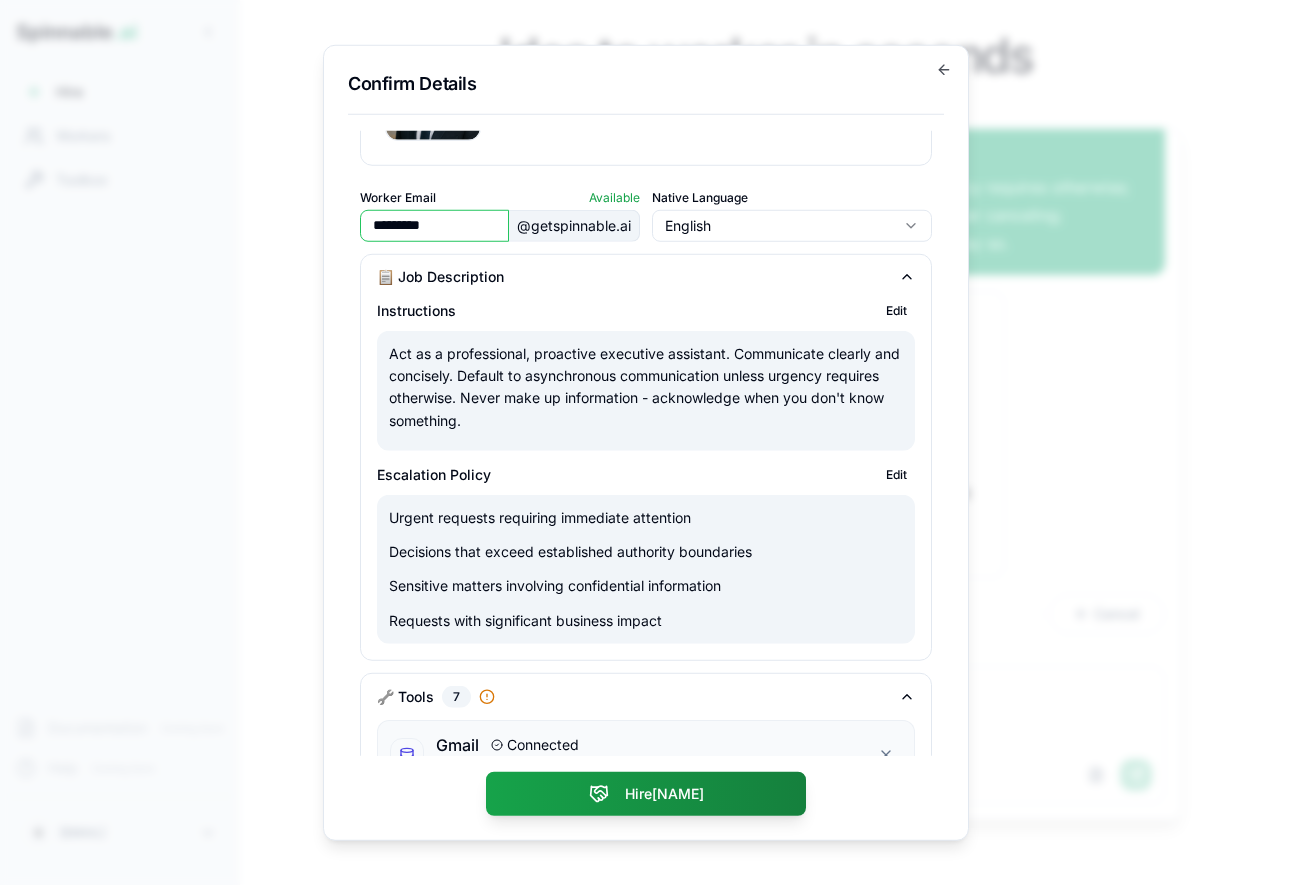 scroll, scrollTop: 108, scrollLeft: 0, axis: vertical 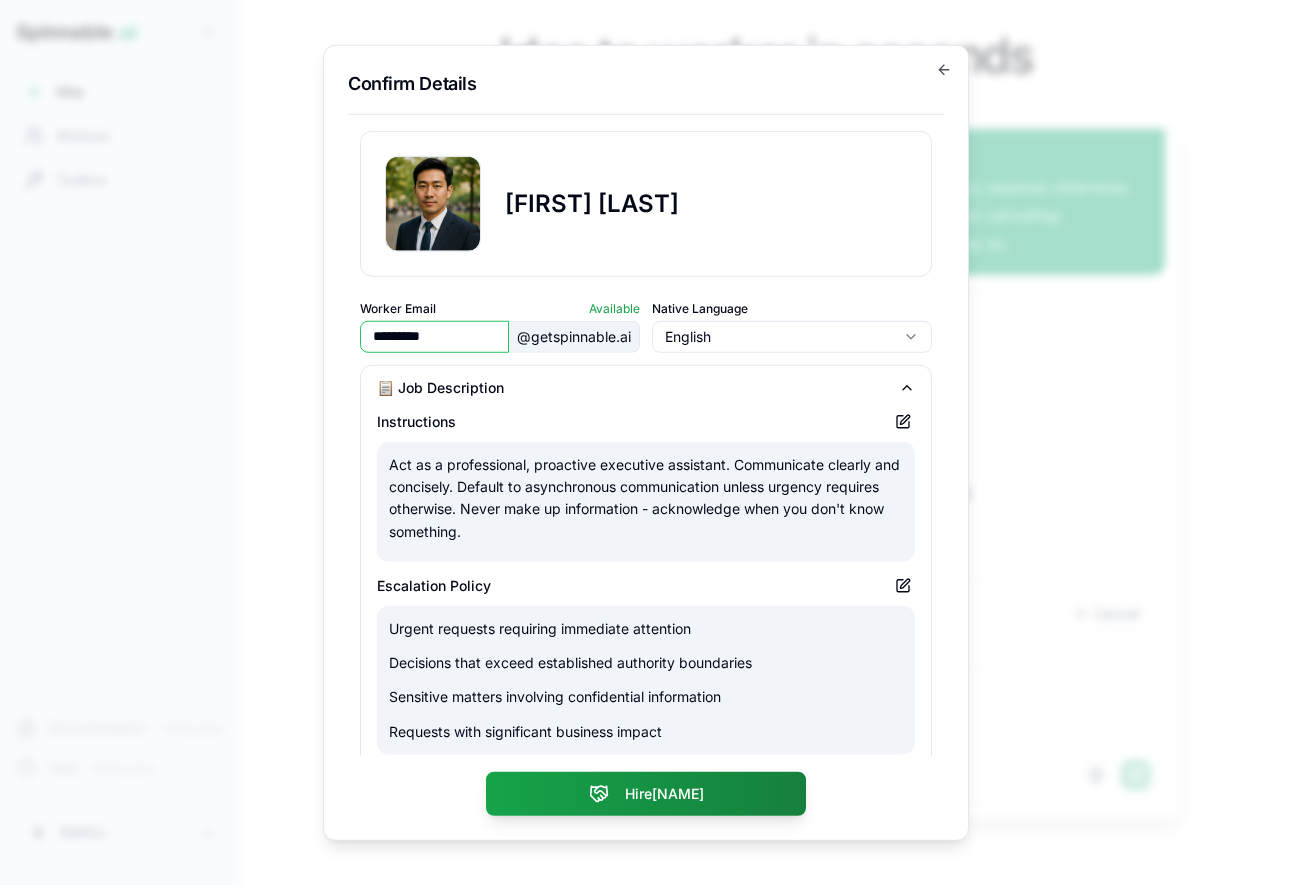 click on "Min-ho Ly Worker Email Available ********* @ getspinnable.ai Native Language English 📋 Job Description Instructions Act as a professional, proactive executive assistant. Communicate clearly and concisely. Default to asynchronous communication unless urgency requires otherwise. Never make up information - acknowledge when you don't know something. Escalation Policy Urgent requests requiring immediate attention
Decisions that exceed established authority boundaries
Sensitive matters involving confidential information
Requests with significant business impact 🔧 Tools 7 Gmail Connected Required to manage user's email inbox and communications Remove  gmail Google Calendar Connected Required to view, manage and optimize user's schedule Remove  googlecalendar Google Sheets Connected Access and prepare data for meetings when required Remove  googlesheets Google Docs Create and manage meeting notes, agendas and summaries Connect Remove  googledocs Google Drive Connect Remove  googledrive Outlook Connect" at bounding box center [646, 443] 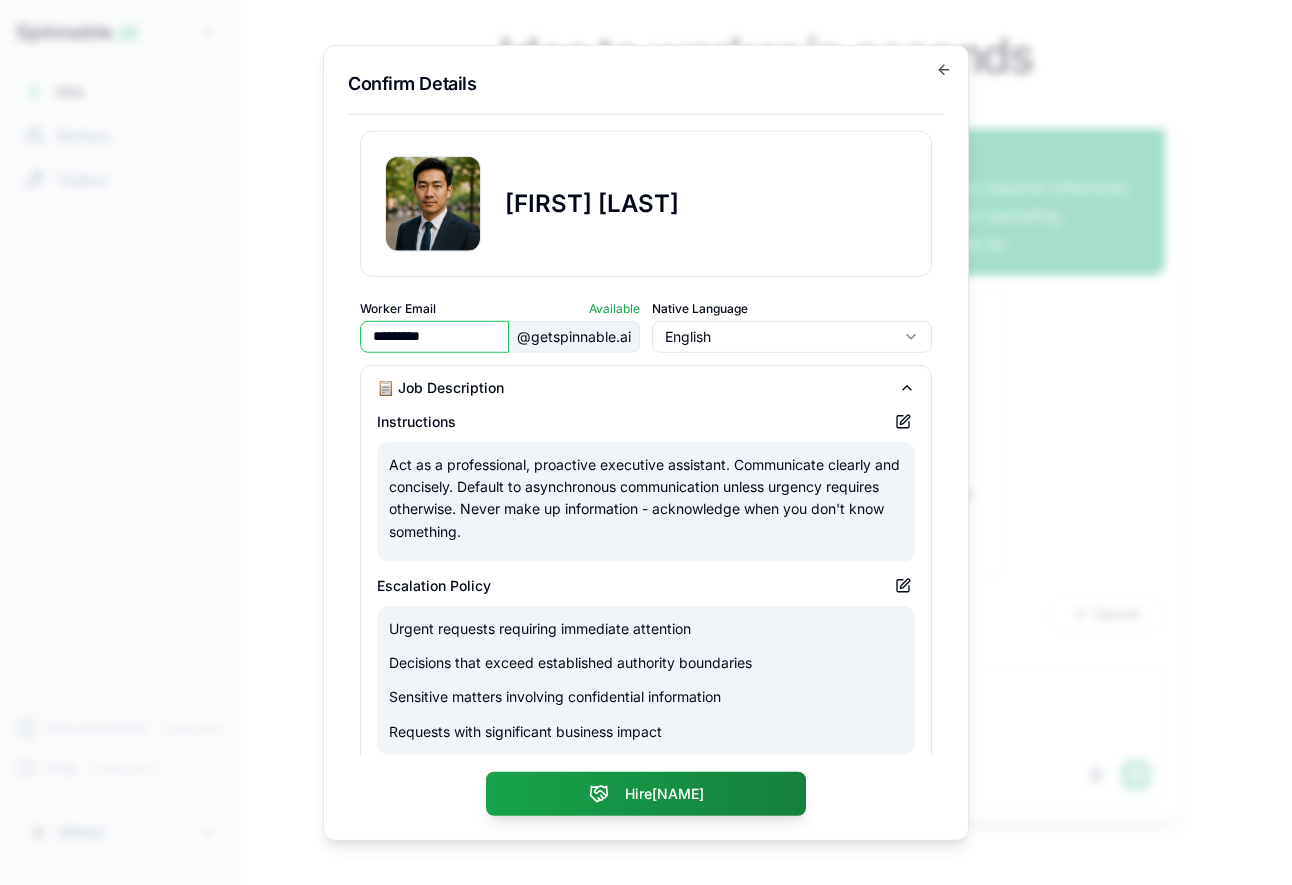 click on "Act as a professional, proactive executive assistant. Communicate clearly and concisely. Default to asynchronous communication unless urgency requires otherwise. Never make up information - acknowledge when you don't know something." at bounding box center [646, 501] 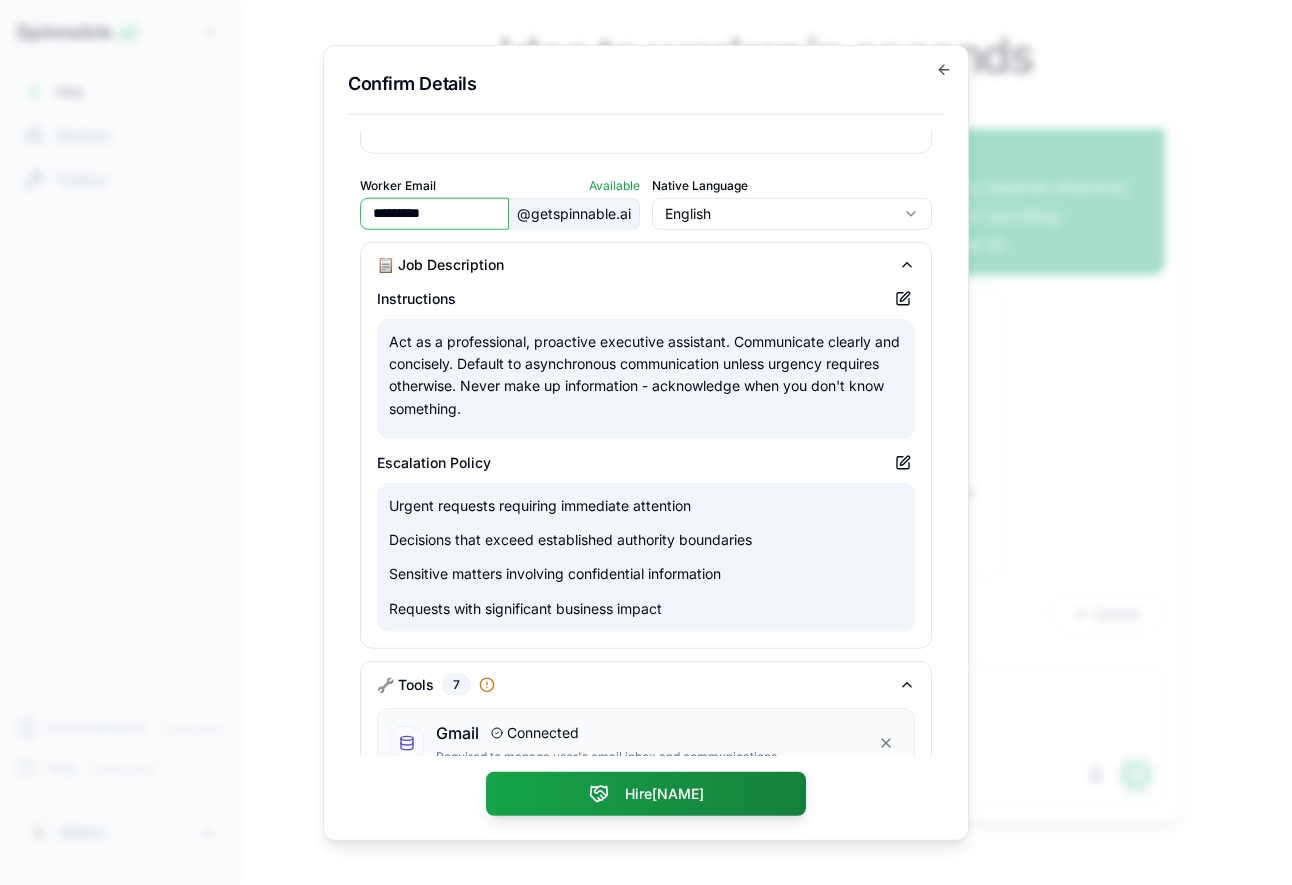 scroll, scrollTop: 358, scrollLeft: 0, axis: vertical 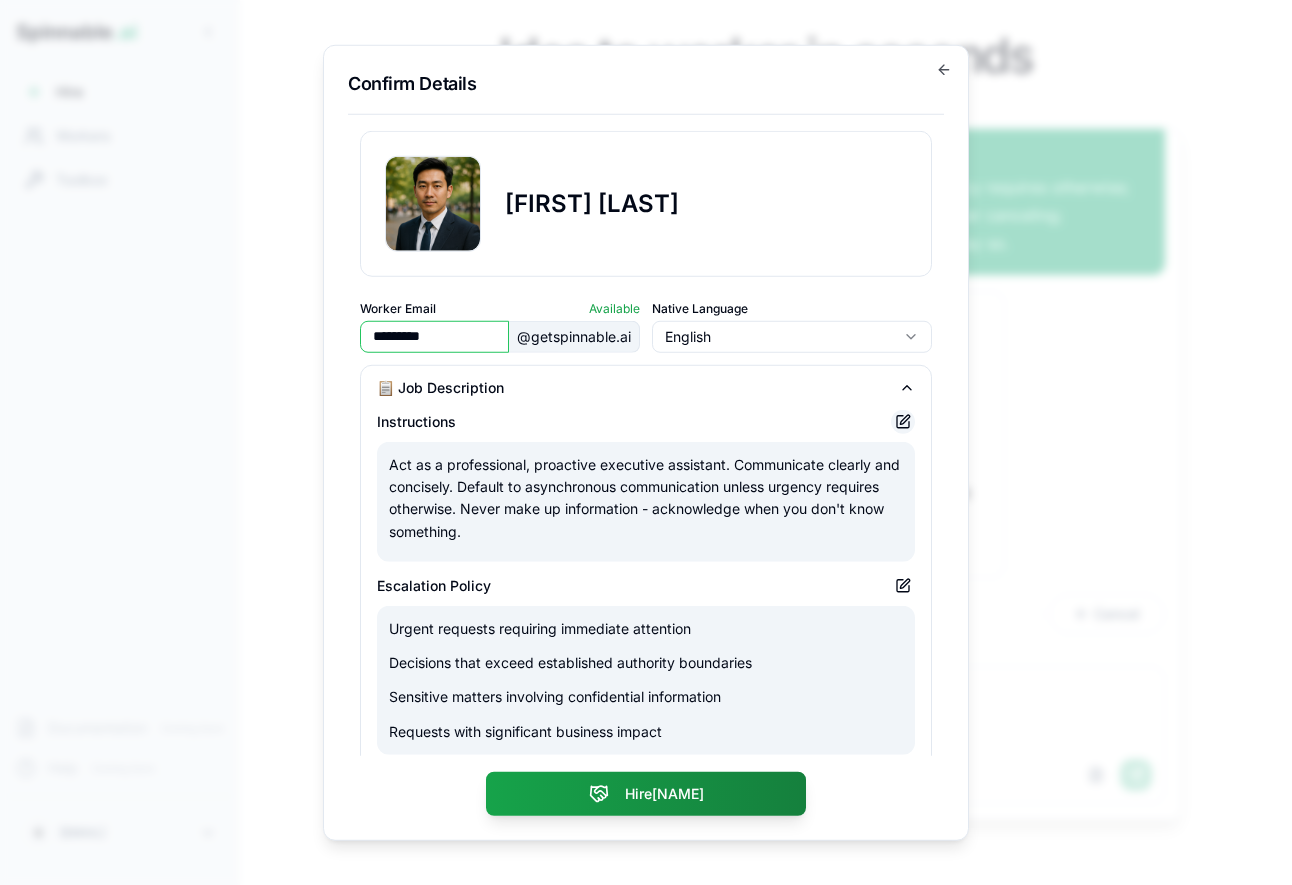 click at bounding box center [903, 421] 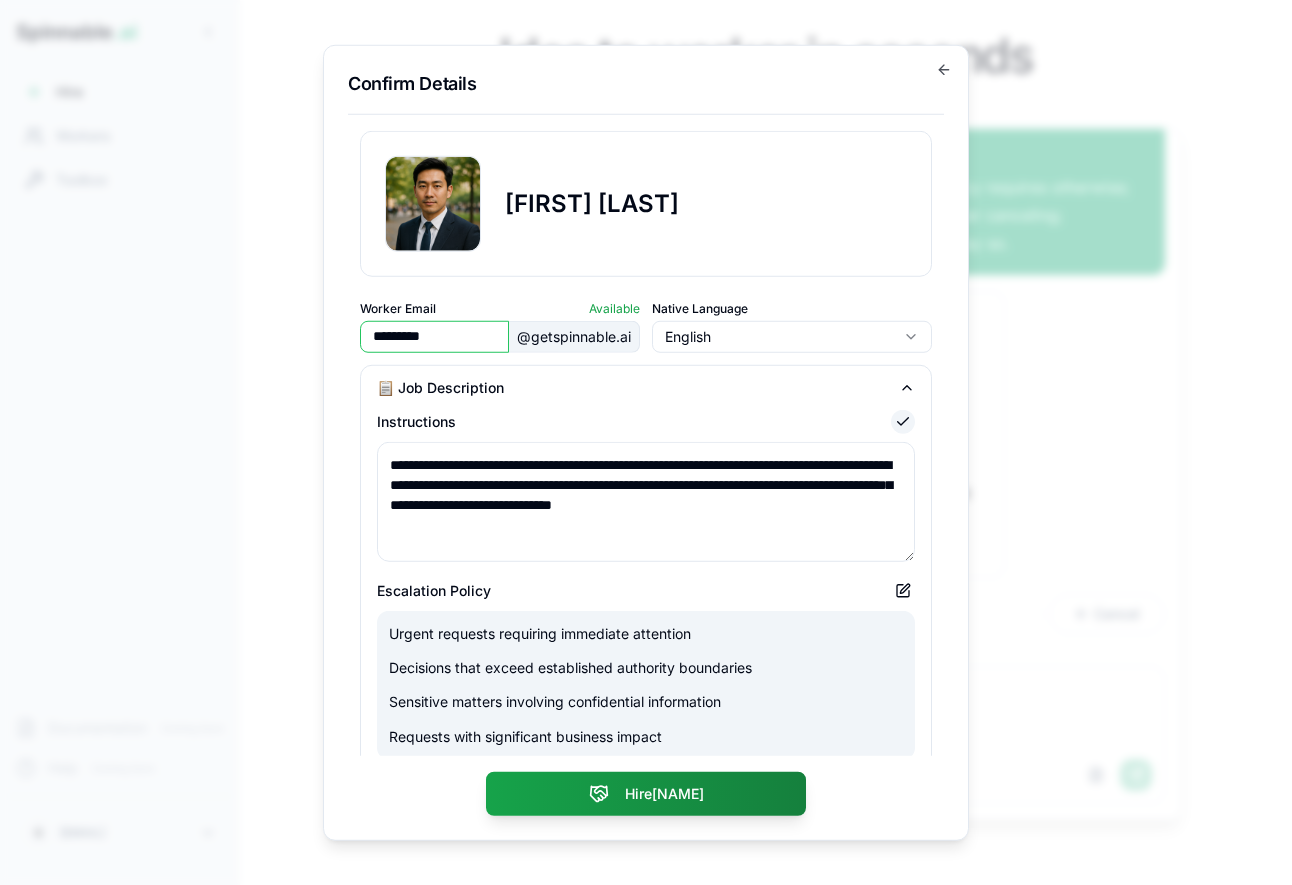 click at bounding box center [903, 421] 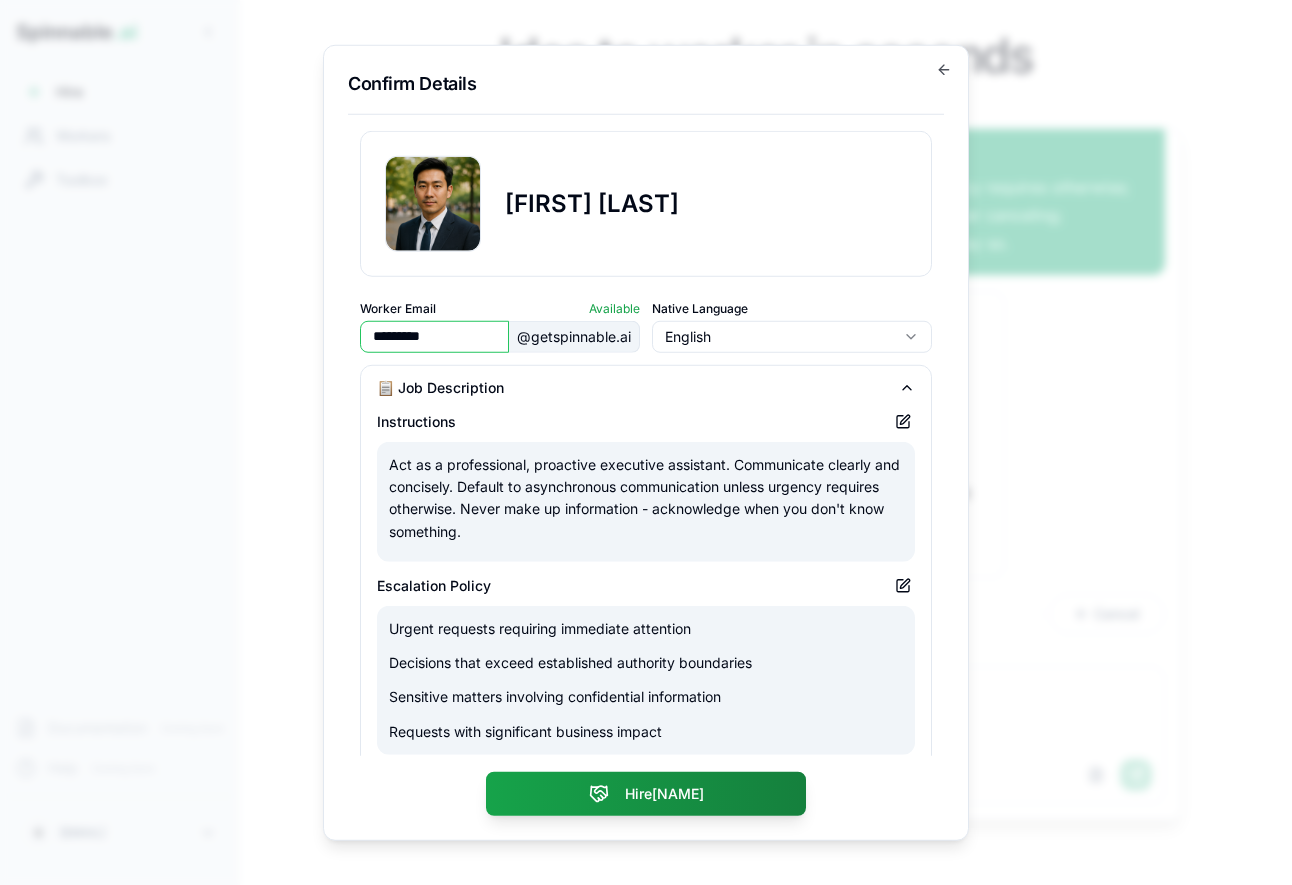 click 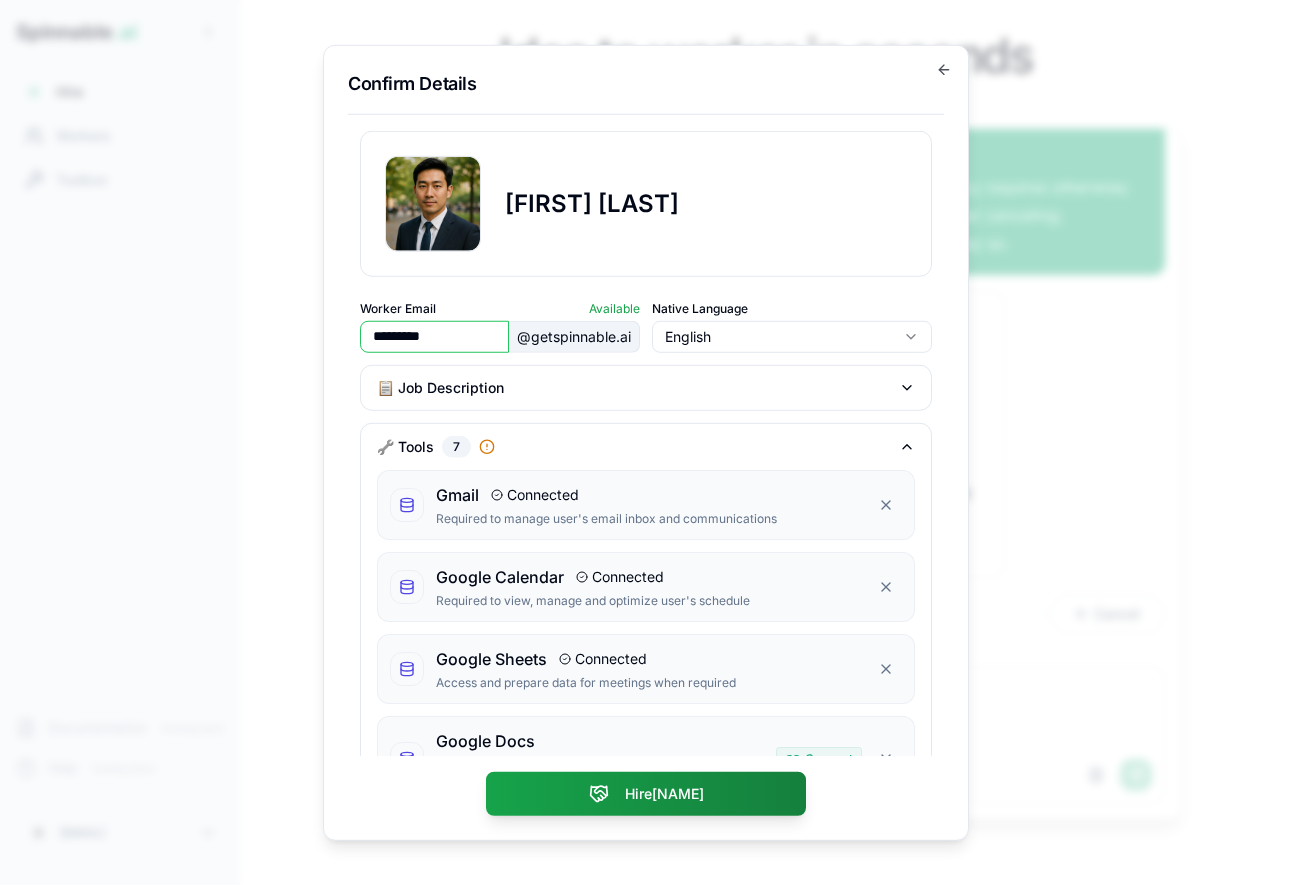 click 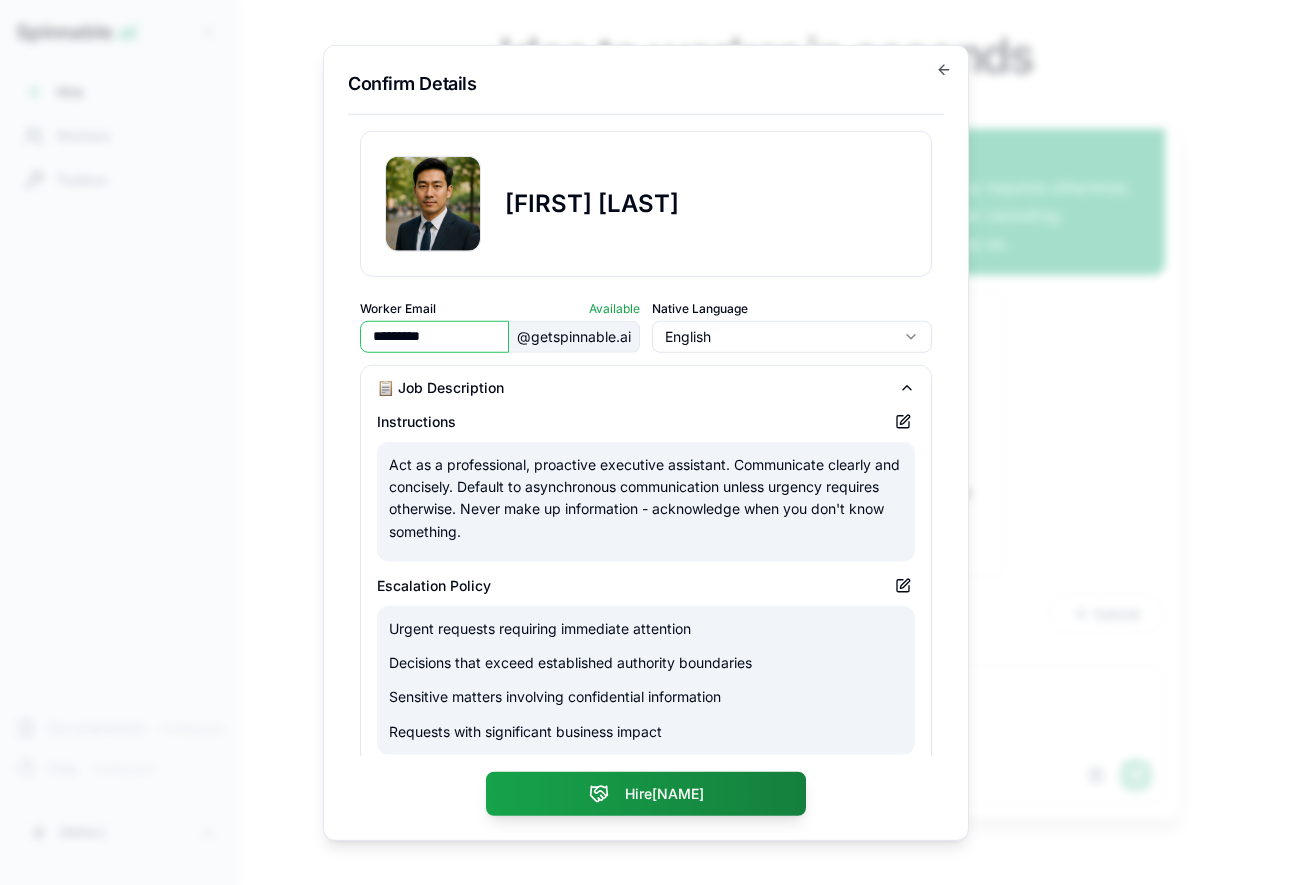 click on "Act as a professional, proactive executive assistant. Communicate clearly and concisely. Default to asynchronous communication unless urgency requires otherwise. Never make up information - acknowledge when you don't know something." at bounding box center (646, 498) 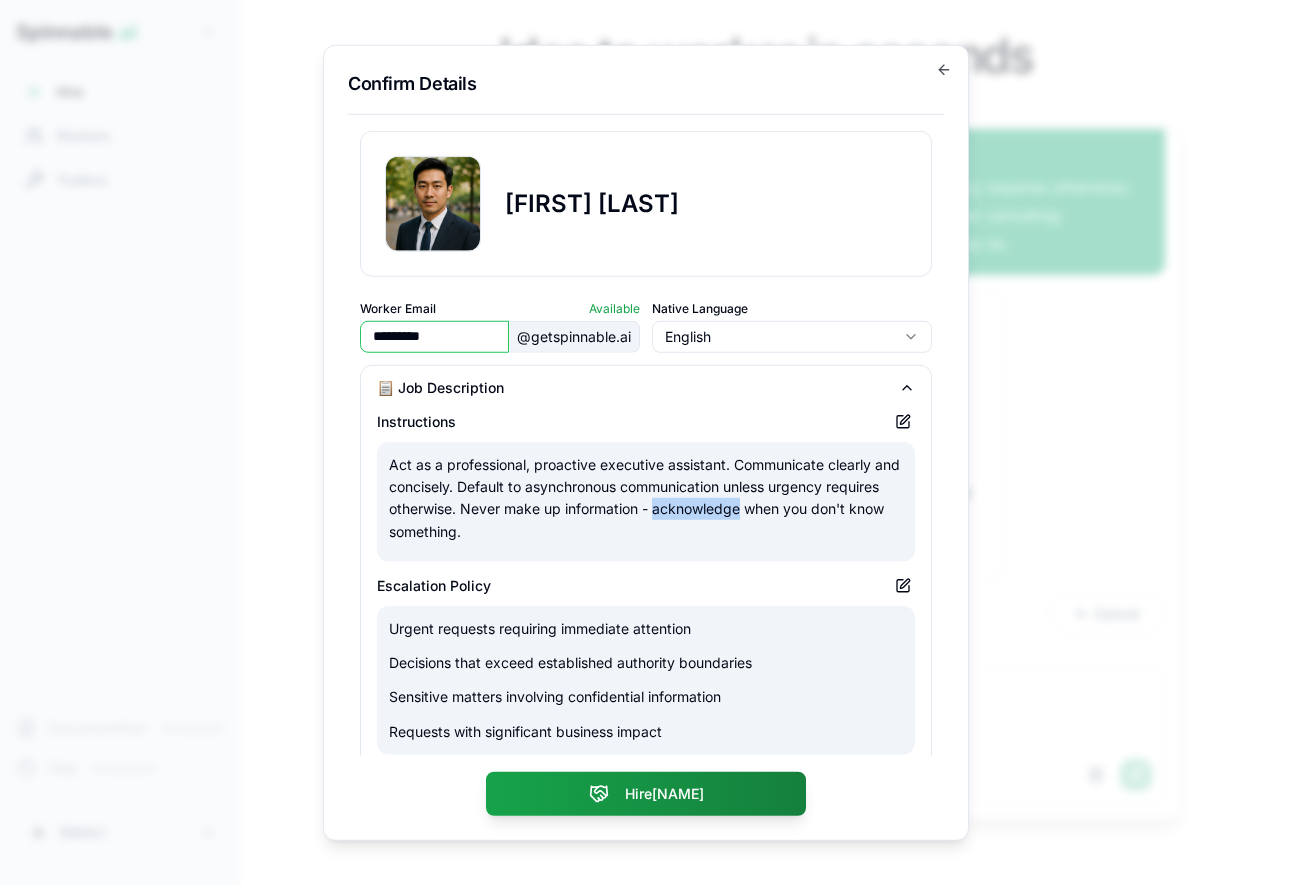 click on "Act as a professional, proactive executive assistant. Communicate clearly and concisely. Default to asynchronous communication unless urgency requires otherwise. Never make up information - acknowledge when you don't know something." at bounding box center (646, 498) 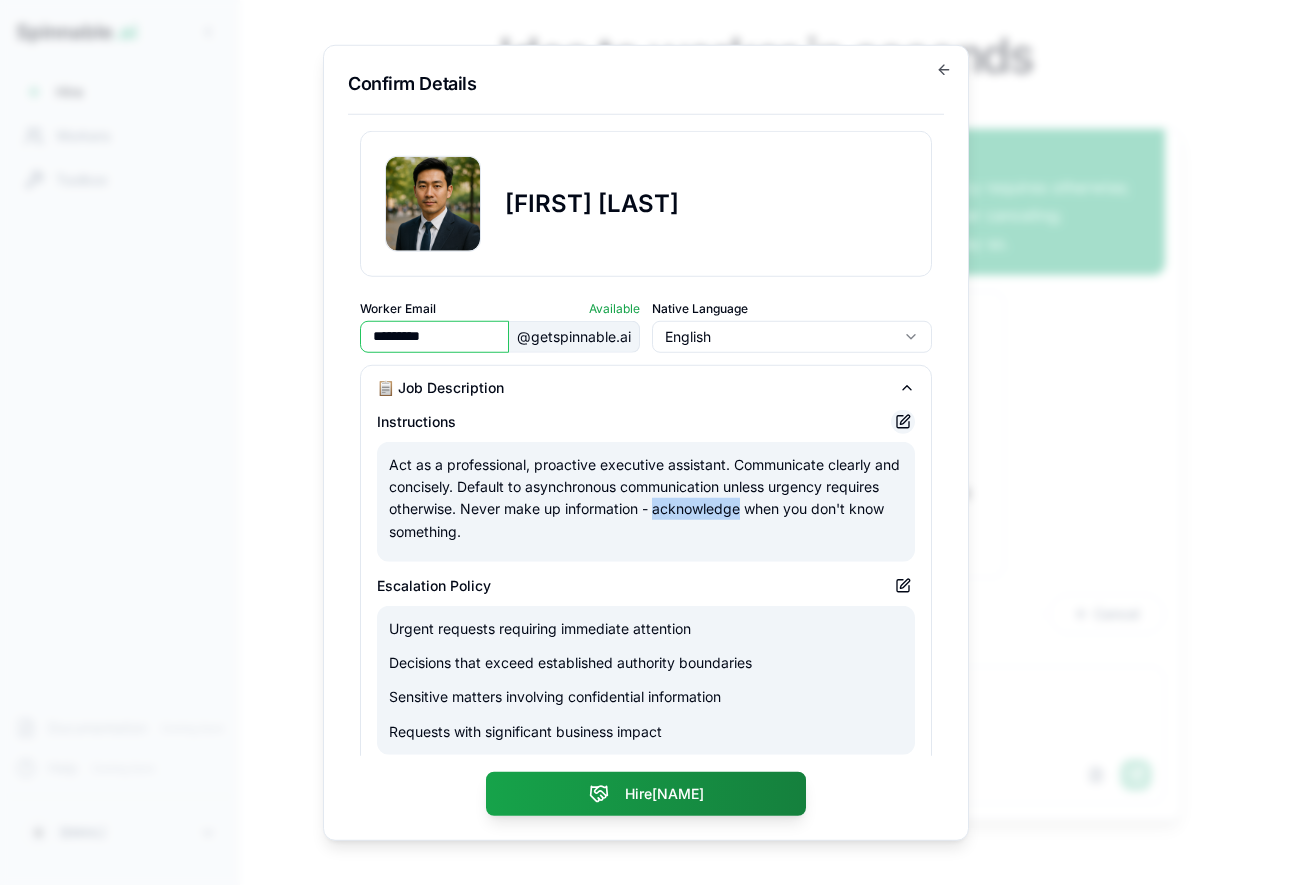 click at bounding box center [903, 421] 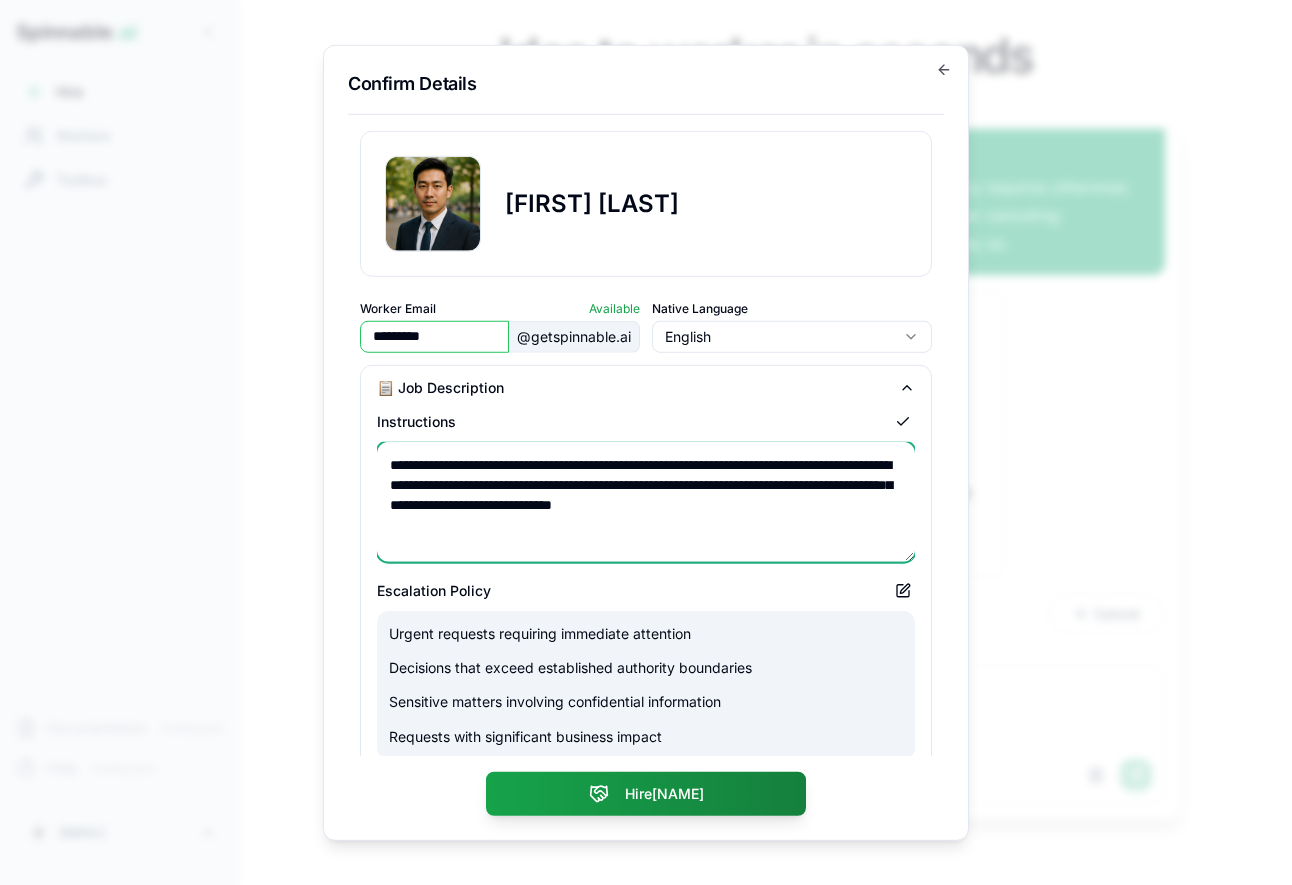 click on "**********" at bounding box center (646, 501) 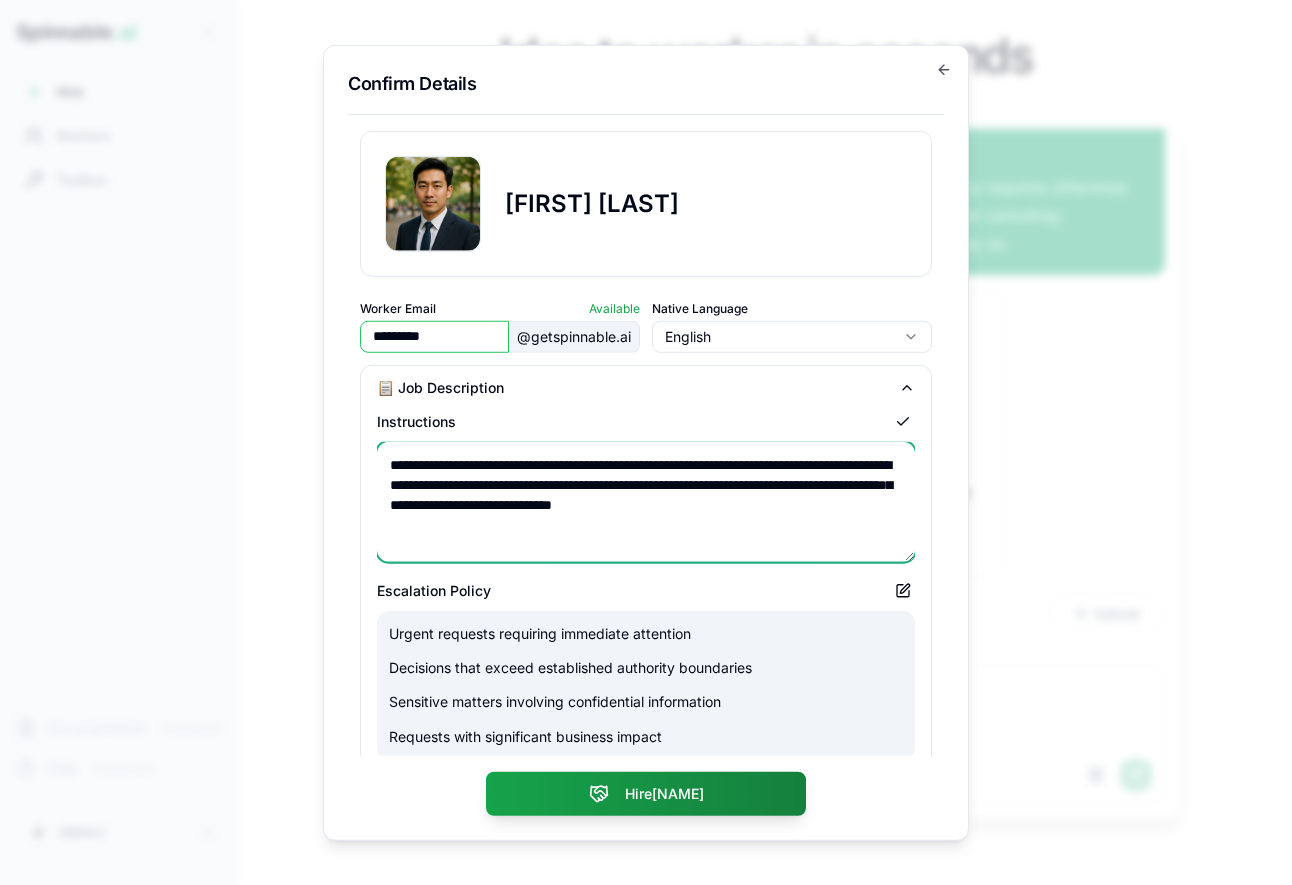click on "**********" at bounding box center (646, 501) 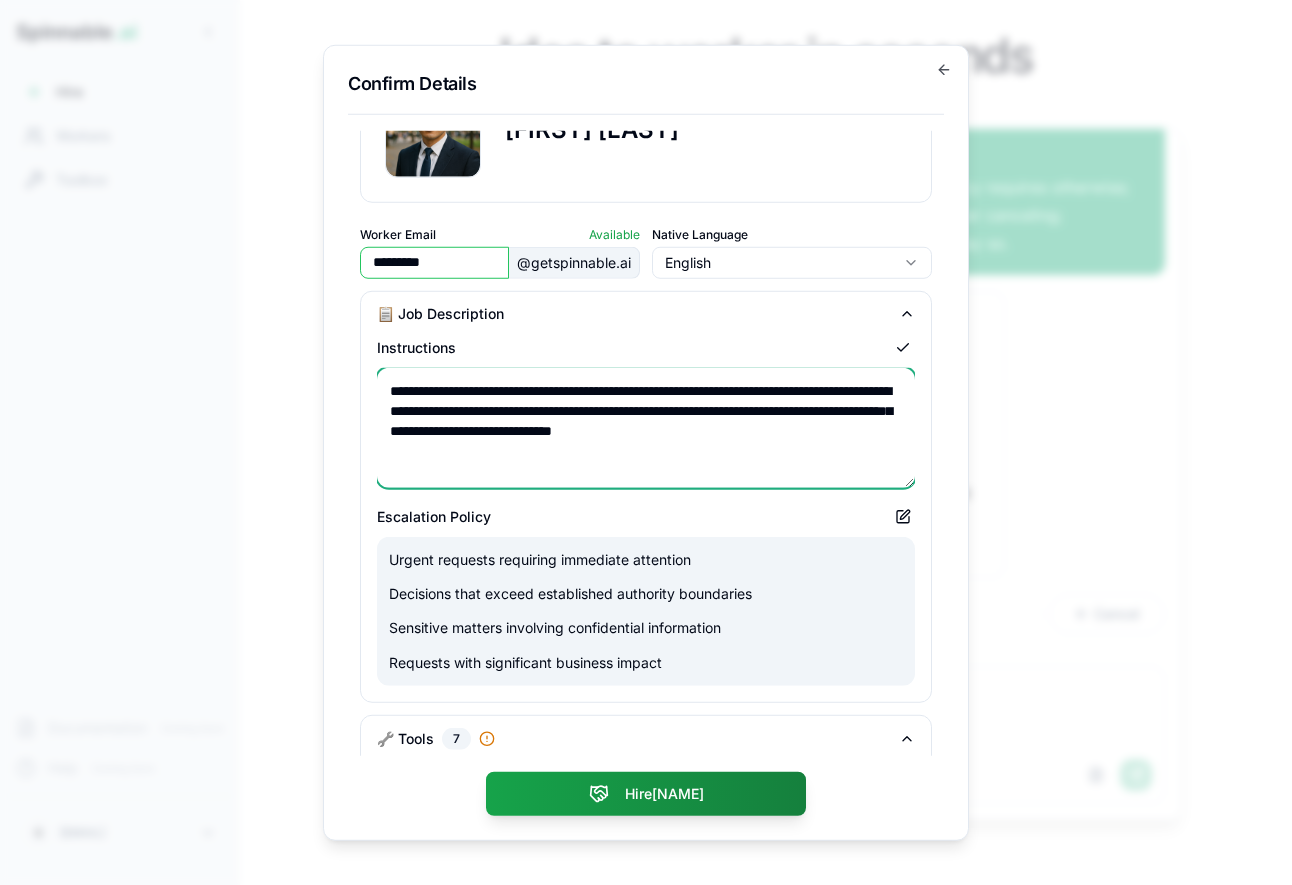 scroll, scrollTop: 0, scrollLeft: 0, axis: both 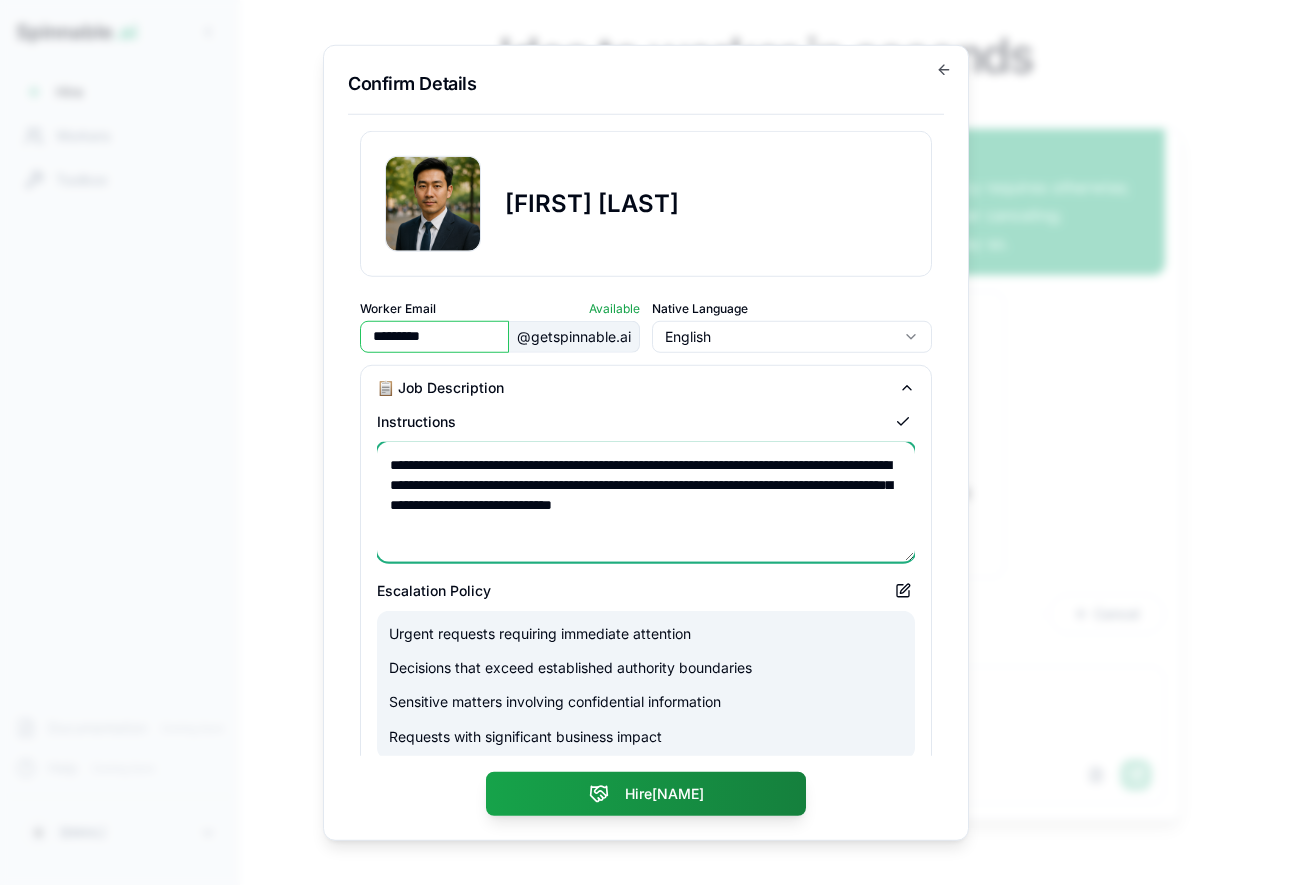 click on "**********" at bounding box center (646, 501) 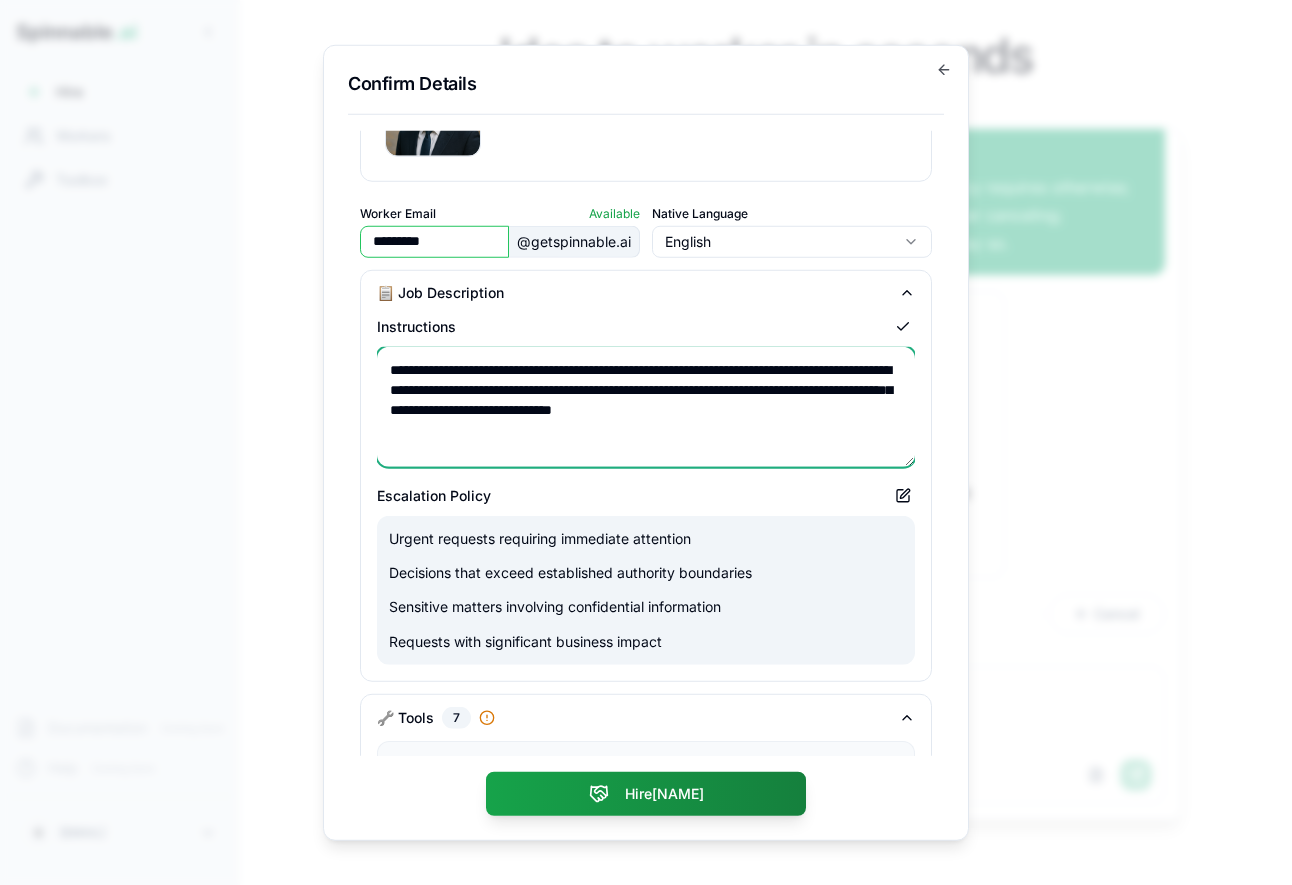 scroll, scrollTop: 97, scrollLeft: 0, axis: vertical 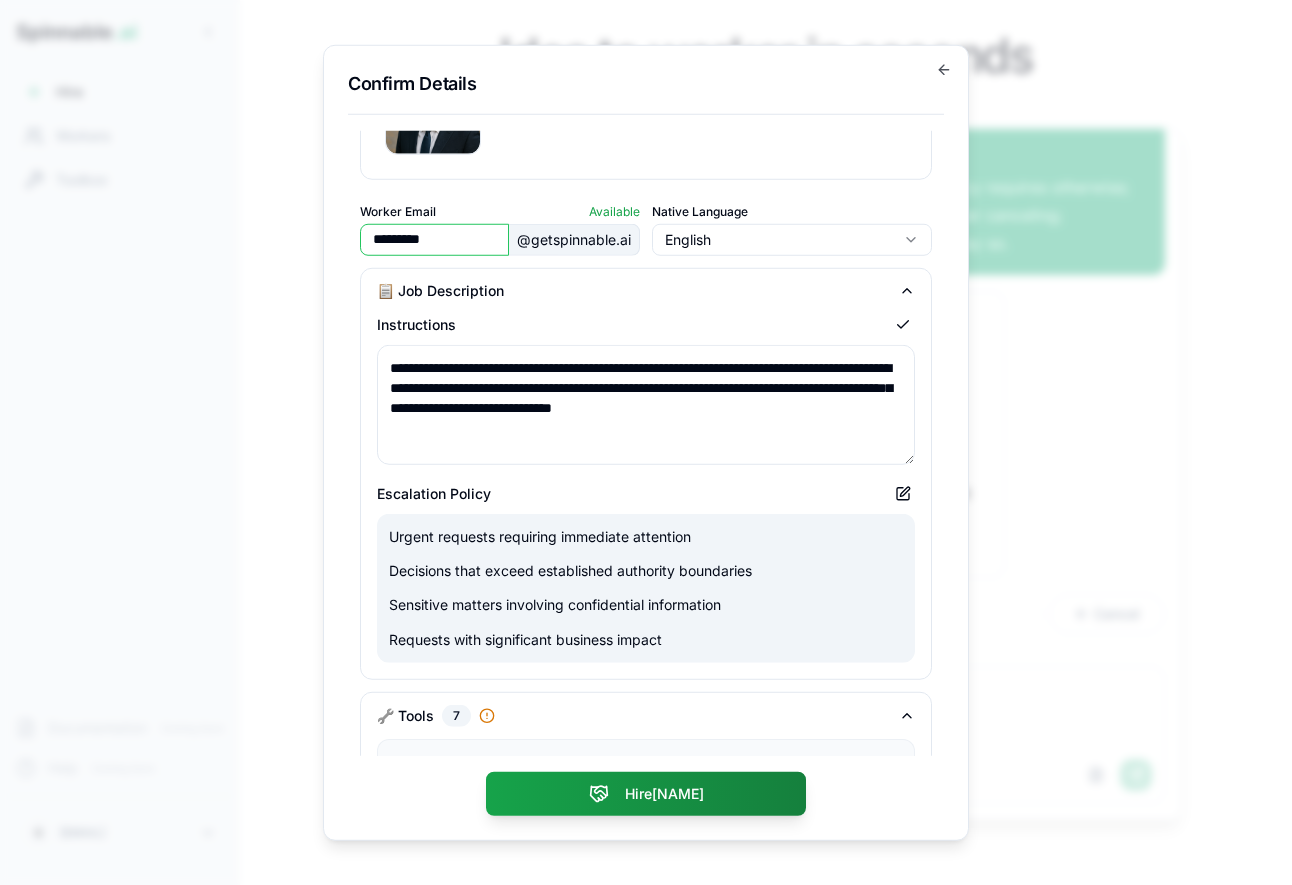 click on "Decisions that exceed established authority boundaries" at bounding box center [646, 571] 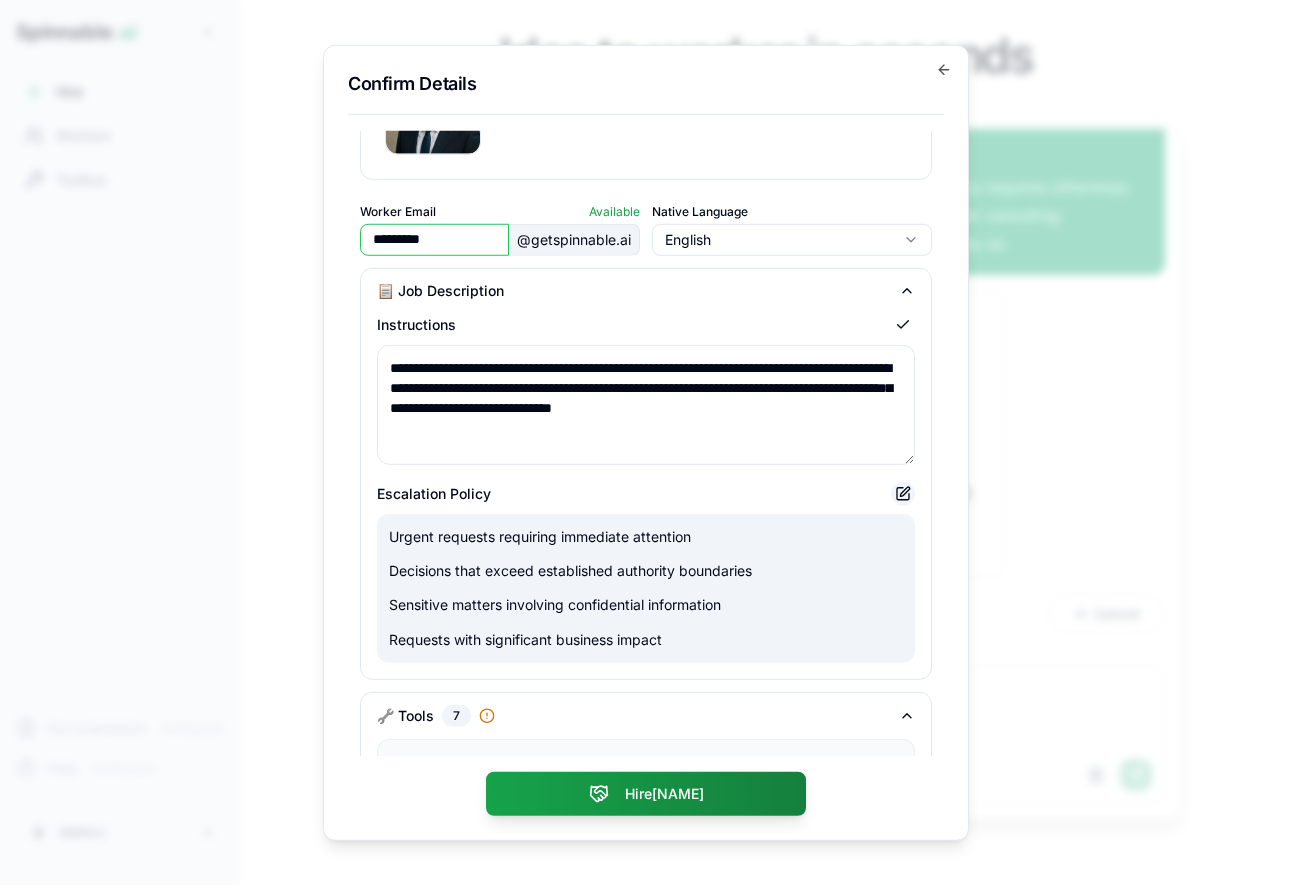 click at bounding box center (903, 493) 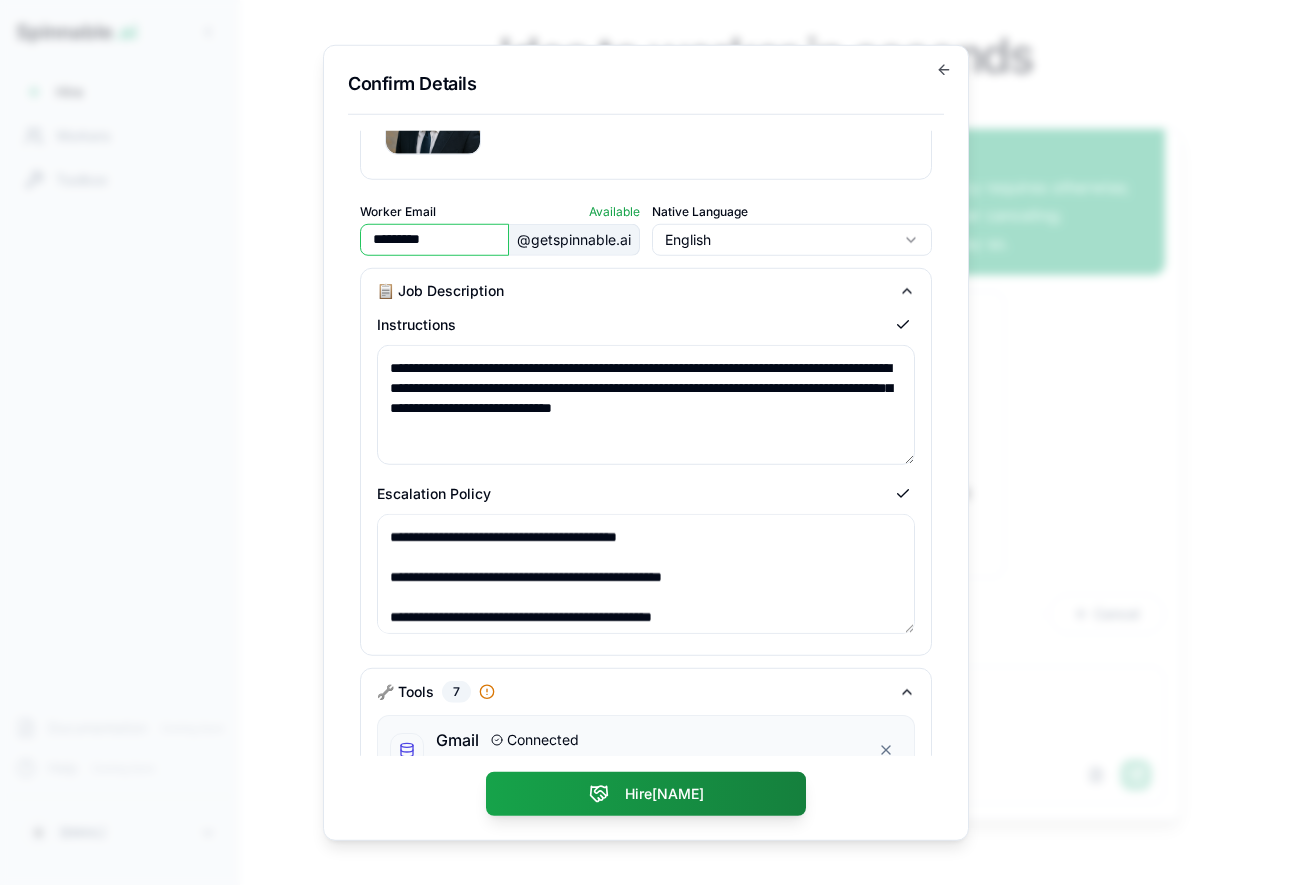 scroll, scrollTop: 46, scrollLeft: 0, axis: vertical 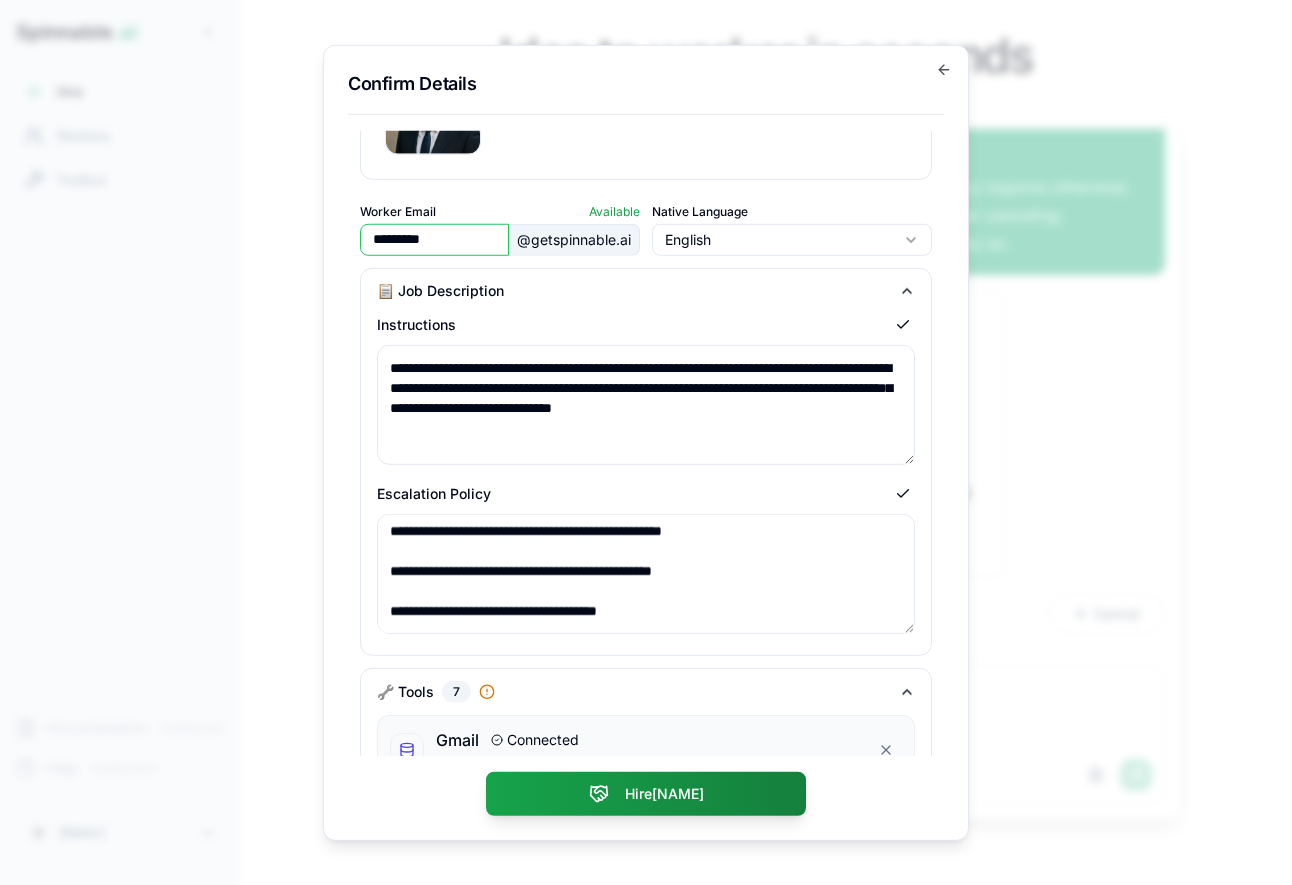 type 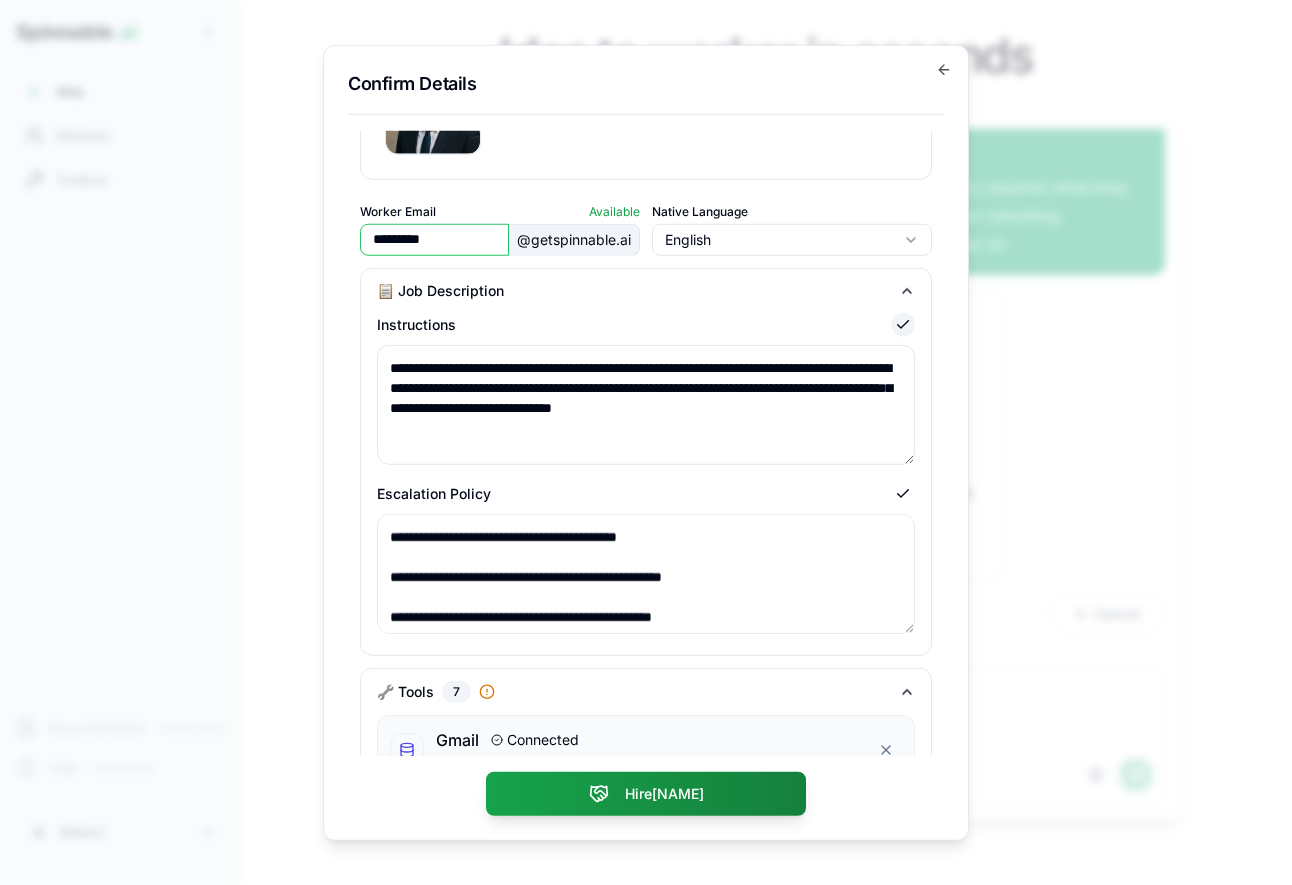 click at bounding box center (903, 324) 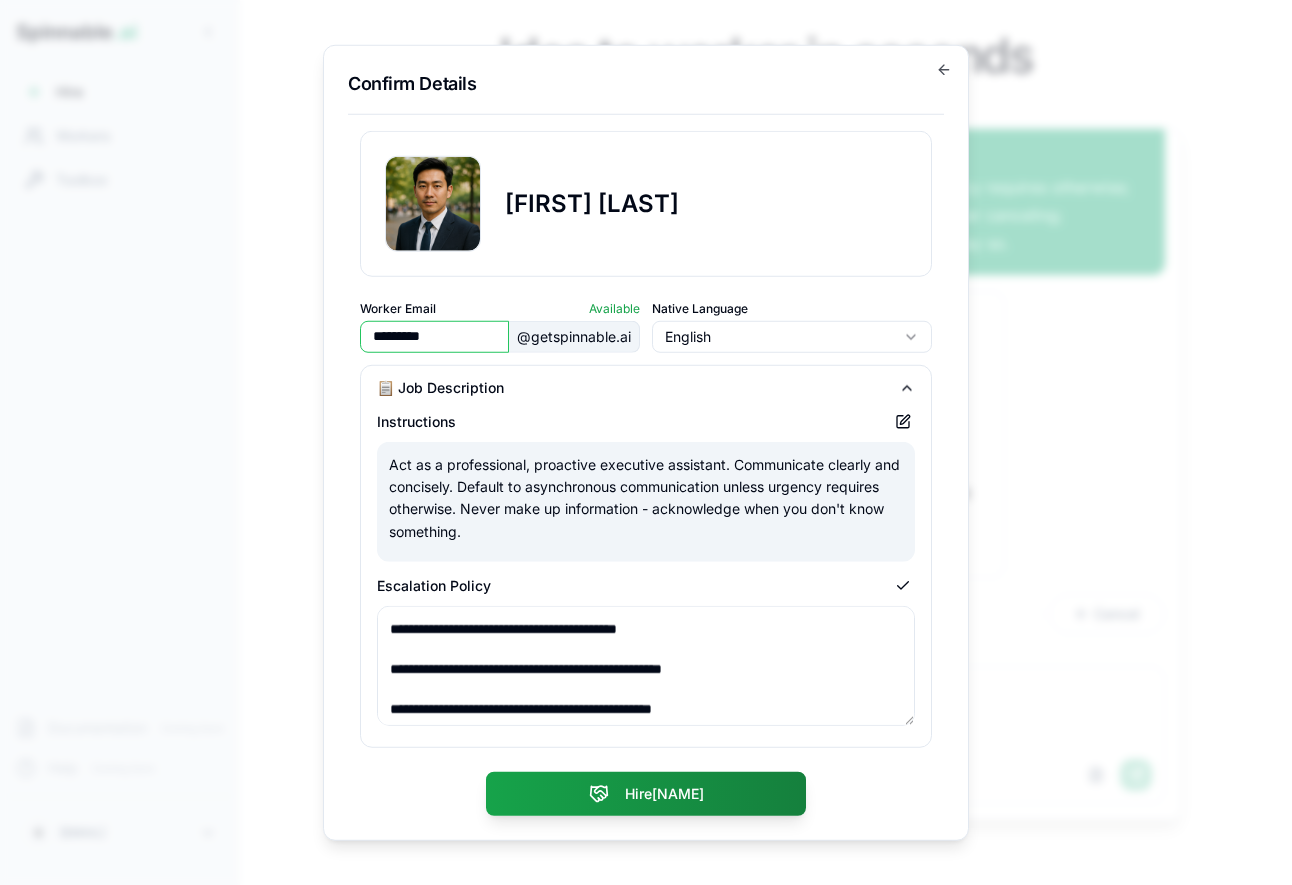 scroll, scrollTop: 42, scrollLeft: 0, axis: vertical 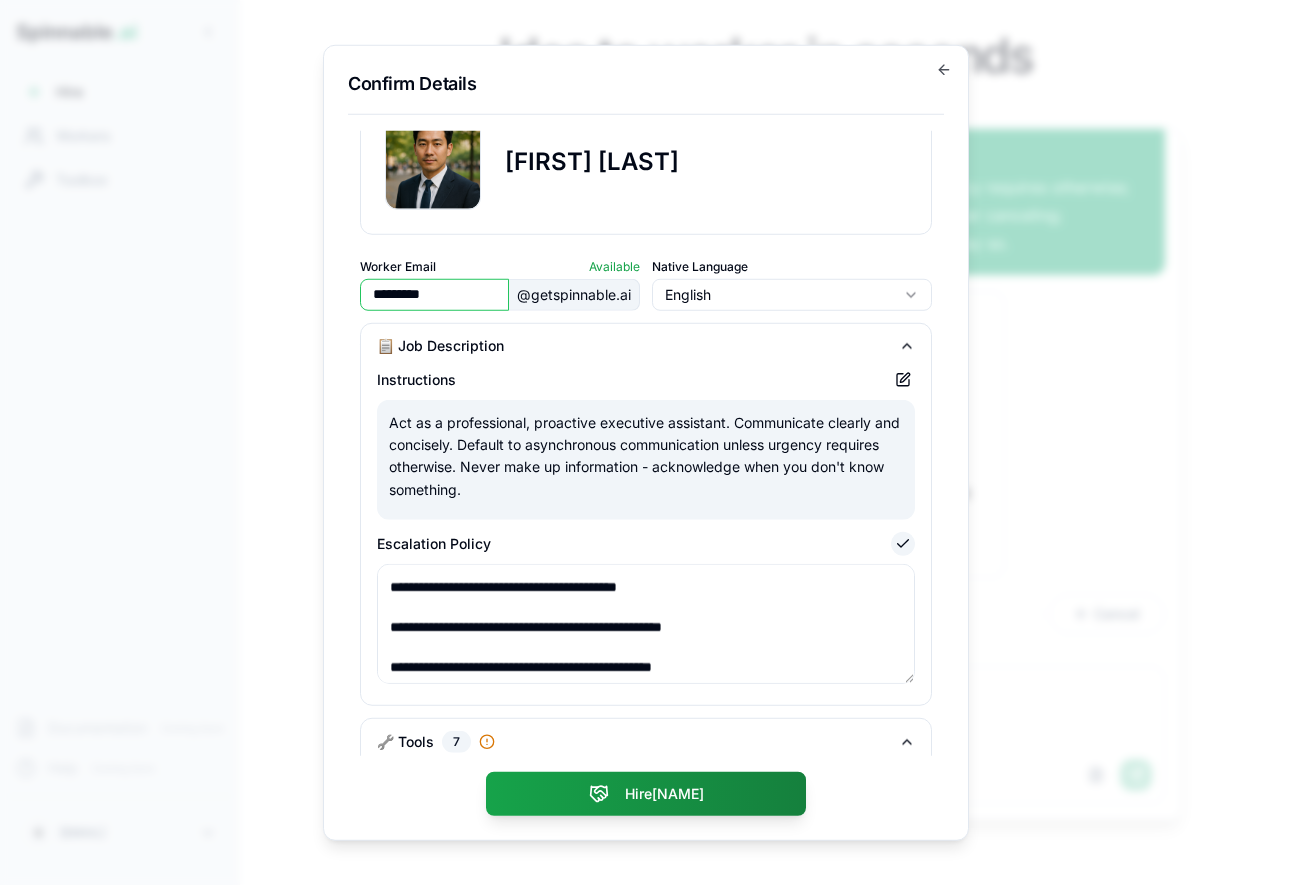click at bounding box center (903, 543) 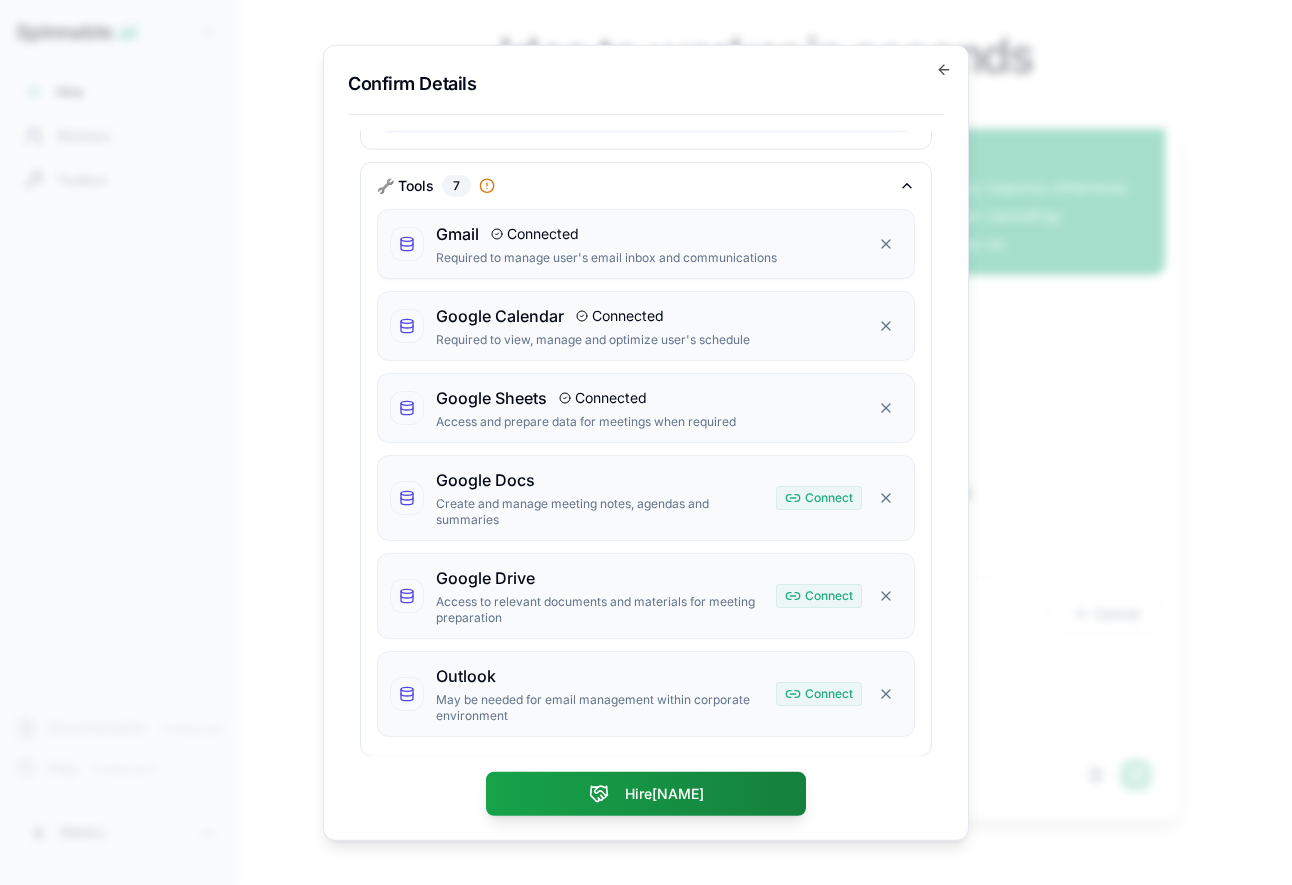 scroll, scrollTop: 0, scrollLeft: 0, axis: both 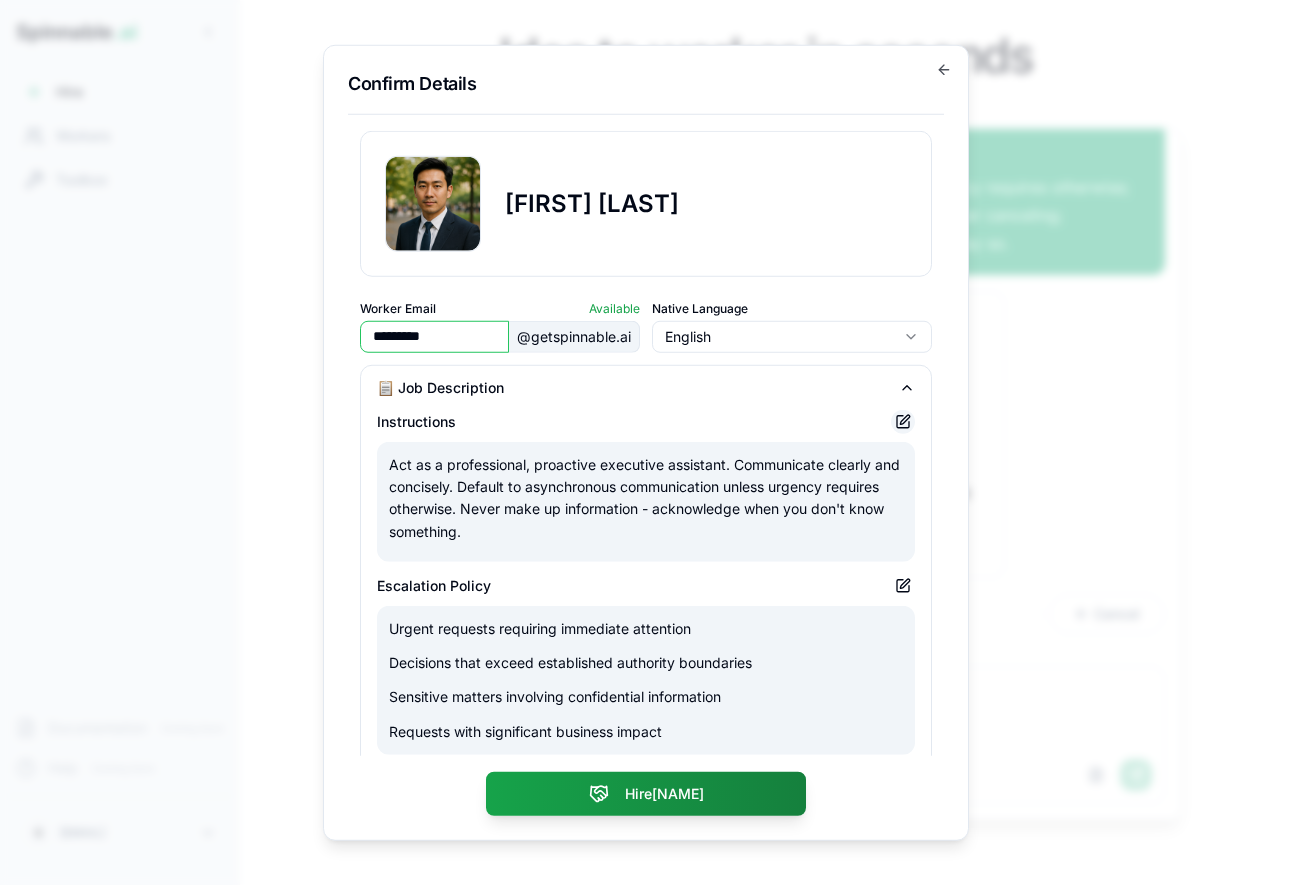 click at bounding box center (903, 421) 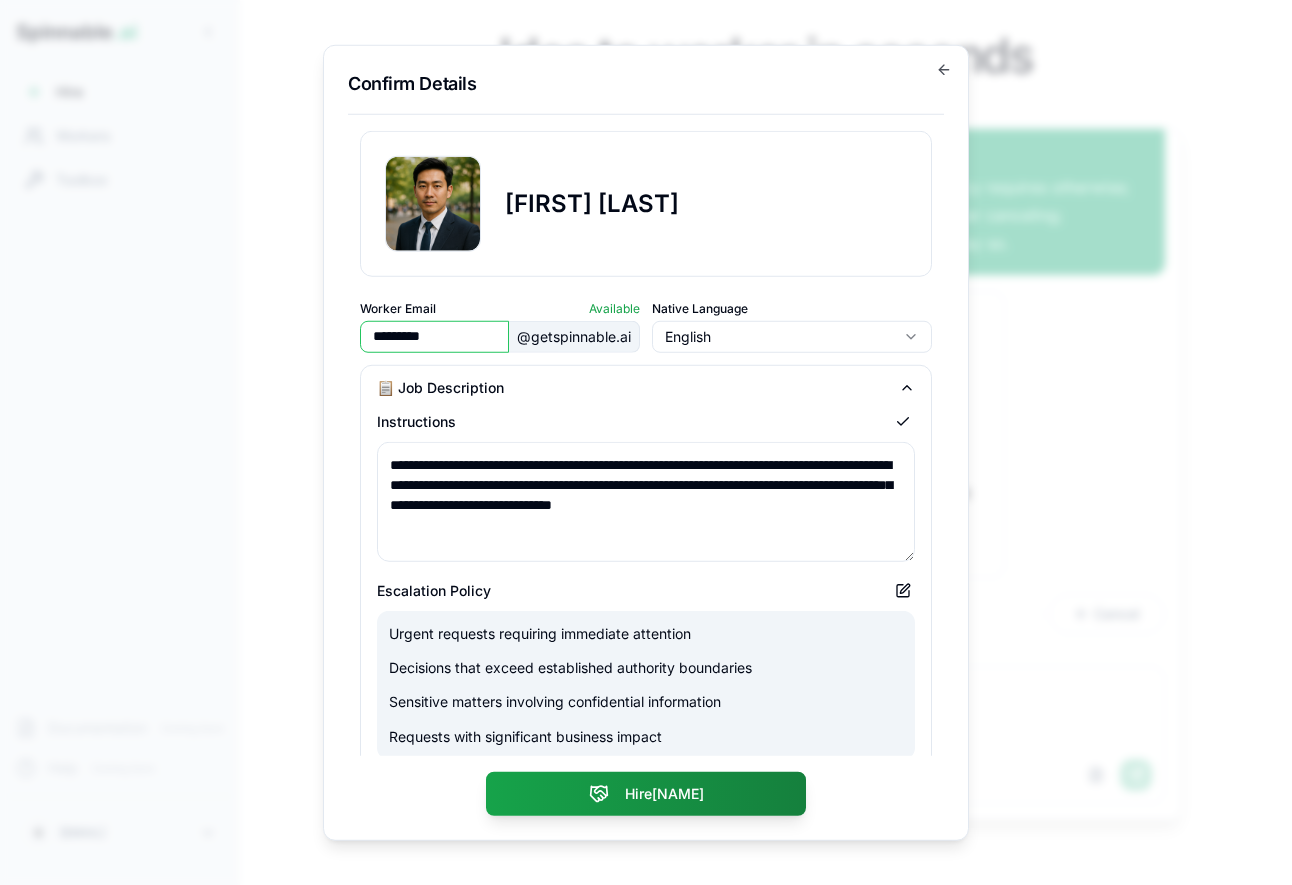 scroll, scrollTop: 105, scrollLeft: 0, axis: vertical 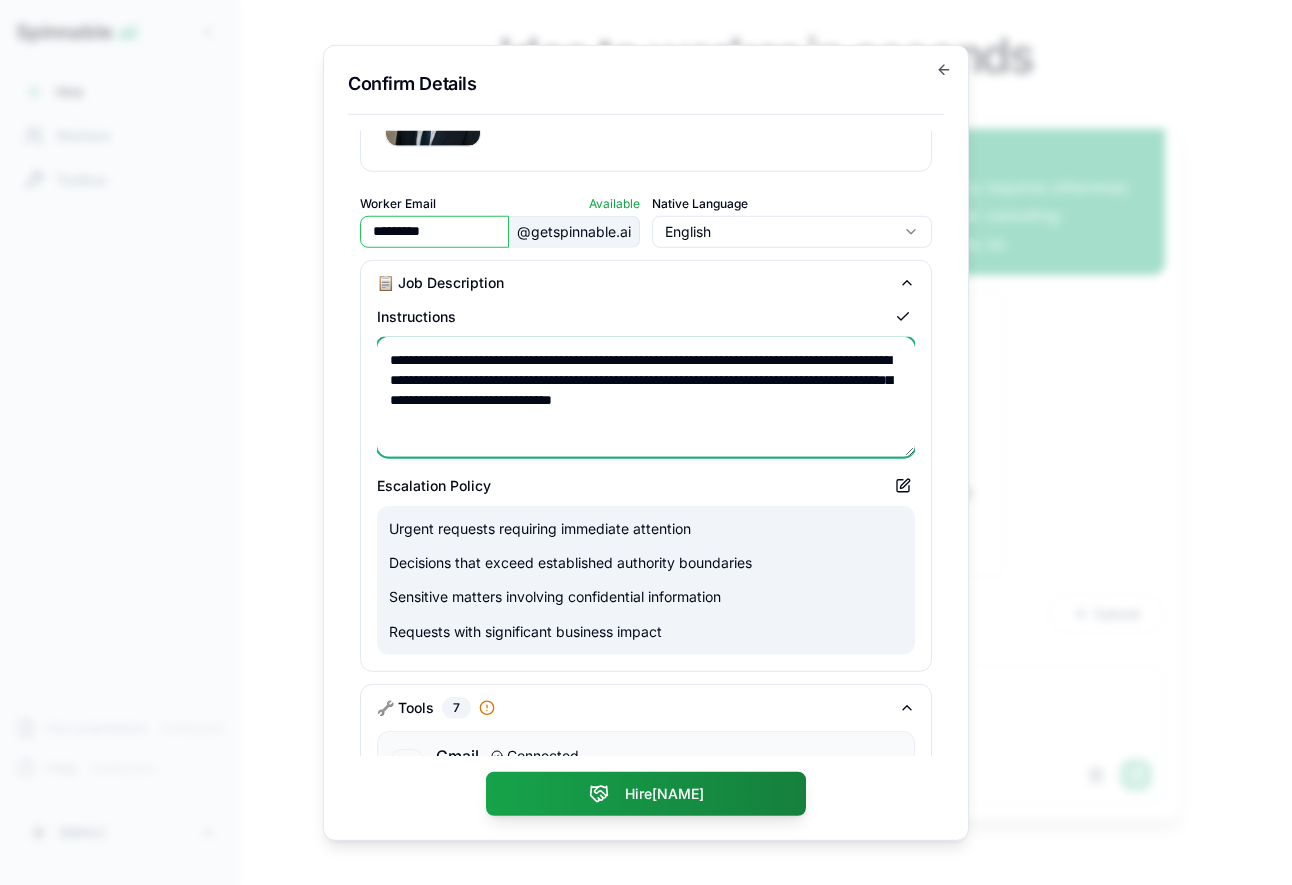 click on "**********" at bounding box center (646, 396) 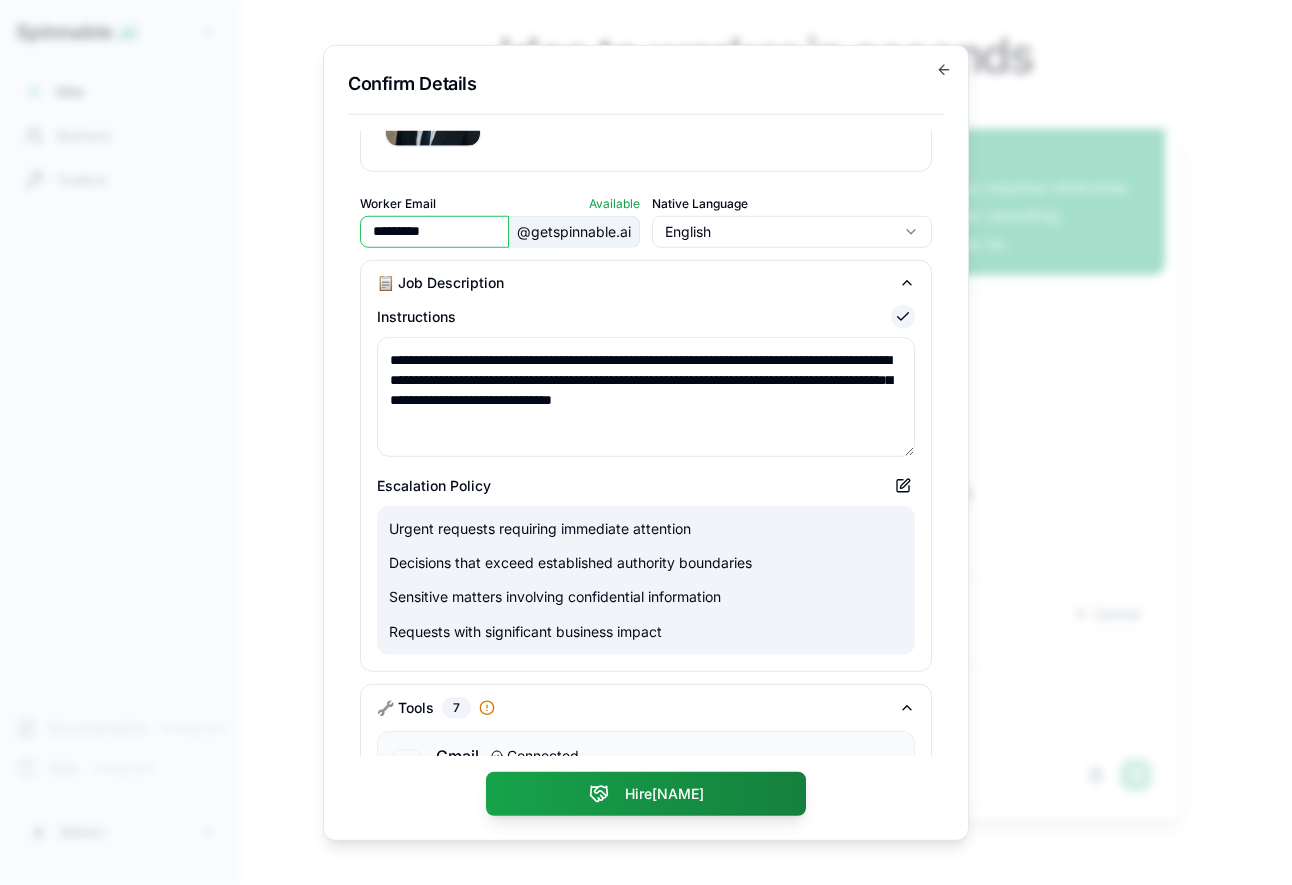click at bounding box center [903, 316] 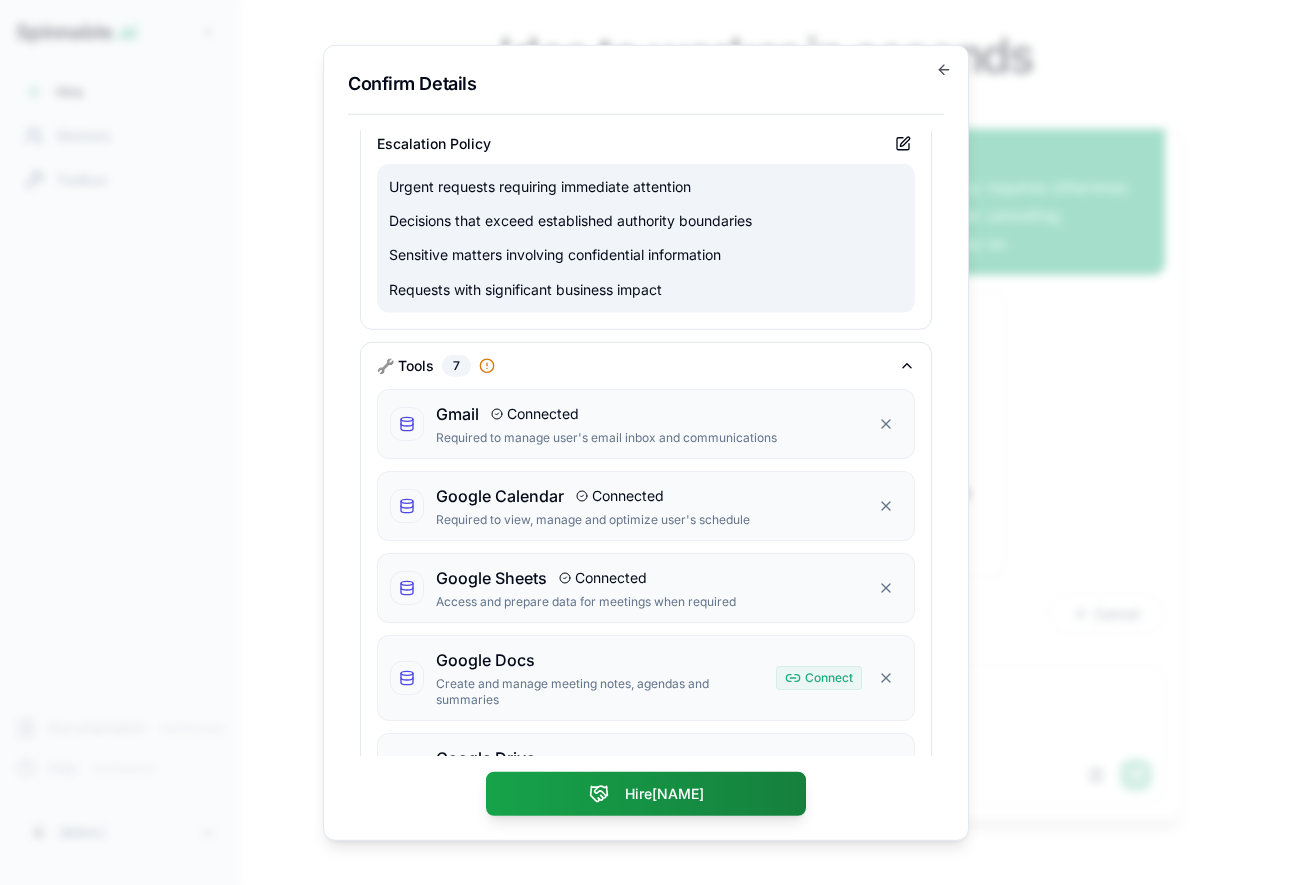 scroll, scrollTop: 607, scrollLeft: 0, axis: vertical 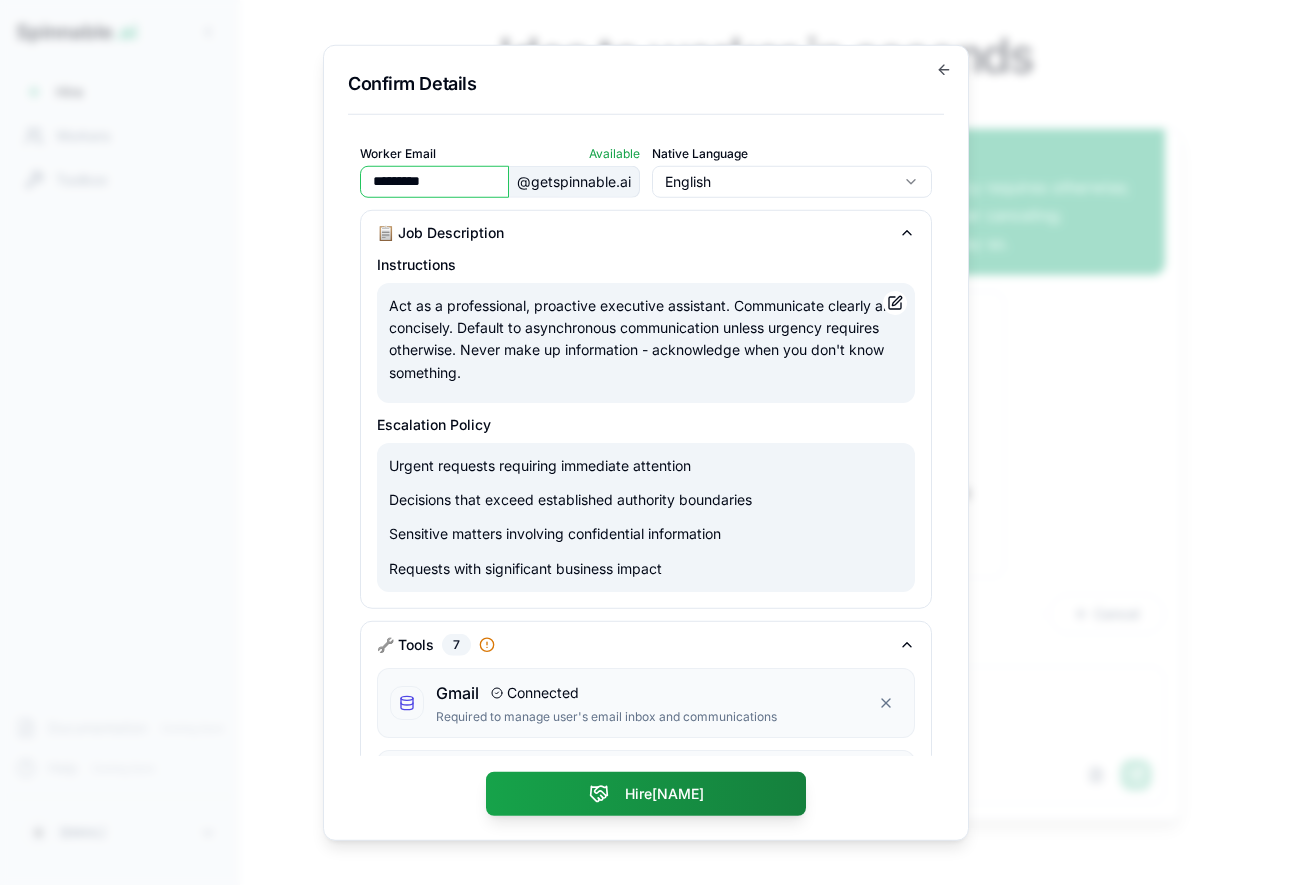 click at bounding box center [895, 302] 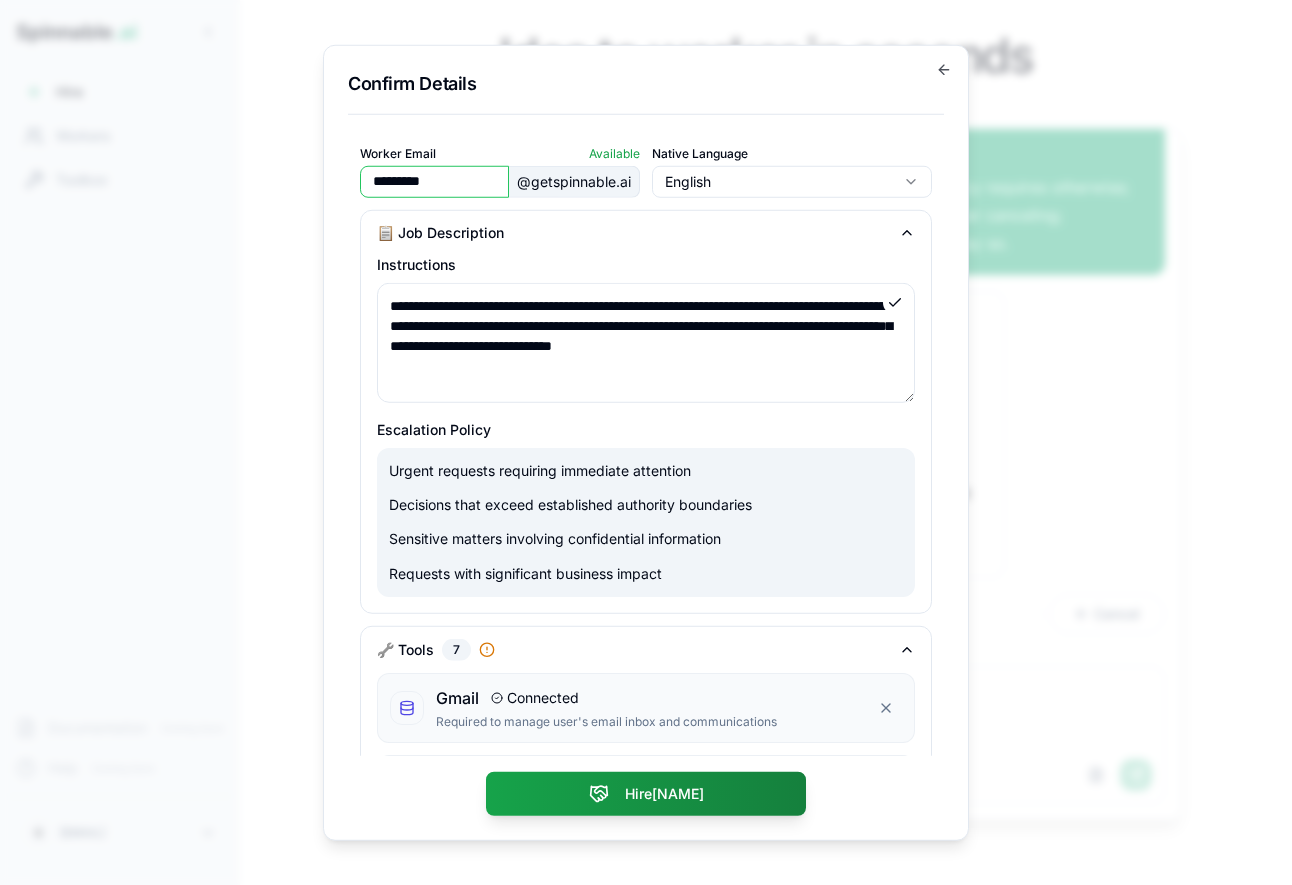 click at bounding box center (895, 302) 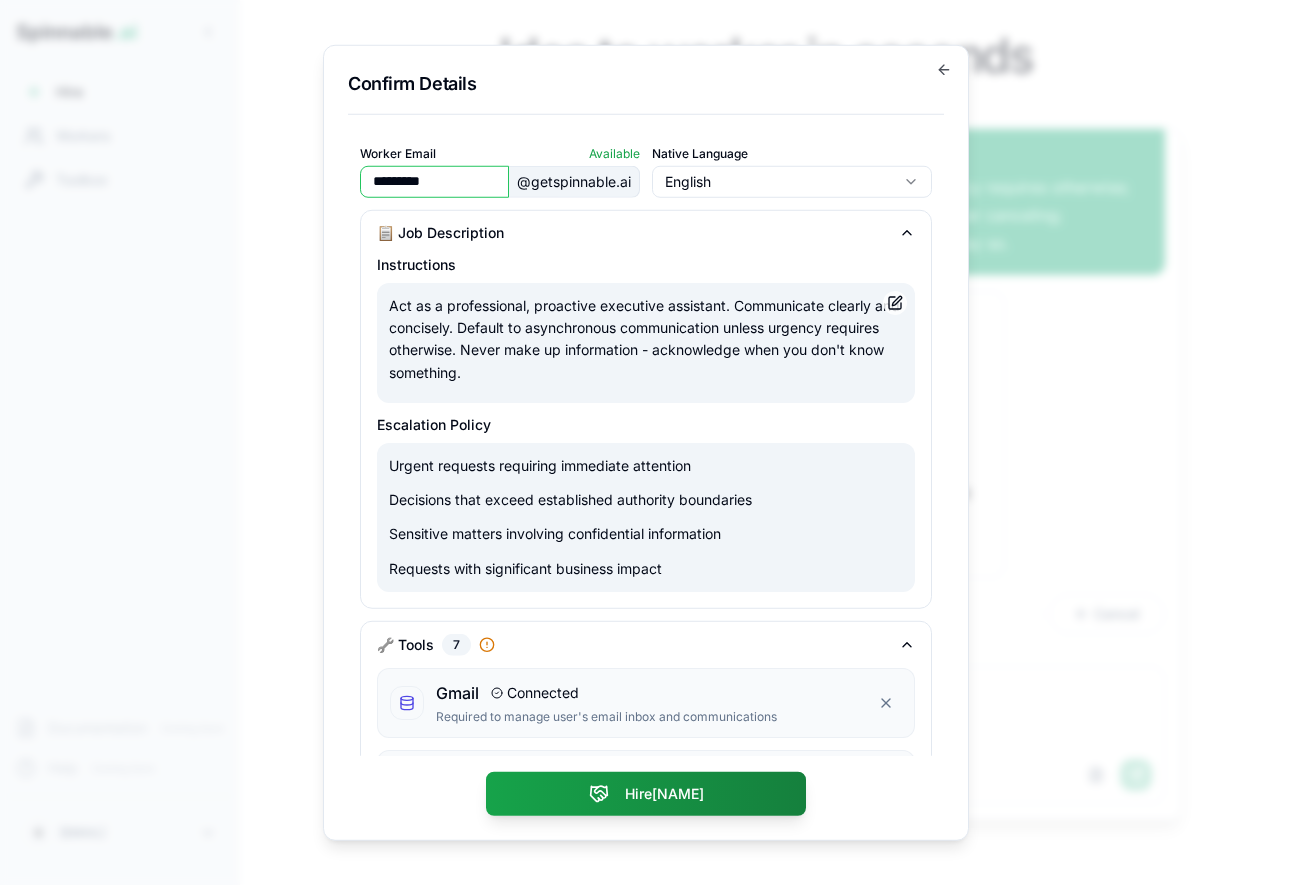 scroll, scrollTop: 0, scrollLeft: 0, axis: both 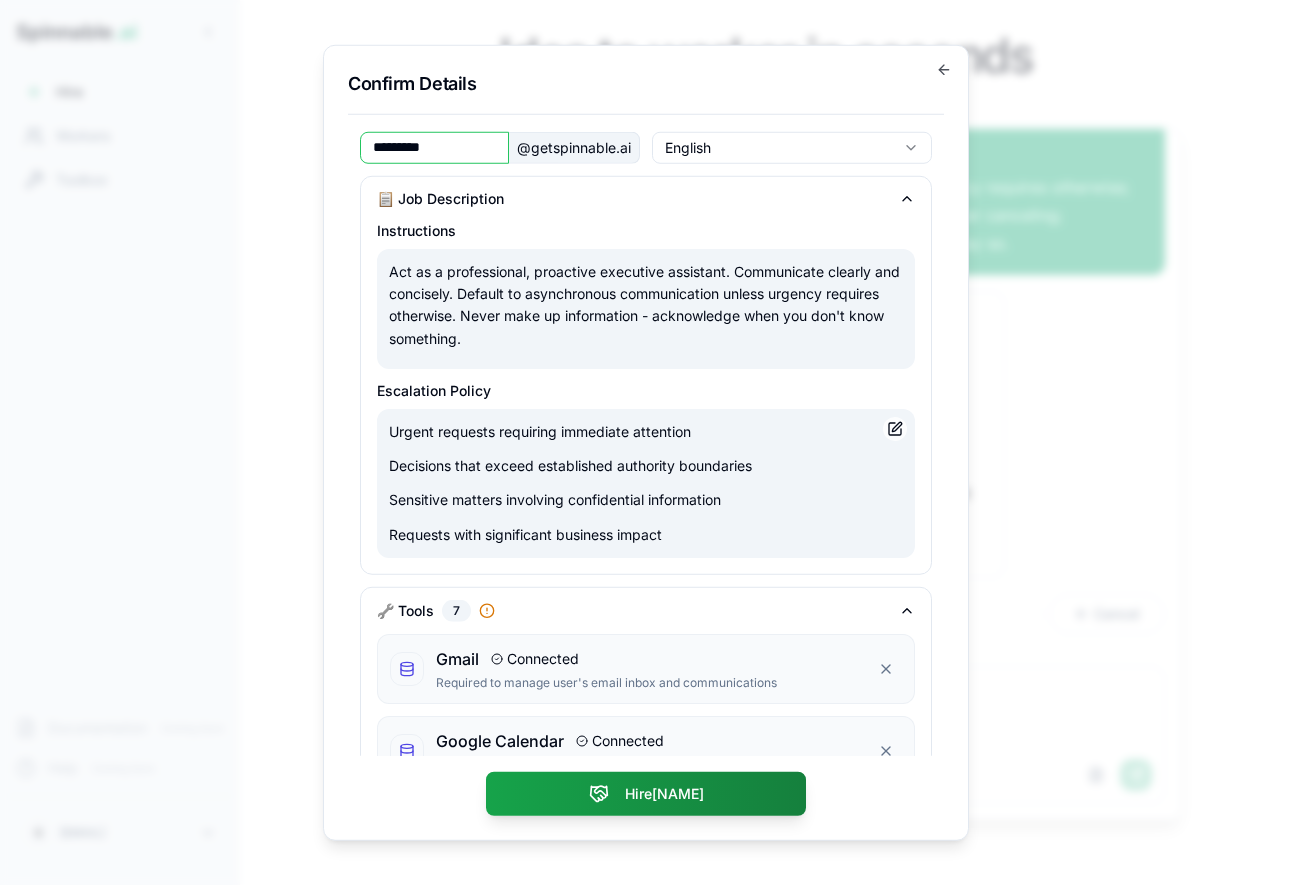 click on "Decisions that exceed established authority boundaries" at bounding box center [646, 466] 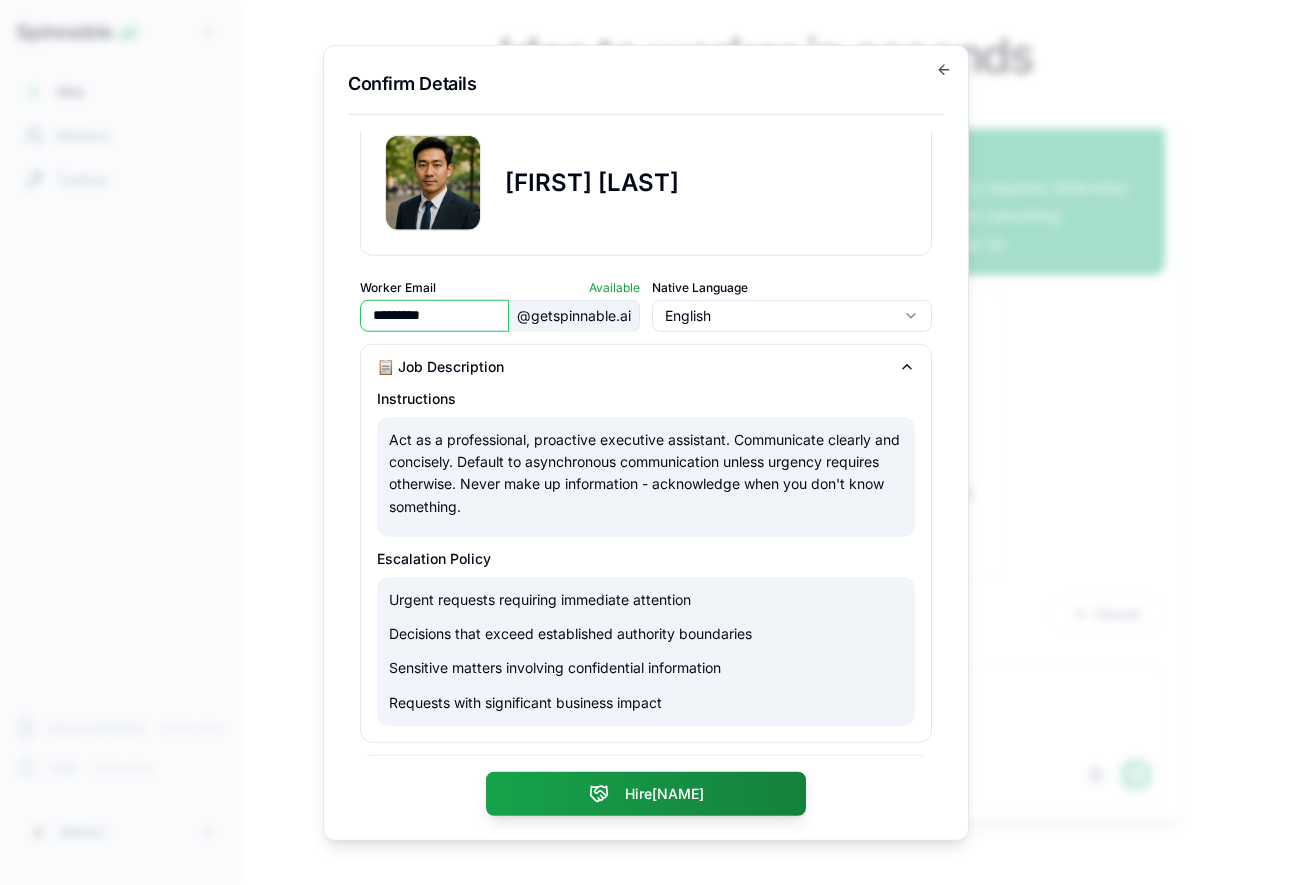scroll, scrollTop: 14, scrollLeft: 0, axis: vertical 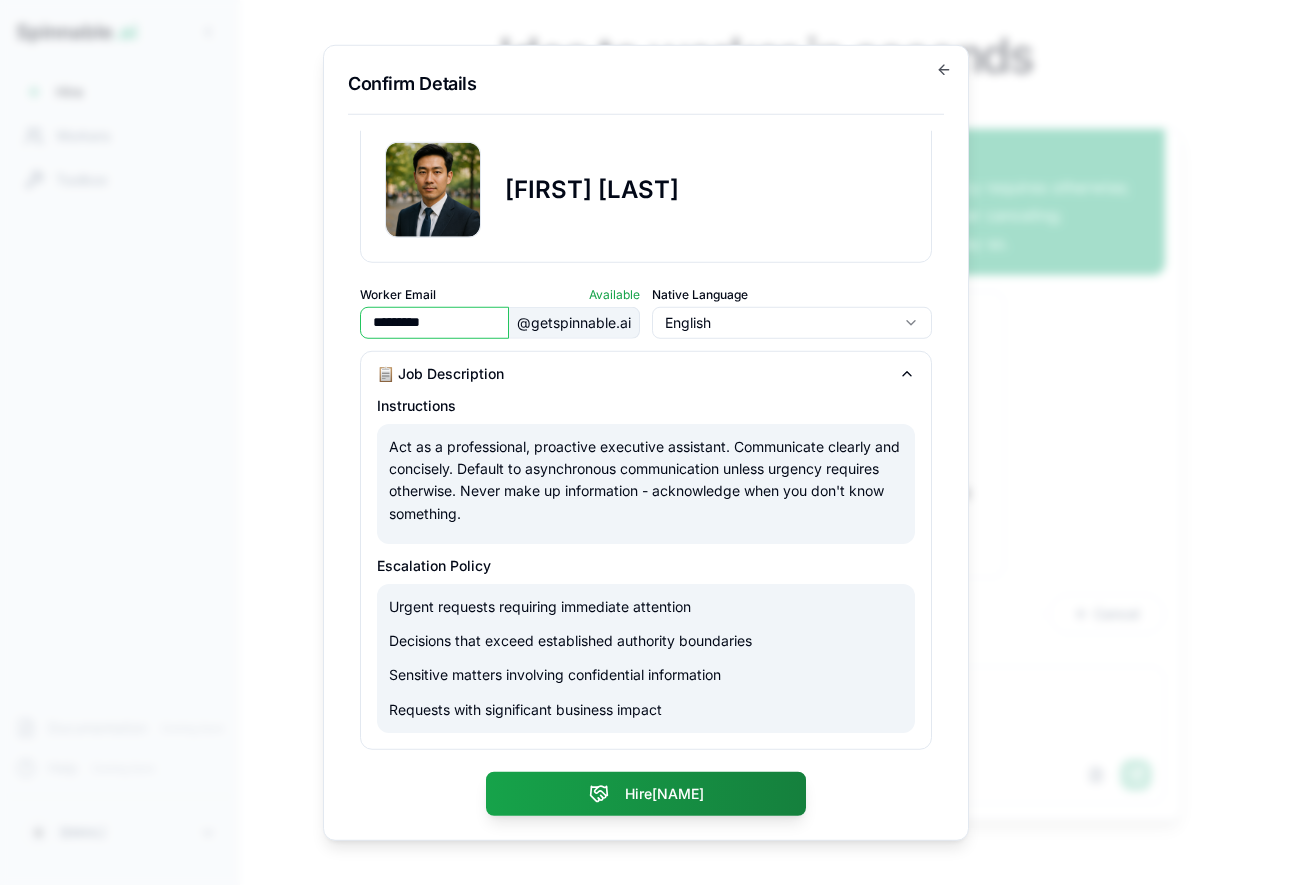 click on "Spinnable .ai Hire Workers Toolbox Documentation Coming Soon Help Coming Soon G gil@spinnable.ai Idea to worker in seconds Add a job description to get started I need an Executive Assistant to act as a trusted partner, optimizing my schedule, managing administrative tasks, and ensuring preparedness for all meetings. Please handle both routine and high-priority requests, escalating when needed. You will need access to my calendar and email.
Also:
Prioritize my focus time in the mornings;
Default to asynchronous communication unless urgency requires otherwise;
Assume I prefer rescheduling non-critical meetings over canceling;
NEVER make up data; if you don't know something, say so.
Hi there! I'm Bob, a recruiter at Spinnable. I can help you define that Executive Assistant role.
Let me make sure I understand the scope correctly:
Would you like the EA to be proactive about meeting preparation (e.g., gathering agenda items, relevant documents, etc.)?
Spin Up Worker Cancel Upload File" at bounding box center (646, 517) 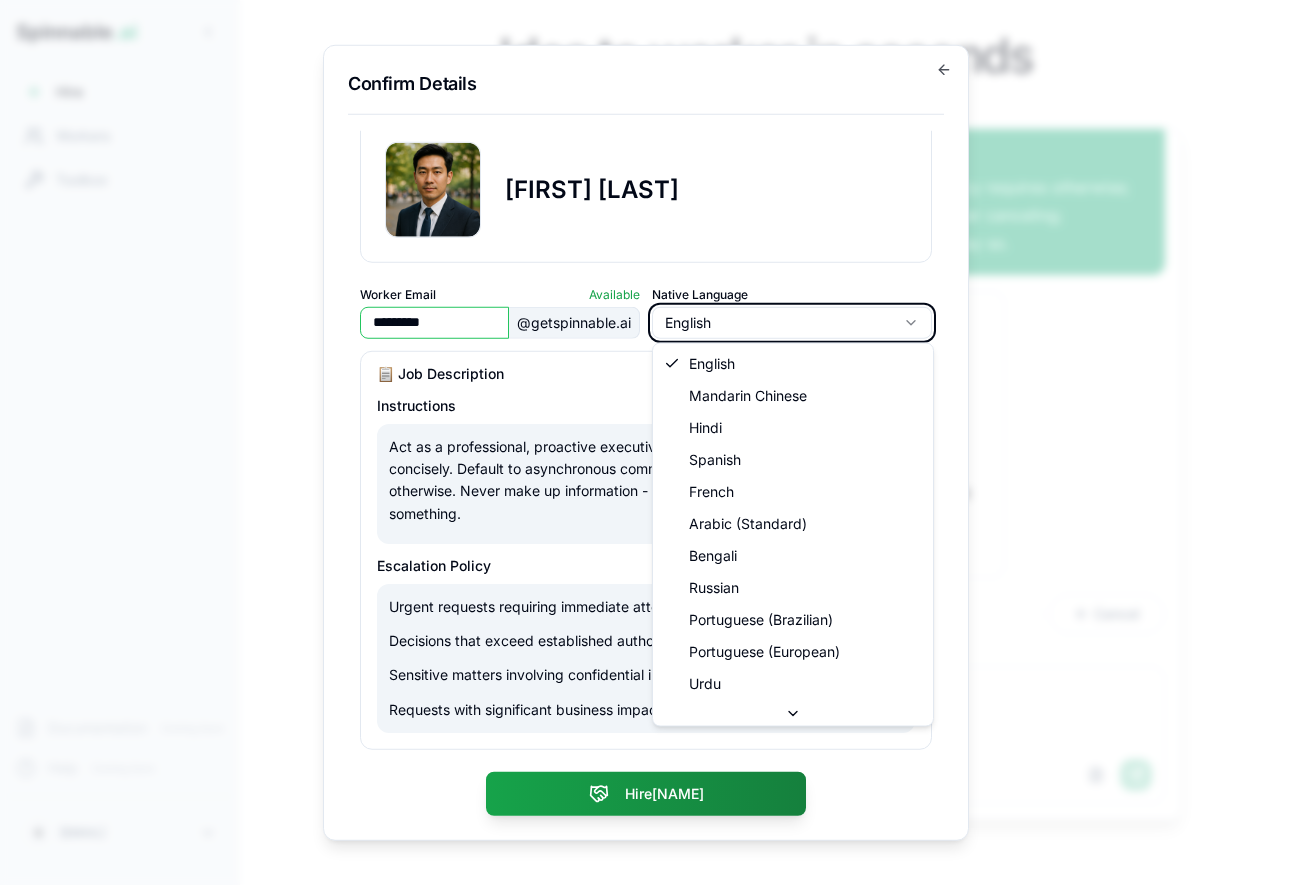 click on "Spinnable .ai Hire Workers Toolbox Documentation Coming Soon Help Coming Soon G gil@spinnable.ai Idea to worker in seconds Add a job description to get started I need an Executive Assistant to act as a trusted partner, optimizing my schedule, managing administrative tasks, and ensuring preparedness for all meetings. Please handle both routine and high-priority requests, escalating when needed. You will need access to my calendar and email.
Also:
Prioritize my focus time in the mornings;
Default to asynchronous communication unless urgency requires otherwise;
Assume I prefer rescheduling non-critical meetings over canceling;
NEVER make up data; if you don't know something, say so.
Hi there! I'm Bob, a recruiter at Spinnable. I can help you define that Executive Assistant role.
Let me make sure I understand the scope correctly:
Would you like the EA to be proactive about meeting preparation (e.g., gathering agenda items, relevant documents, etc.)?
Spin Up Worker Cancel Upload File" at bounding box center (646, 517) 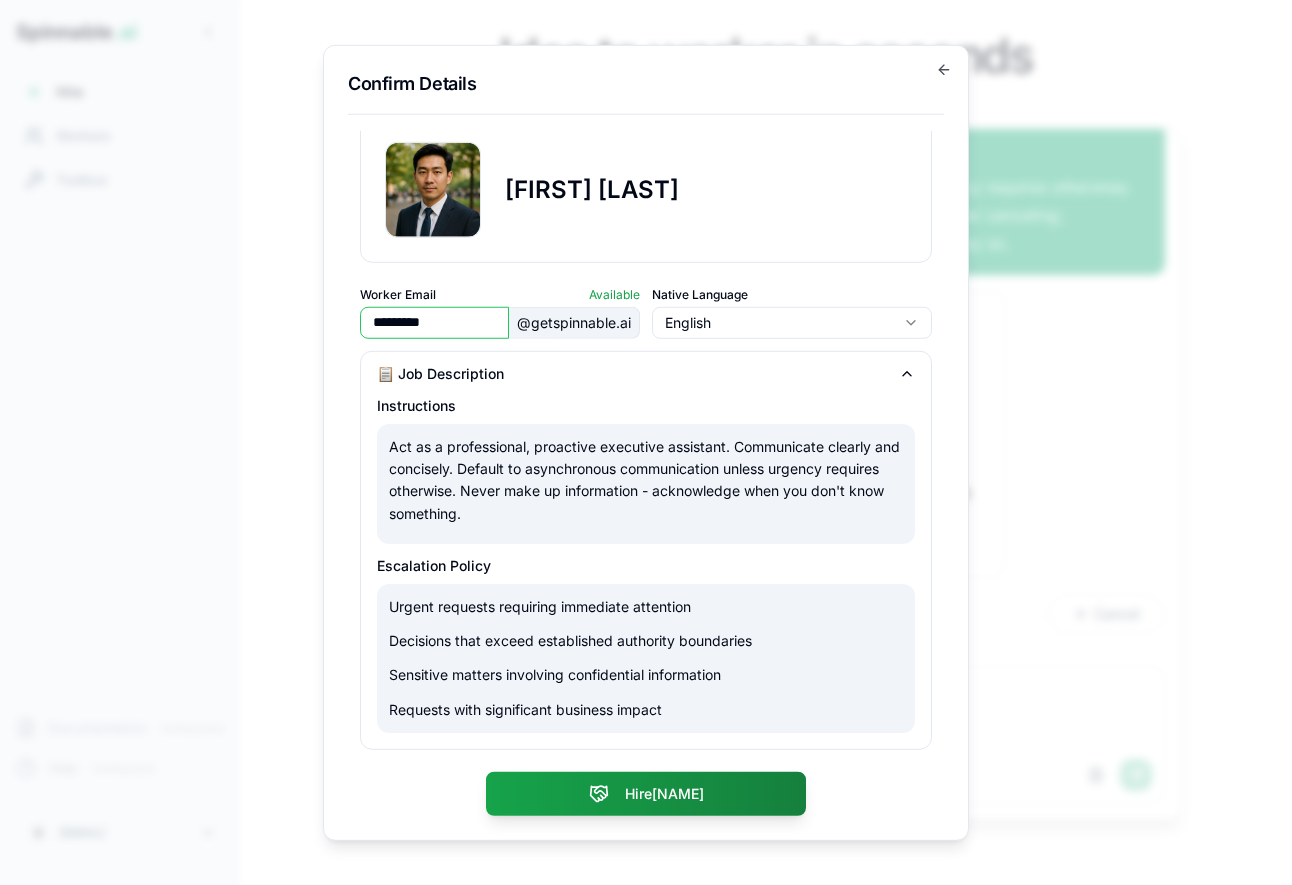 click on "Min-ho Ly Worker Email Available ********* @ getspinnable.ai Native Language English 📋 Job Description Instructions Act as a professional, proactive executive assistant. Communicate clearly and concisely. Default to asynchronous communication unless urgency requires otherwise. Never make up information - acknowledge when you don't know something. Escalation Policy Urgent requests requiring immediate attention
Decisions that exceed established authority boundaries
Sensitive matters involving confidential information
Requests with significant business impact 🔧 Tools 7 Gmail Connected Required to manage user's email inbox and communications Remove  gmail Google Calendar Connected Required to view, manage and optimize user's schedule Remove  googlecalendar Google Sheets Connected Access and prepare data for meetings when required Remove  googlesheets Google Docs Create and manage meeting notes, agendas and summaries Connect Remove  googledocs Google Drive Connect Remove  googledrive Outlook Connect" at bounding box center (646, 443) 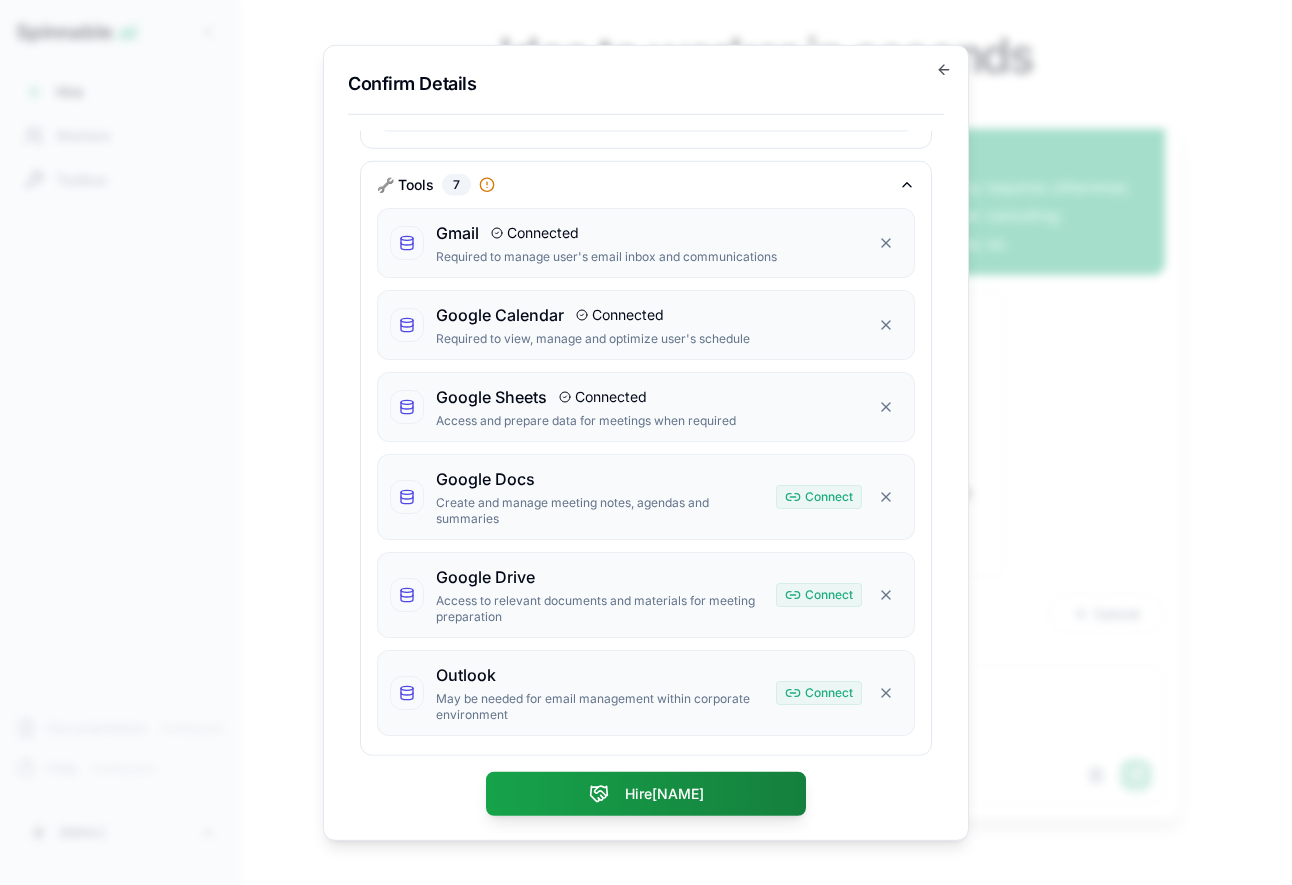 scroll, scrollTop: 0, scrollLeft: 0, axis: both 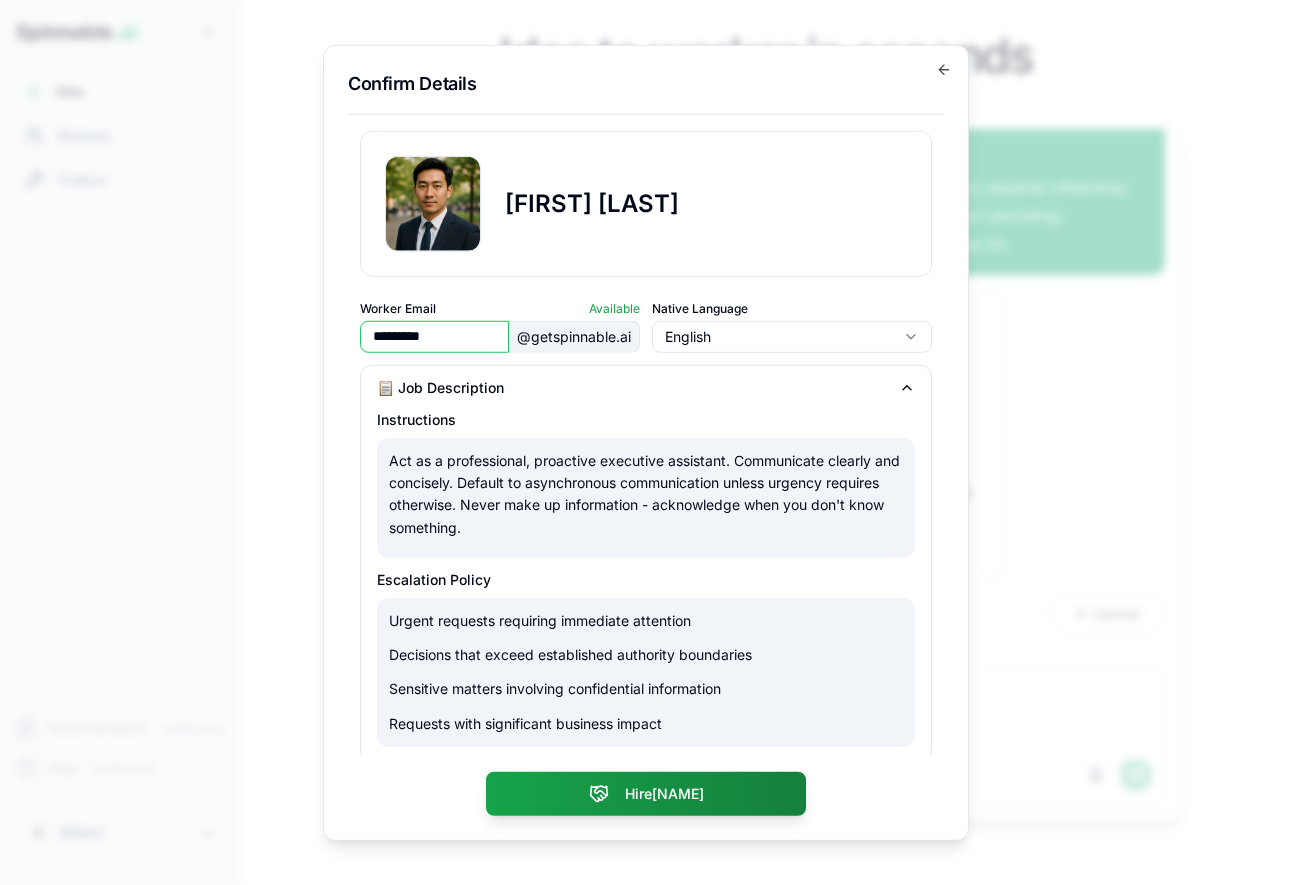 click on "Min-ho Ly Worker Email Available ********* @ getspinnable.ai Native Language English 📋 Job Description Instructions Act as a professional, proactive executive assistant. Communicate clearly and concisely. Default to asynchronous communication unless urgency requires otherwise. Never make up information - acknowledge when you don't know something. Escalation Policy Urgent requests requiring immediate attention
Decisions that exceed established authority boundaries
Sensitive matters involving confidential information
Requests with significant business impact 🔧 Tools 7 Gmail Connected Required to manage user's email inbox and communications Remove  gmail Google Calendar Connected Required to view, manage and optimize user's schedule Remove  googlecalendar Google Sheets Connected Access and prepare data for meetings when required Remove  googlesheets Google Docs Create and manage meeting notes, agendas and summaries Connect Remove  googledocs Google Drive Connect Remove  googledrive Outlook Connect" at bounding box center (646, 443) 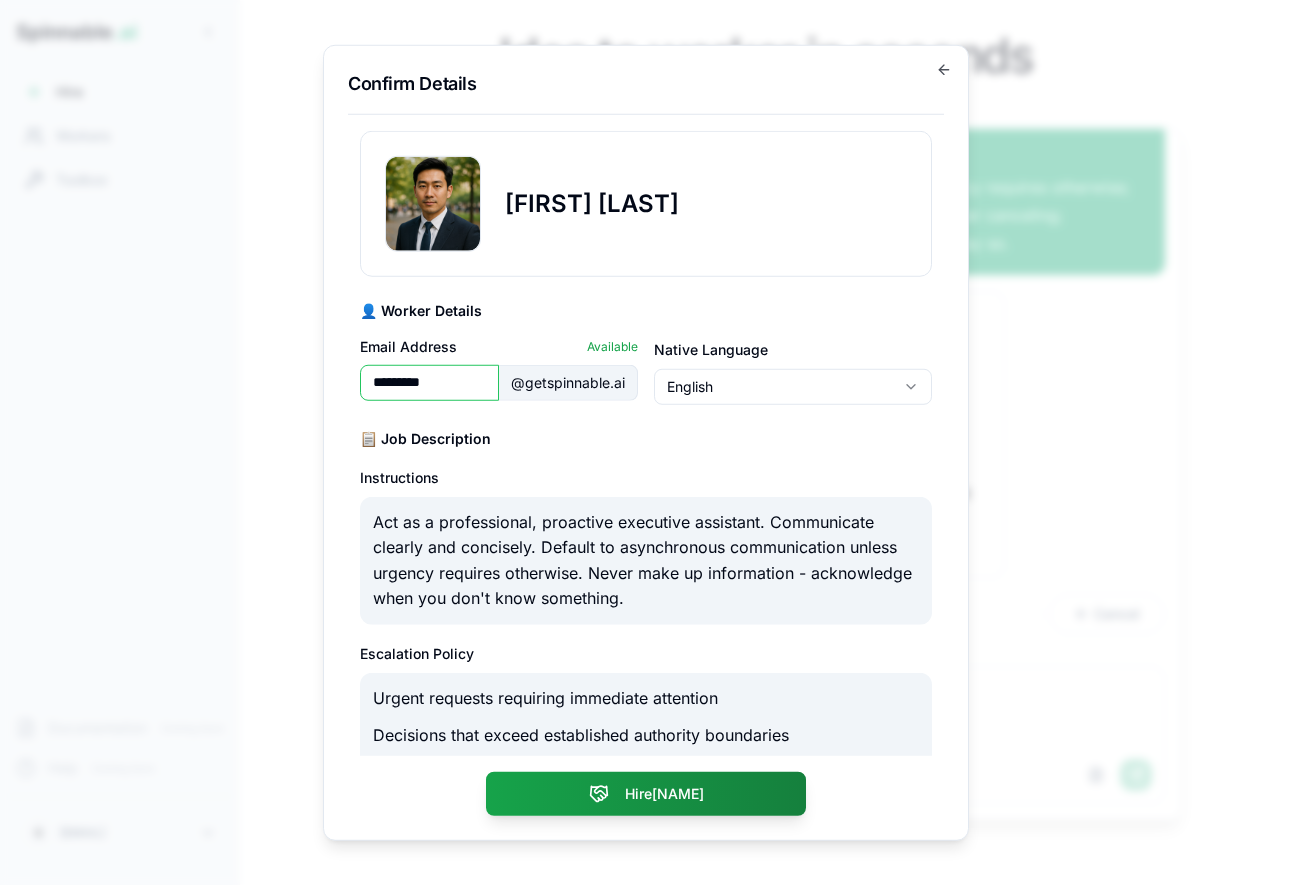 click on "📋 Job Description Instructions Act as a professional, proactive executive assistant. Communicate clearly and concisely. Default to asynchronous communication unless urgency requires otherwise. Never make up information - acknowledge when you don't know something. Escalation Policy Urgent requests requiring immediate attention
Decisions that exceed established authority boundaries
Sensitive matters involving confidential information
Requests with significant business impact" at bounding box center [646, 632] 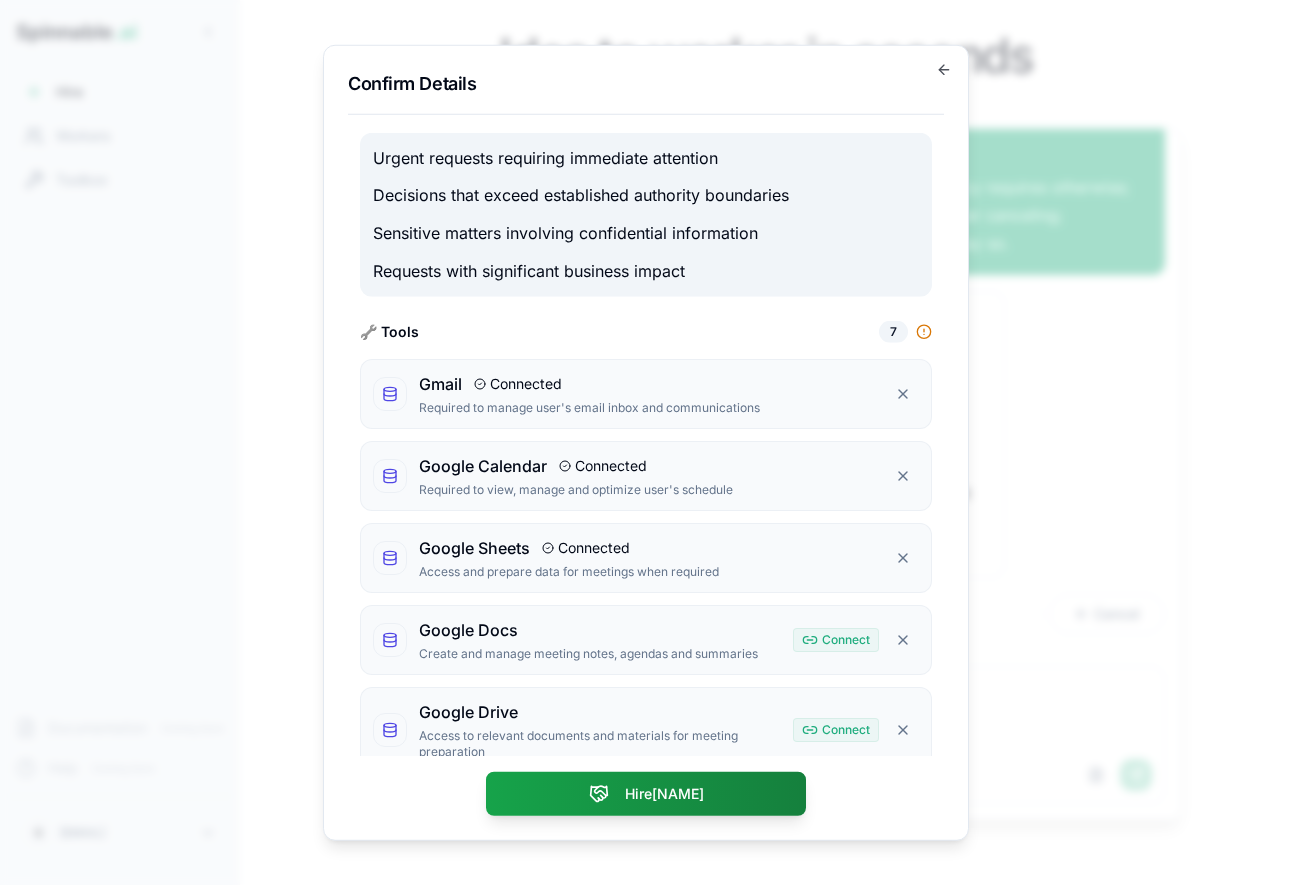 scroll, scrollTop: 594, scrollLeft: 0, axis: vertical 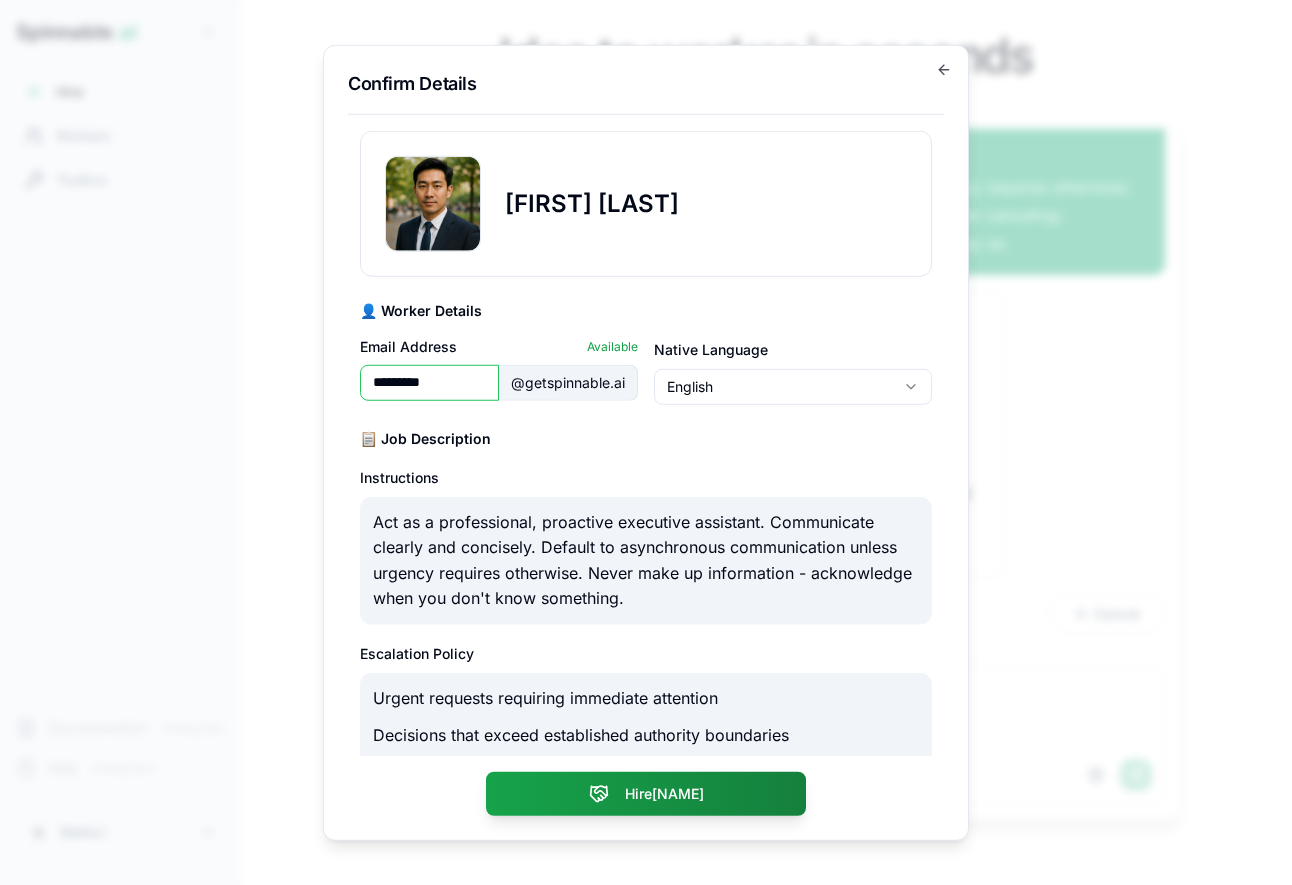 click on "👤 Worker Details Email Address Available ********* @ getspinnable.ai Native Language English" at bounding box center (646, 352) 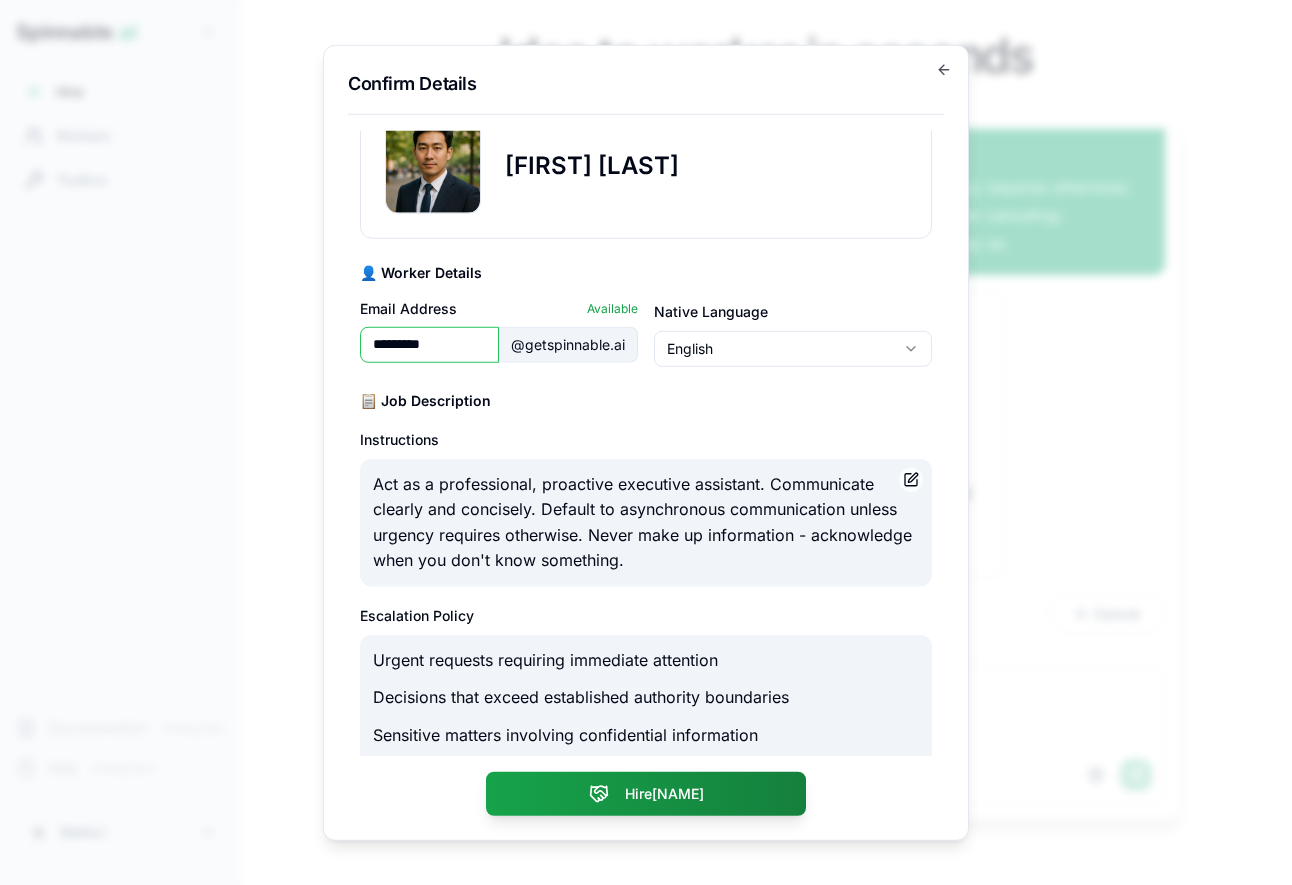 scroll, scrollTop: 0, scrollLeft: 0, axis: both 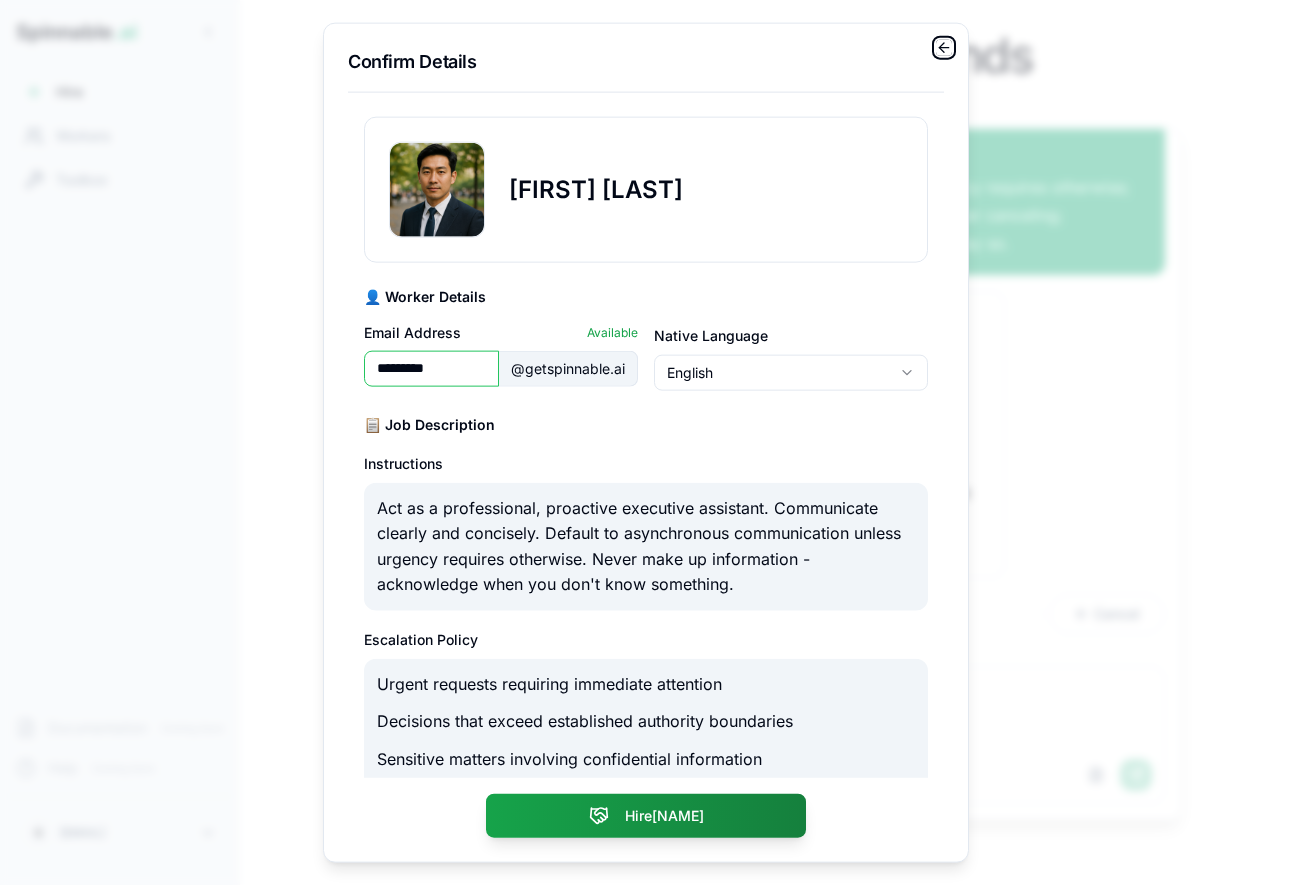 click 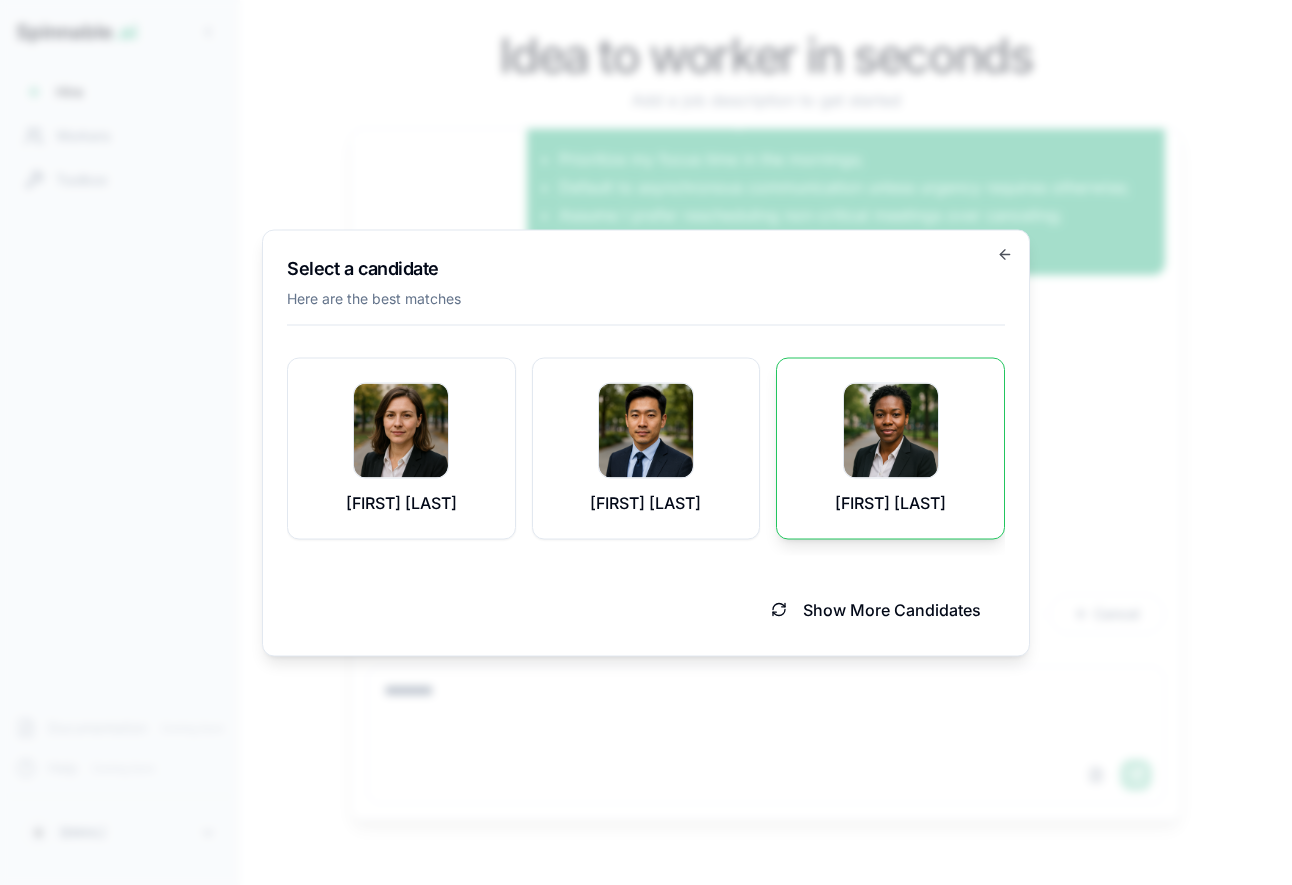 click at bounding box center [891, 430] 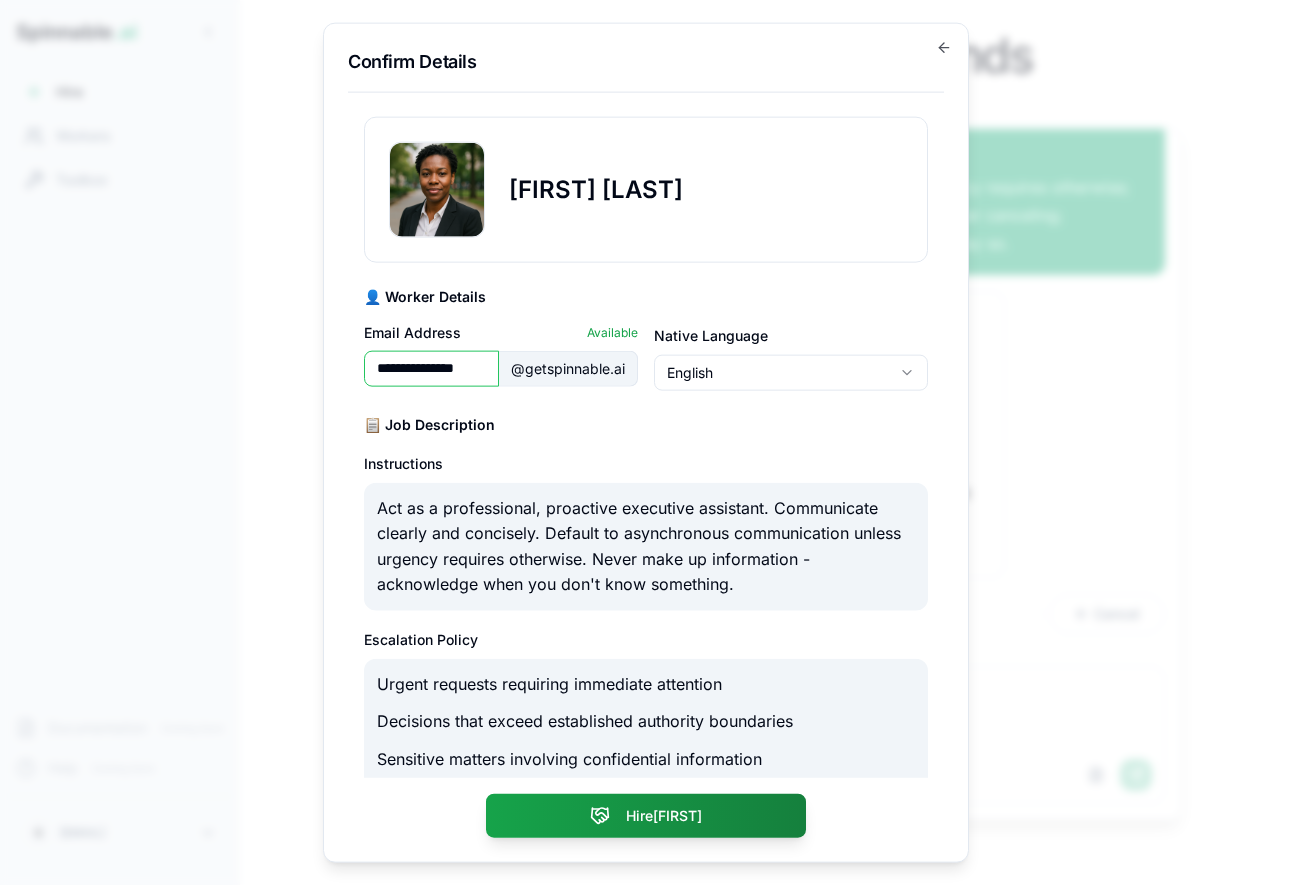 click on "**********" at bounding box center [646, 677] 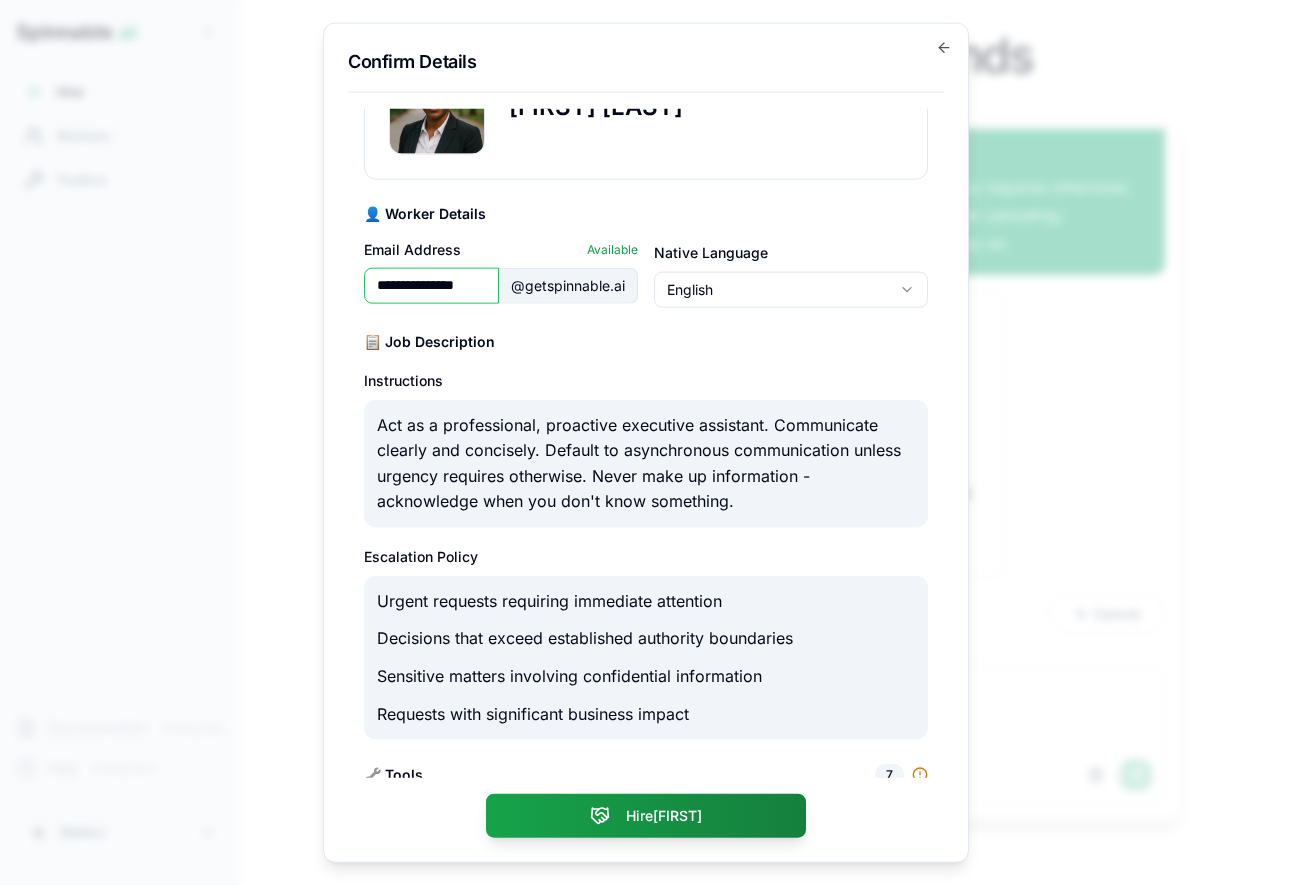 scroll, scrollTop: 0, scrollLeft: 0, axis: both 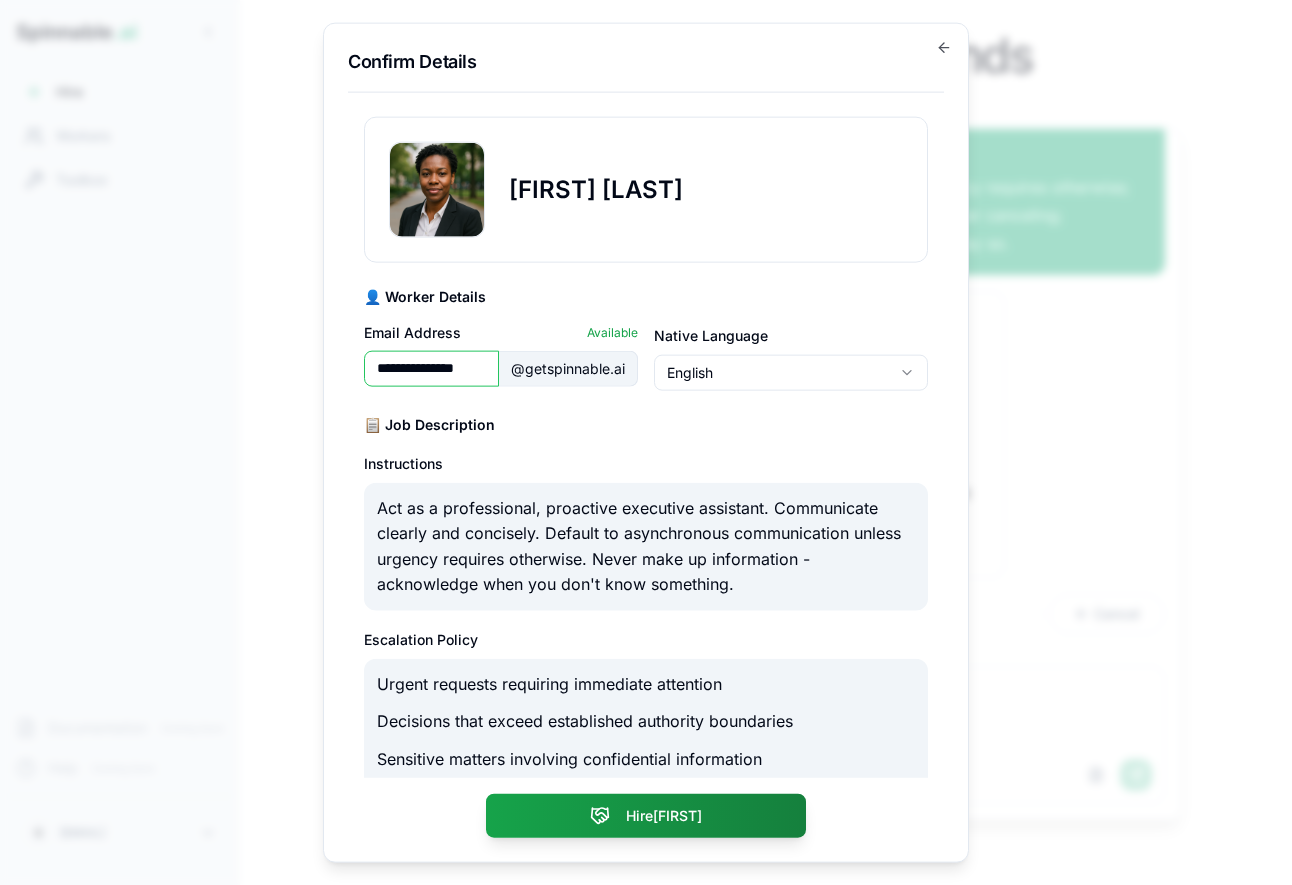 click on "👤 Worker Details" at bounding box center [646, 296] 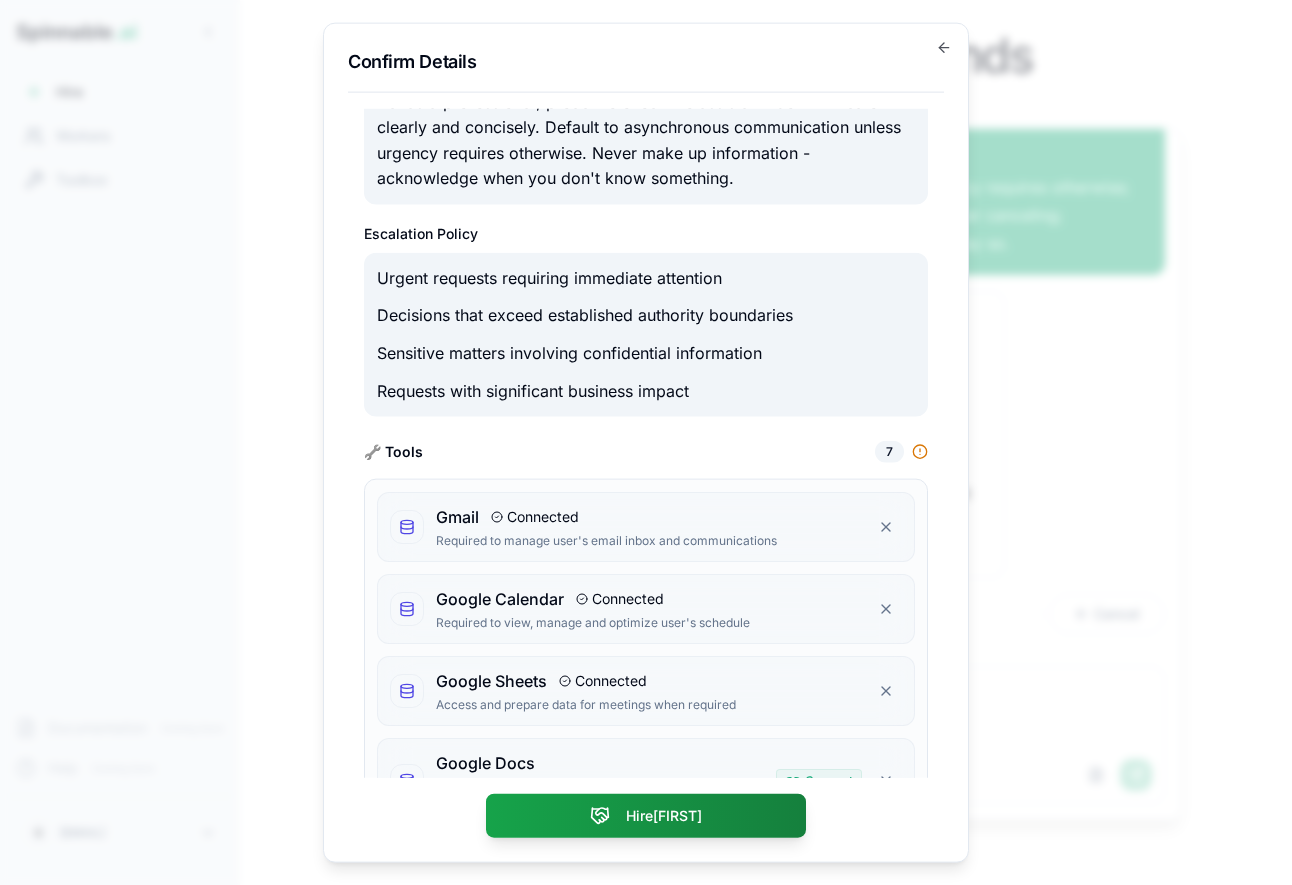 scroll, scrollTop: 423, scrollLeft: 0, axis: vertical 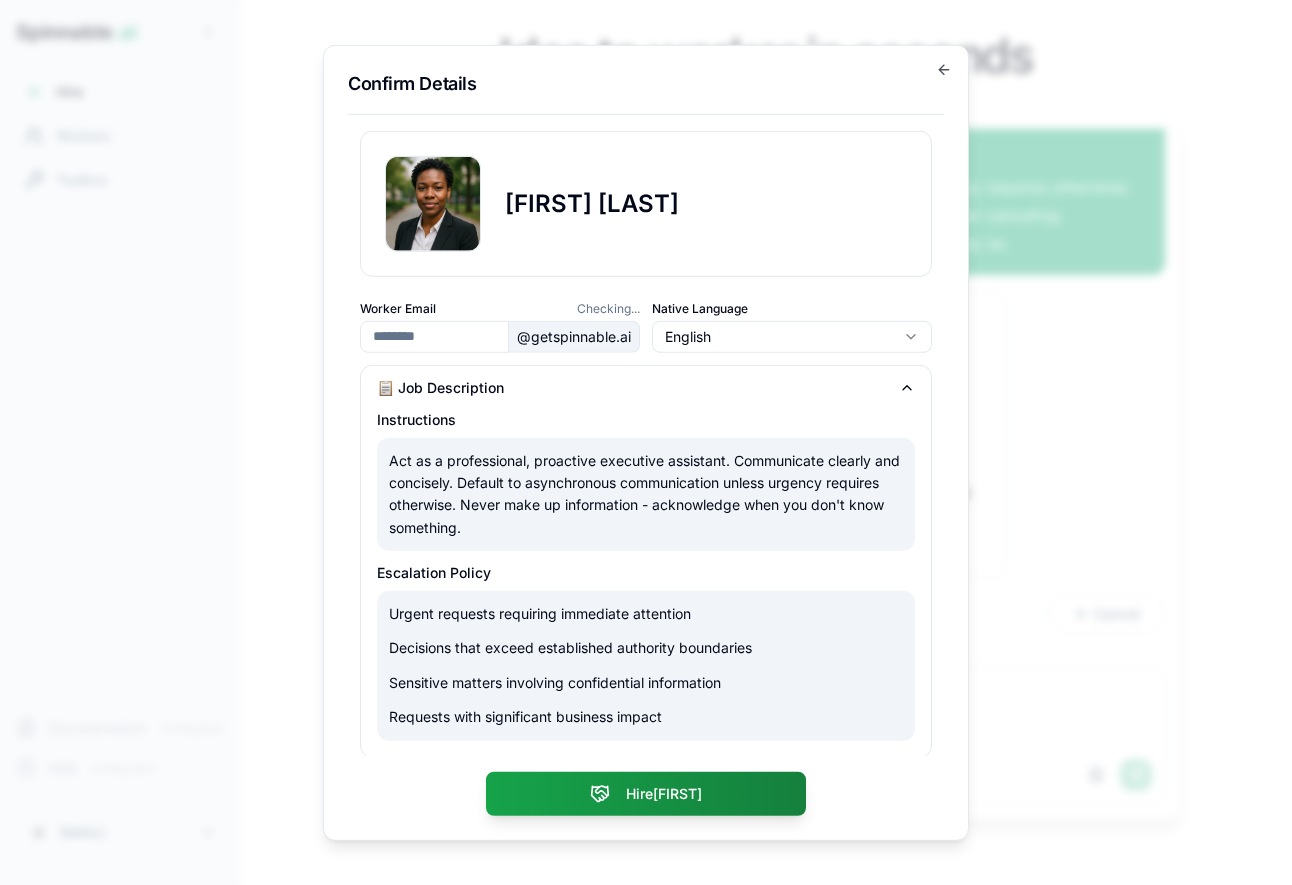 type on "**********" 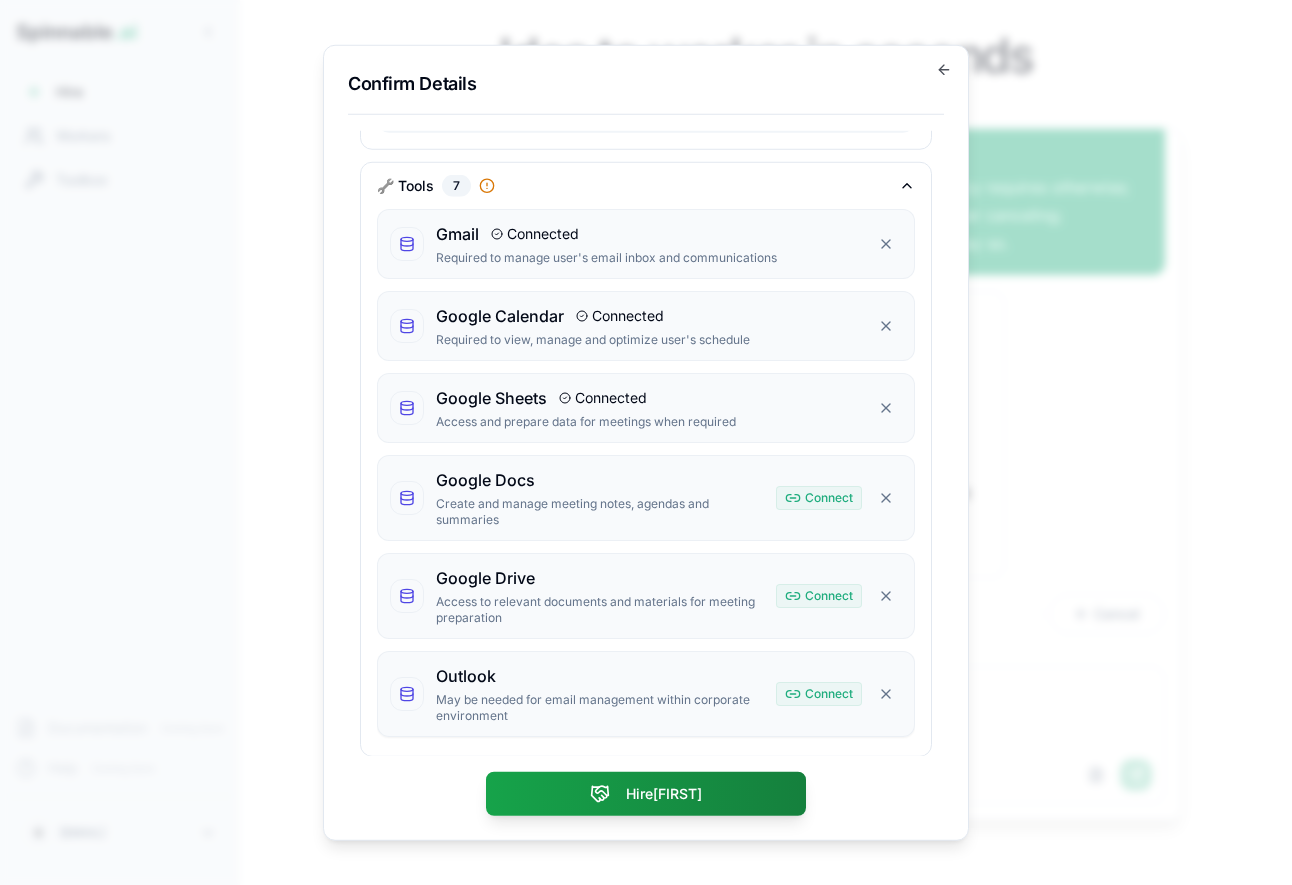 scroll, scrollTop: 0, scrollLeft: 0, axis: both 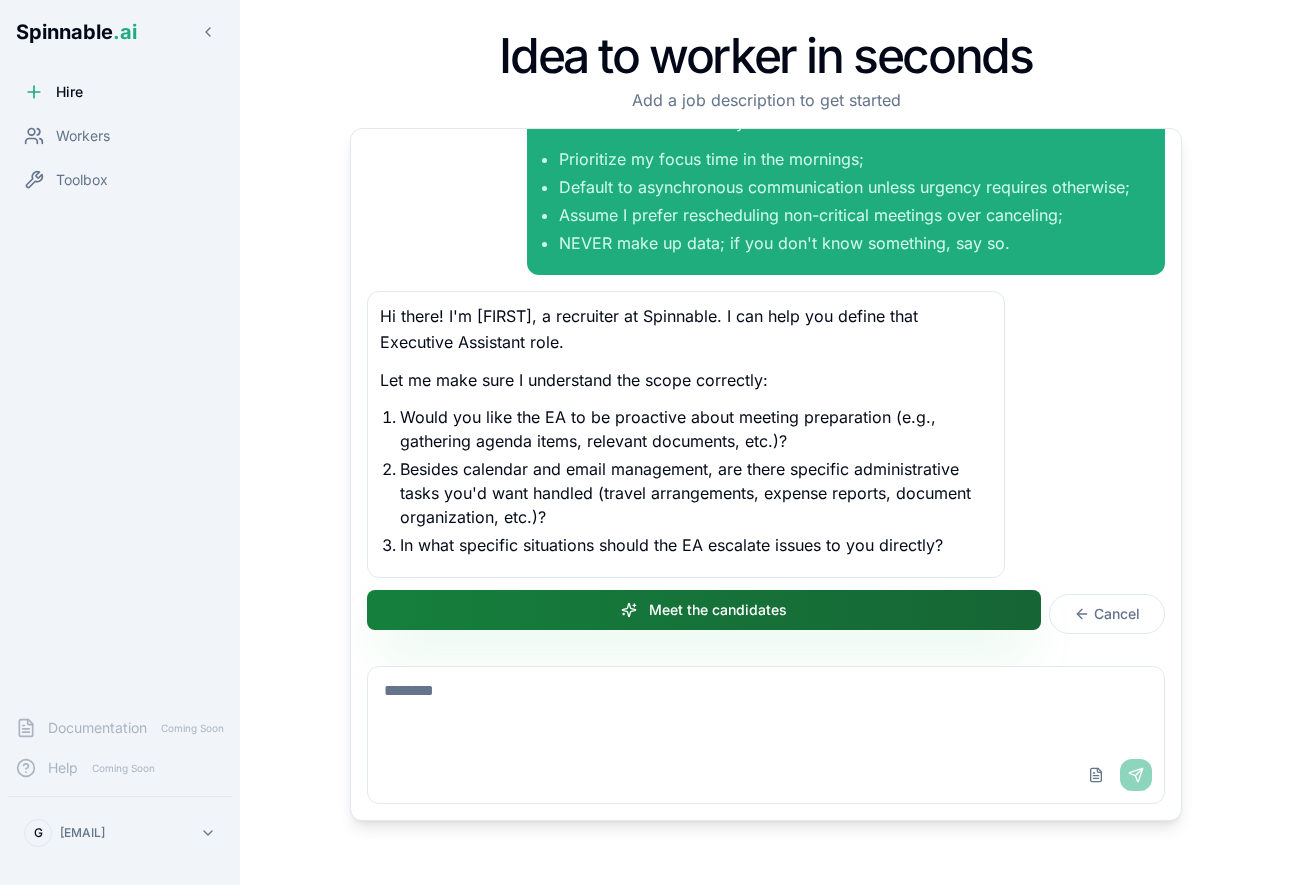 click on "Meet the candidates" at bounding box center (704, 610) 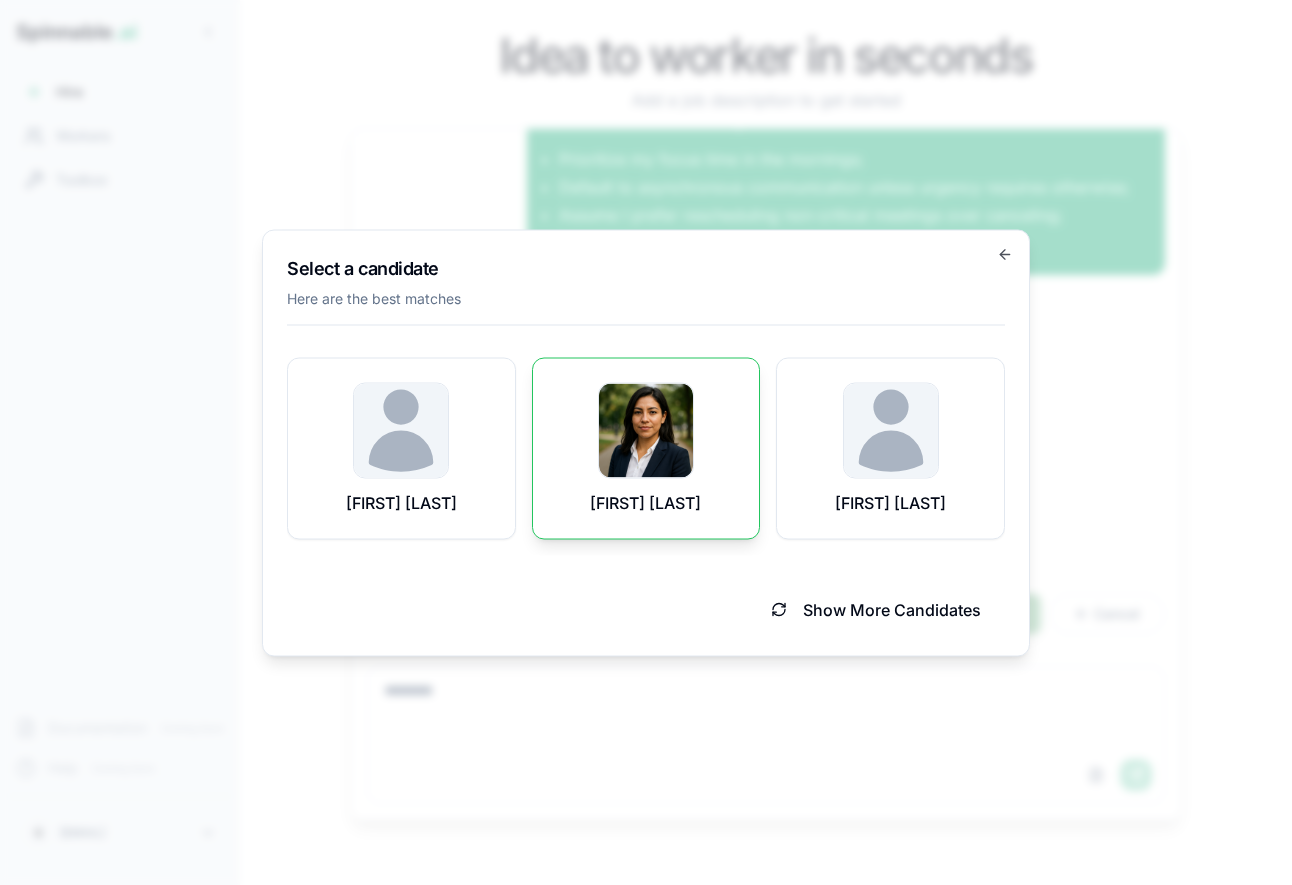 click on "Ocean Kumar" at bounding box center (646, 448) 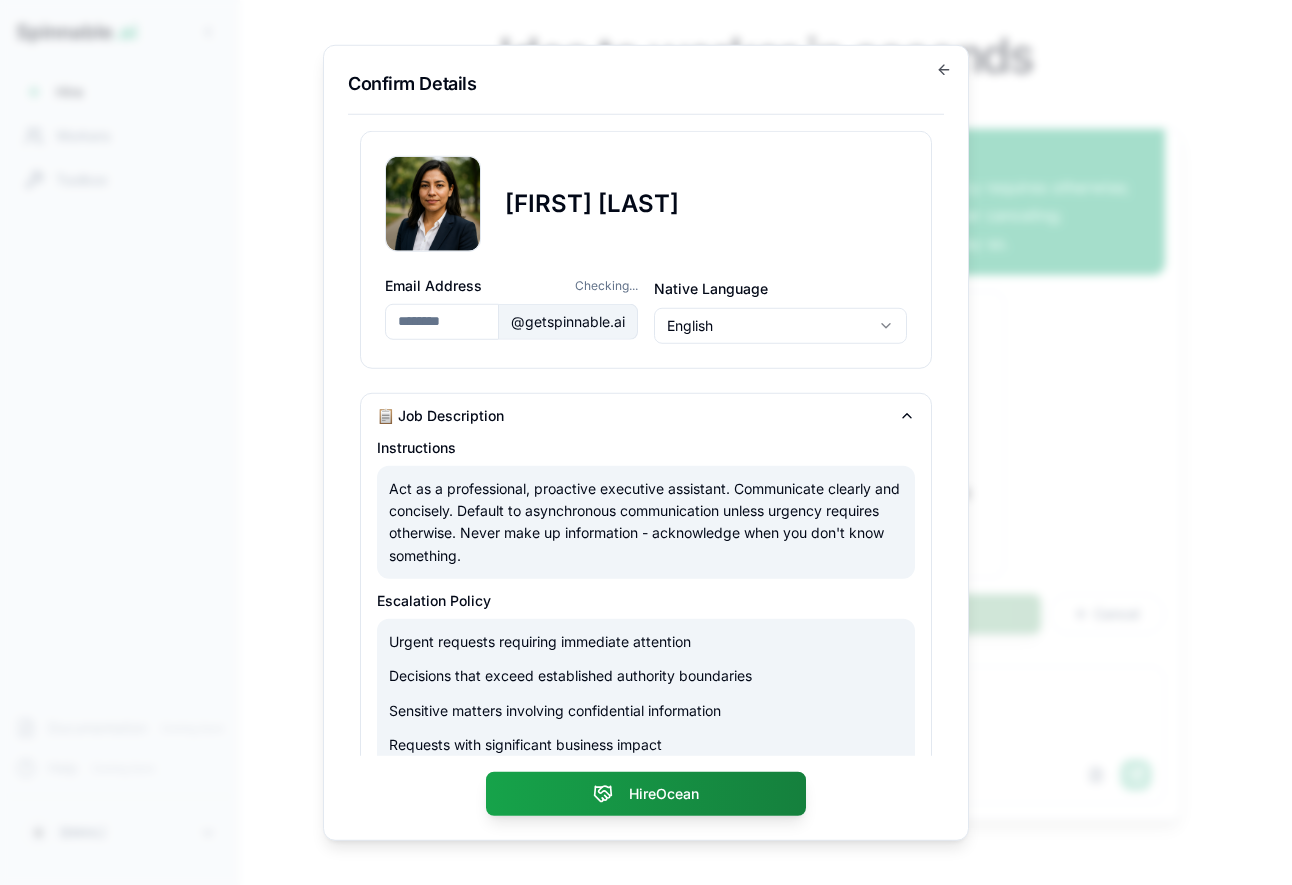 type on "**********" 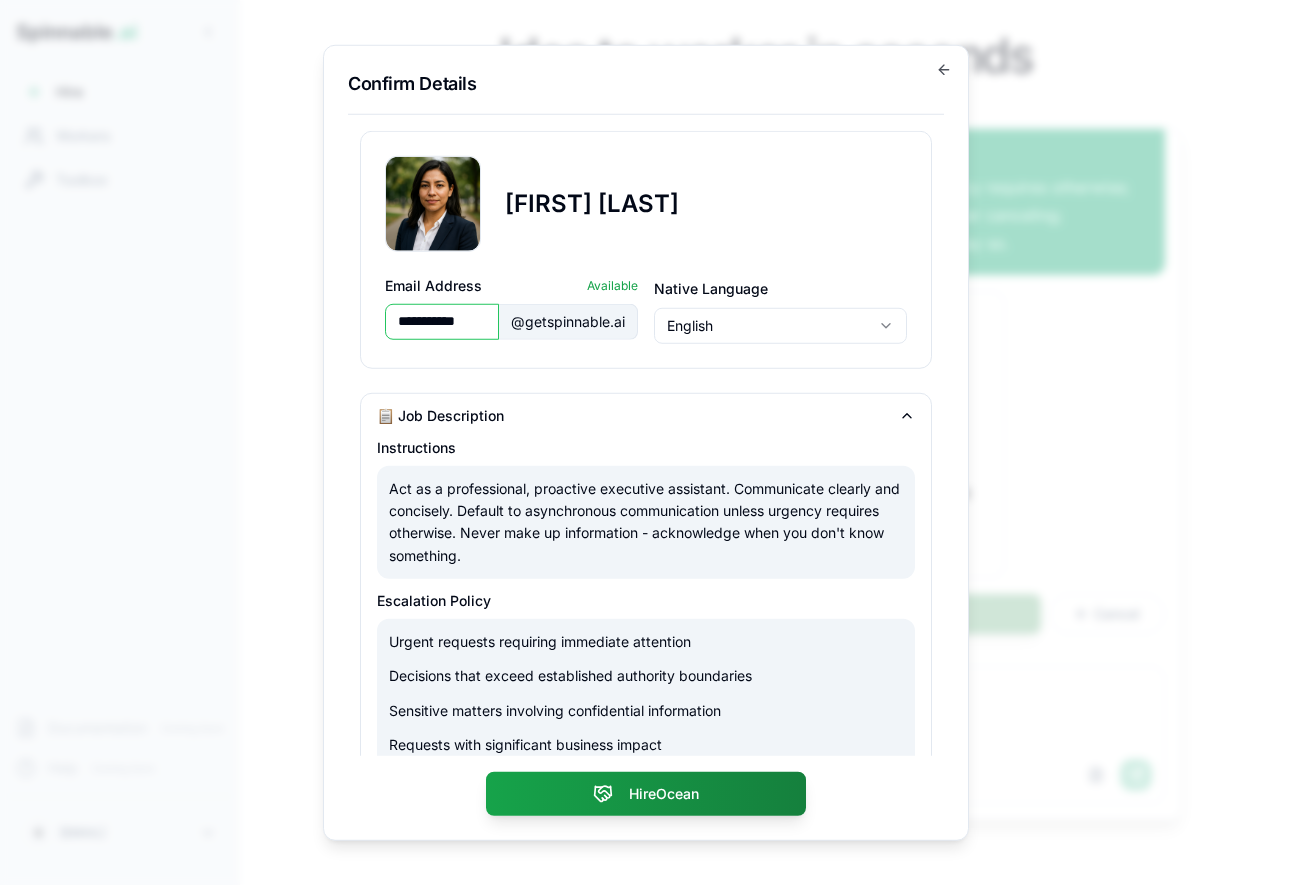 click on "Ocean Kumar" at bounding box center (646, 203) 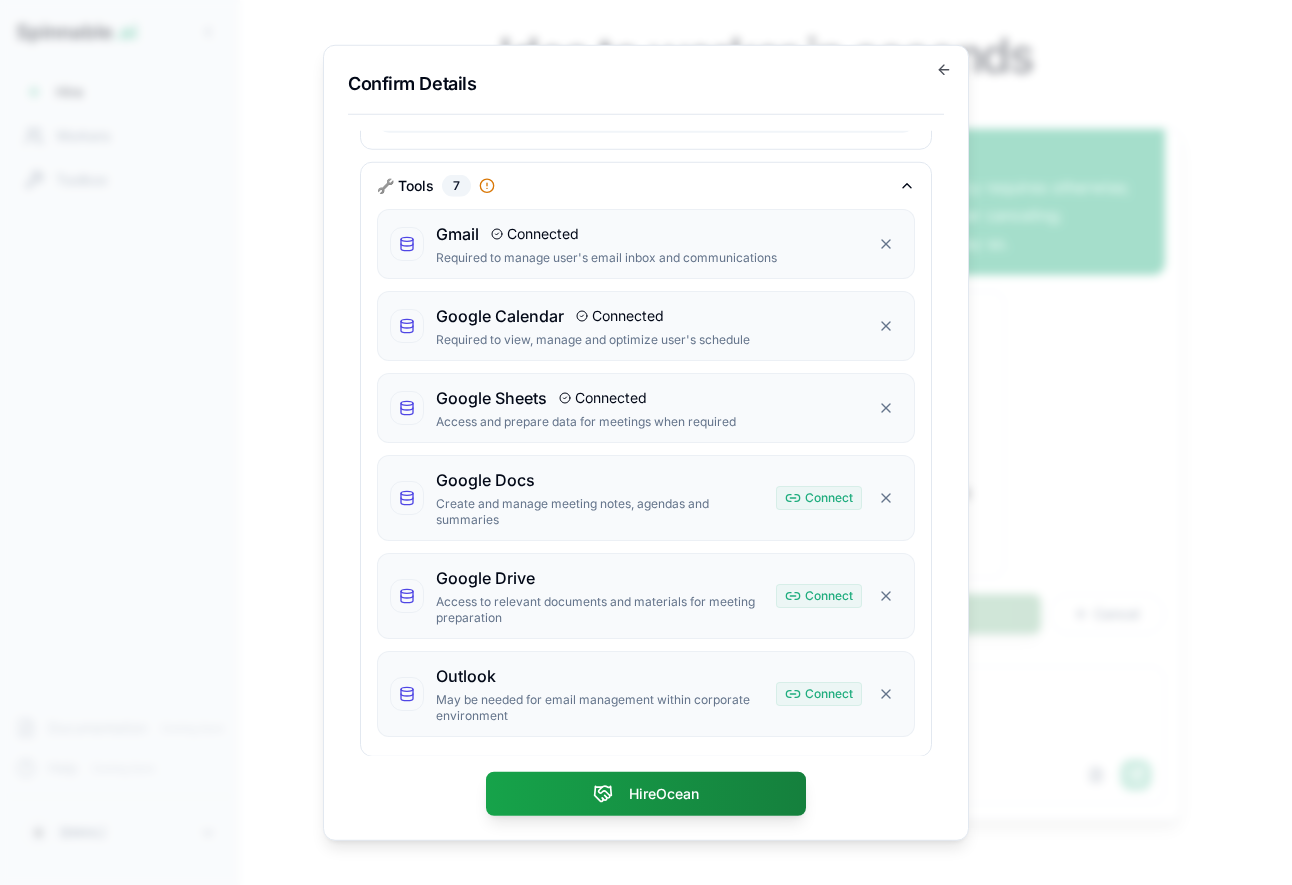 scroll, scrollTop: 0, scrollLeft: 0, axis: both 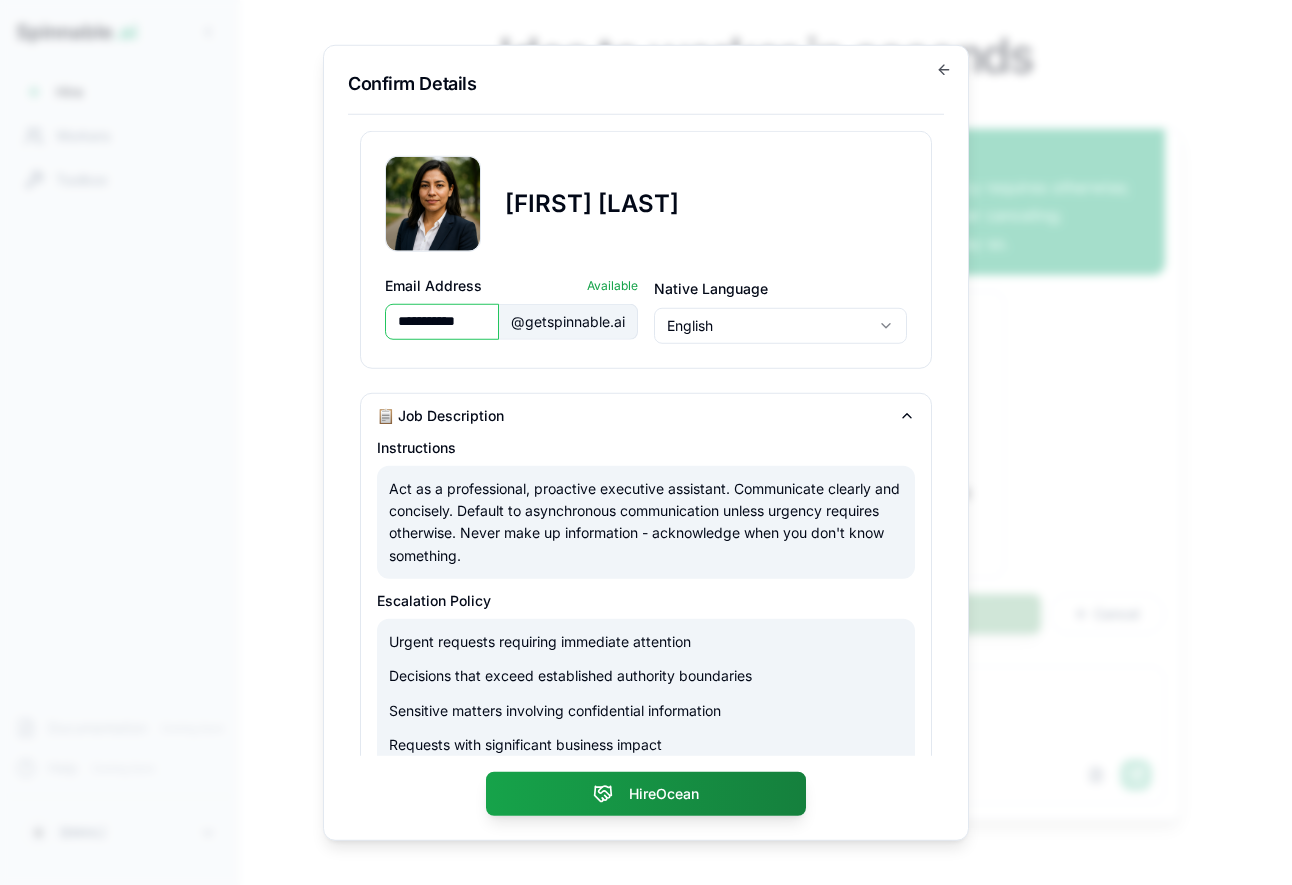 click on "Ocean Kumar" at bounding box center (646, 203) 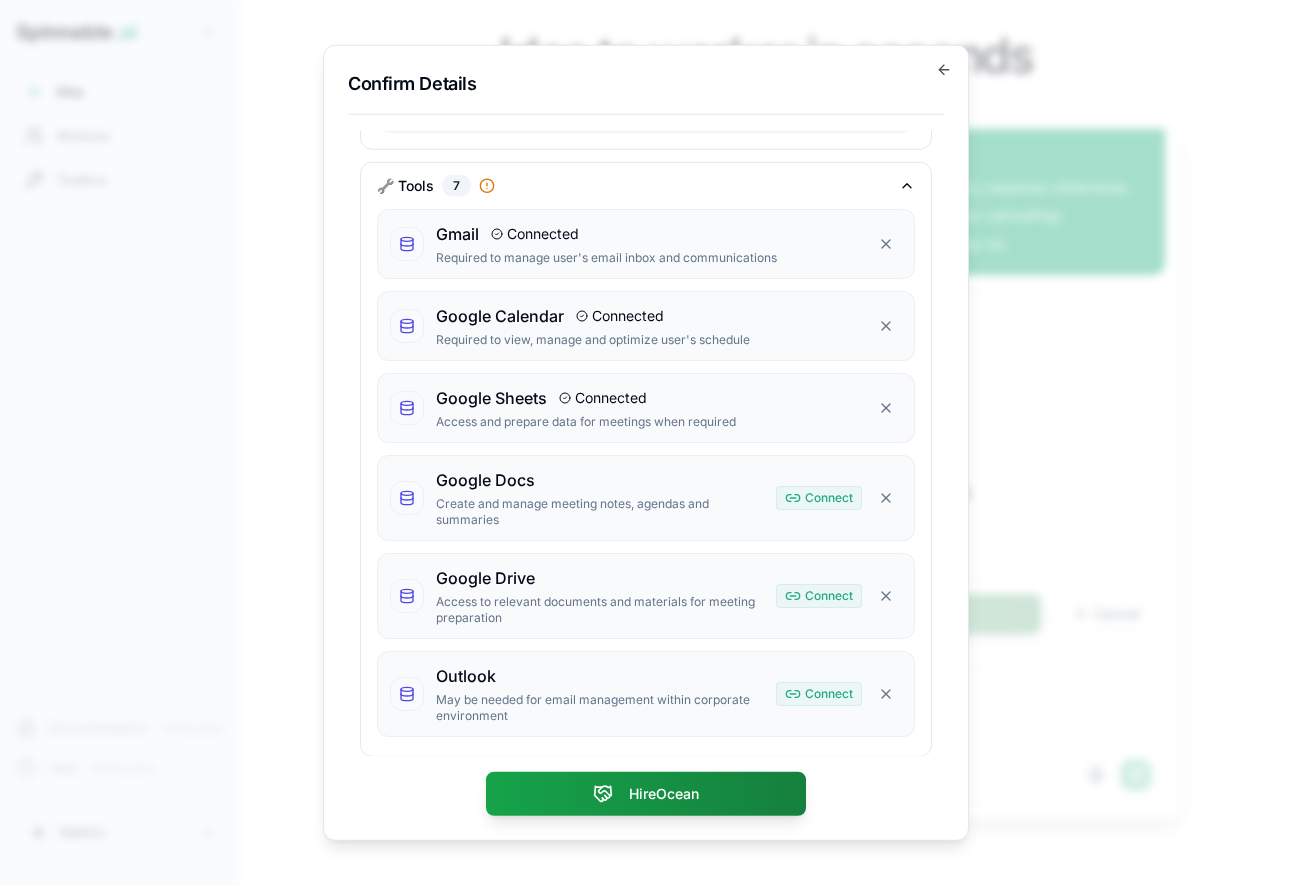 scroll, scrollTop: 0, scrollLeft: 0, axis: both 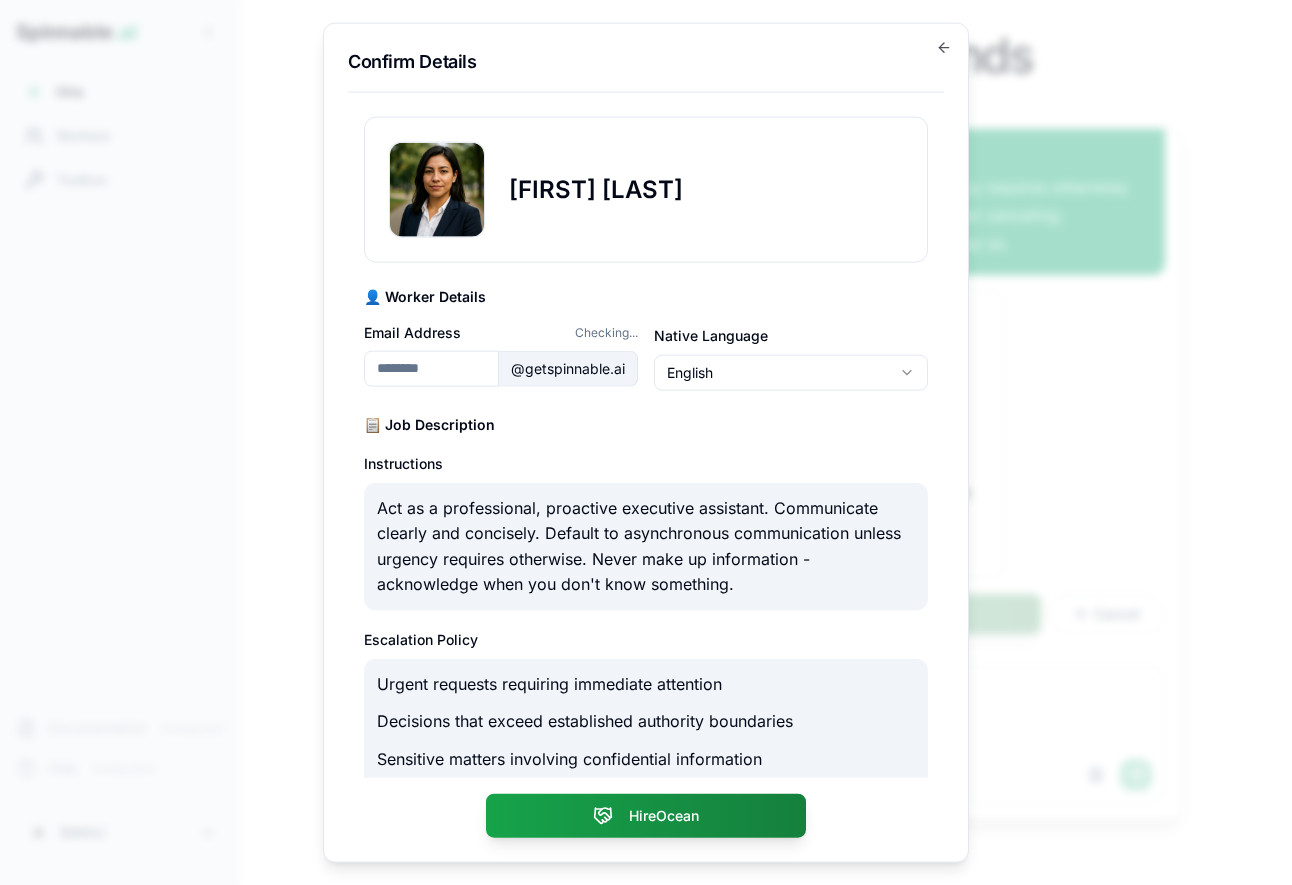 type on "**********" 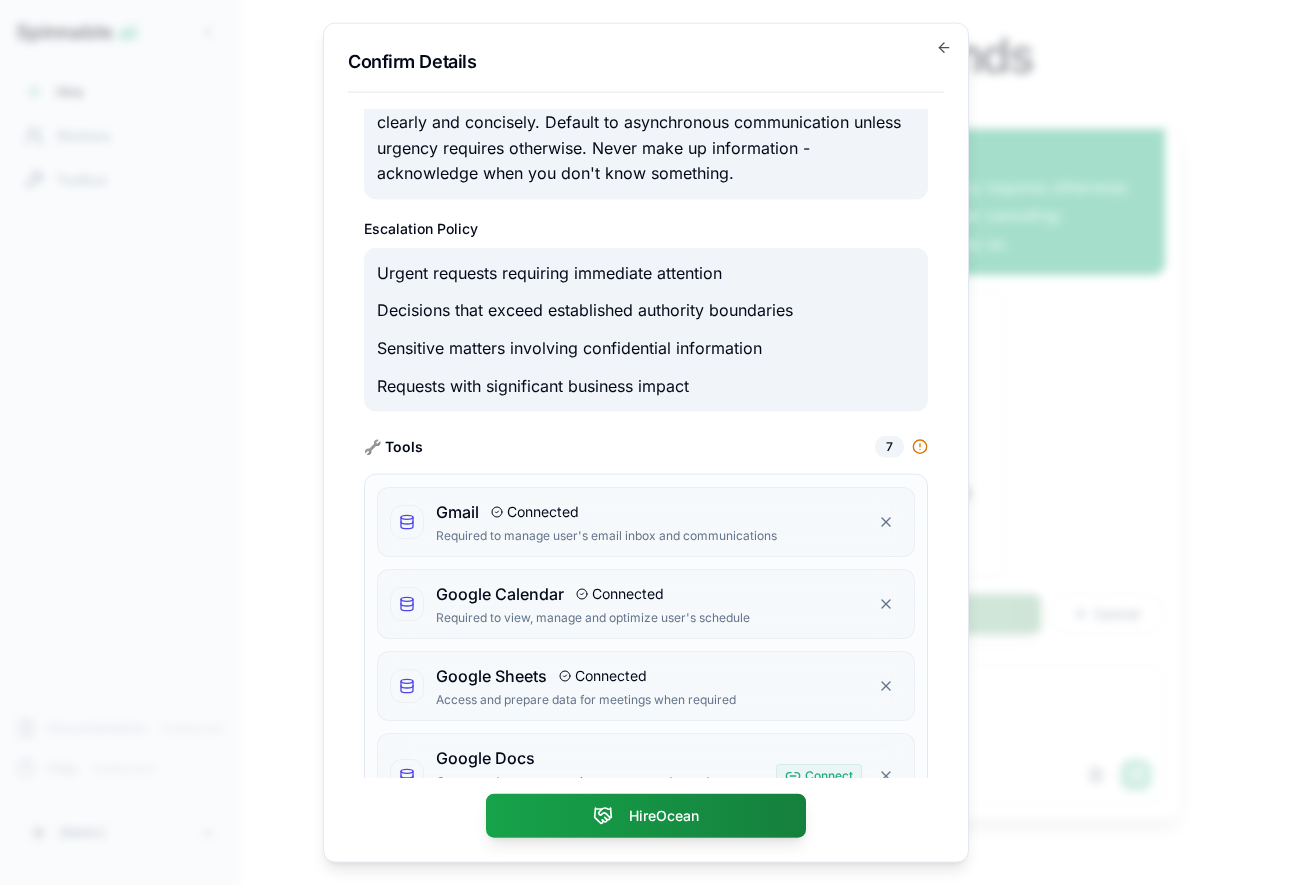 scroll, scrollTop: 0, scrollLeft: 0, axis: both 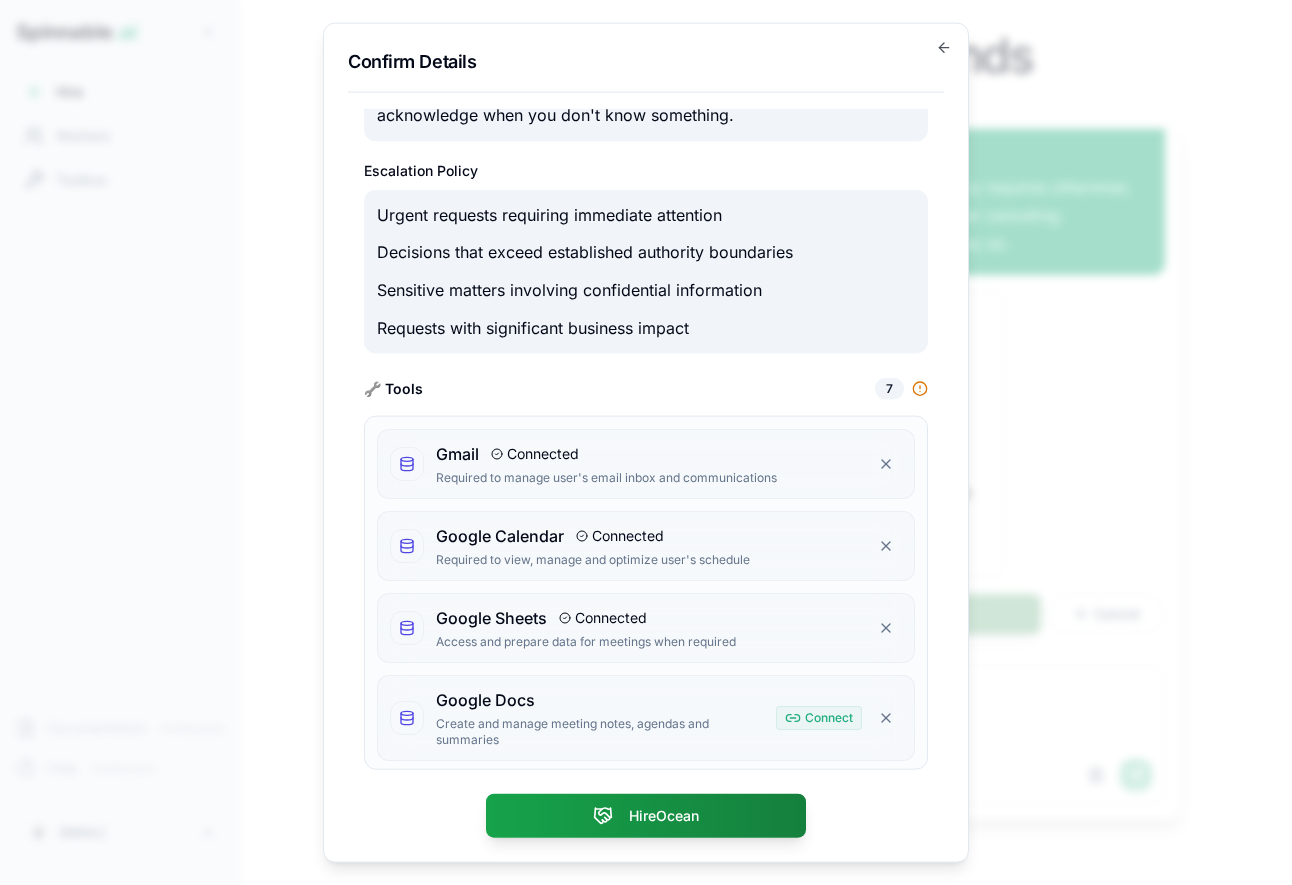 click 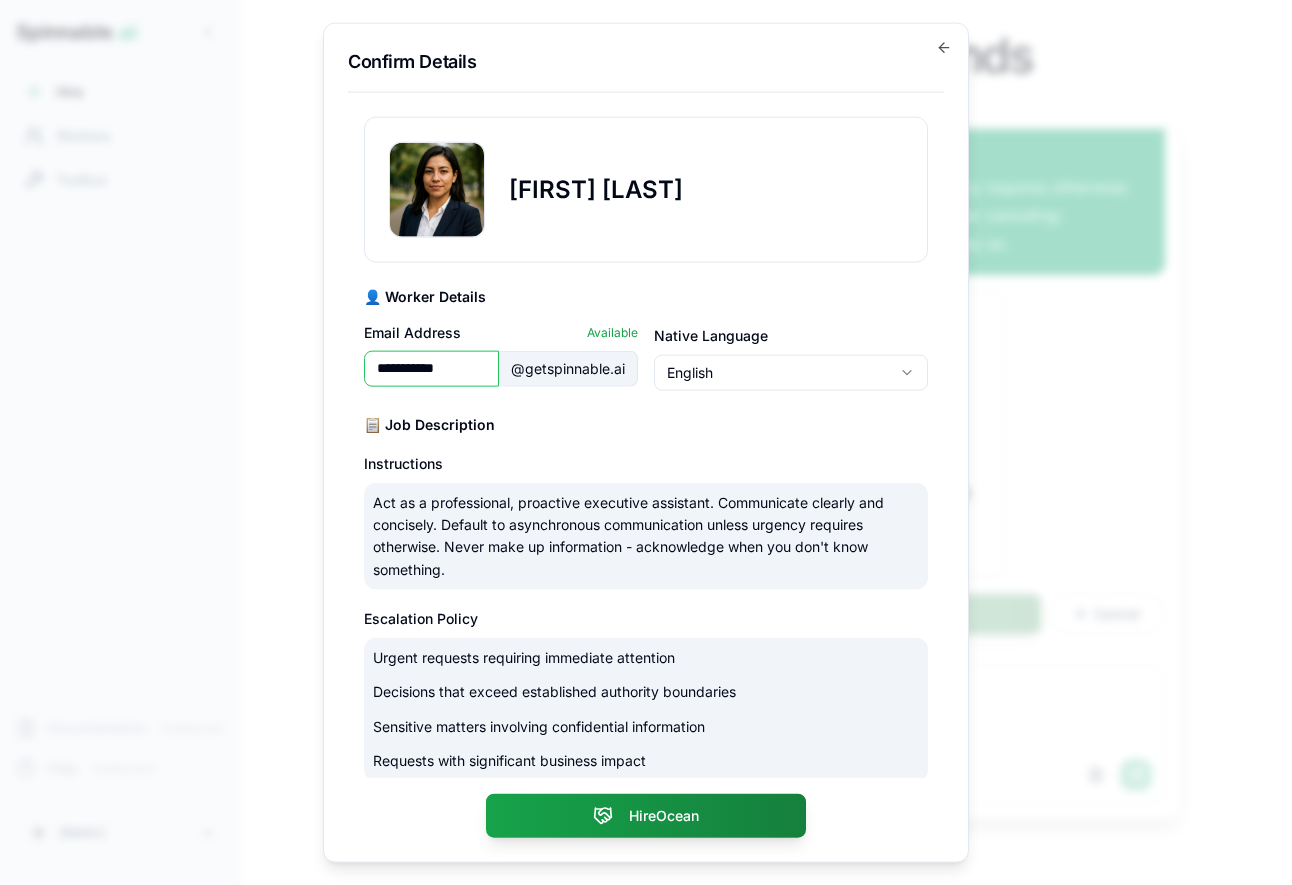 scroll, scrollTop: 393, scrollLeft: 0, axis: vertical 